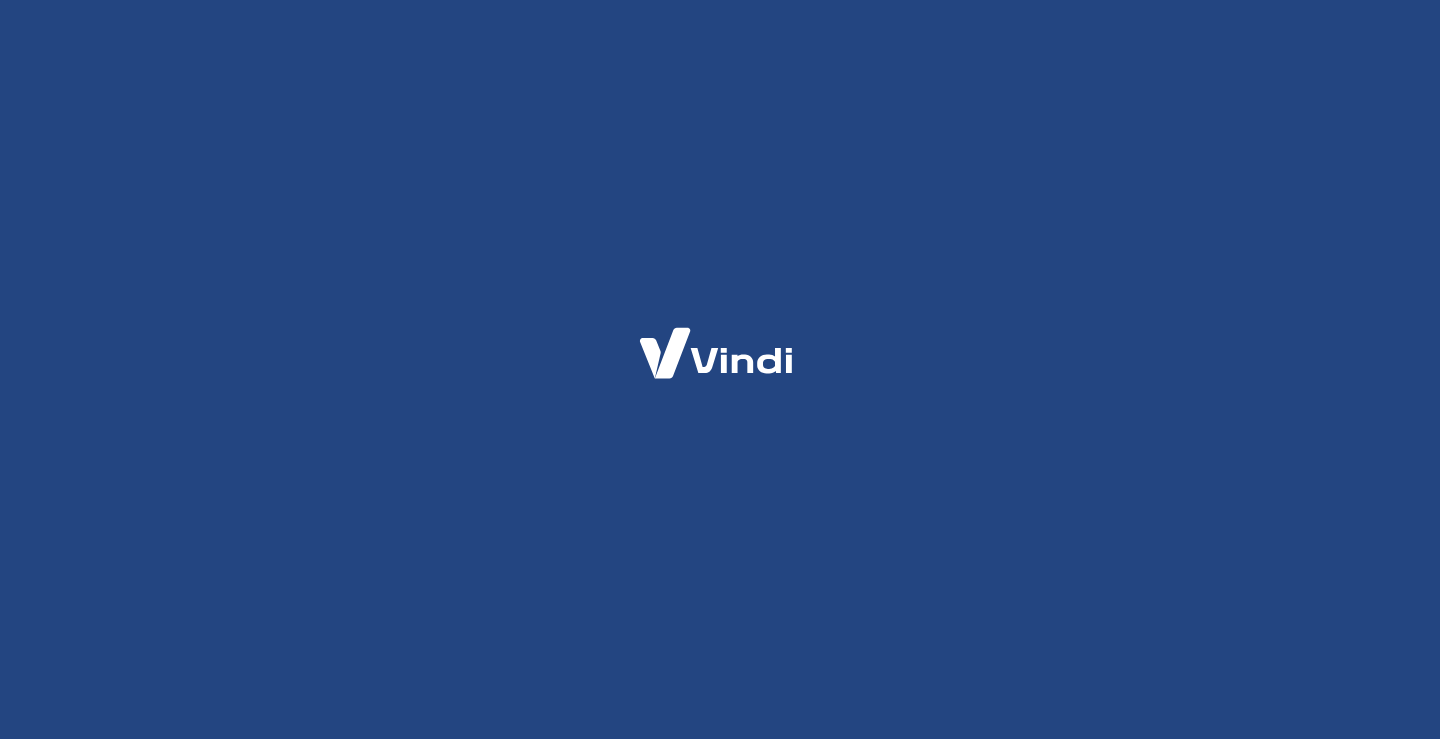 scroll, scrollTop: 0, scrollLeft: 0, axis: both 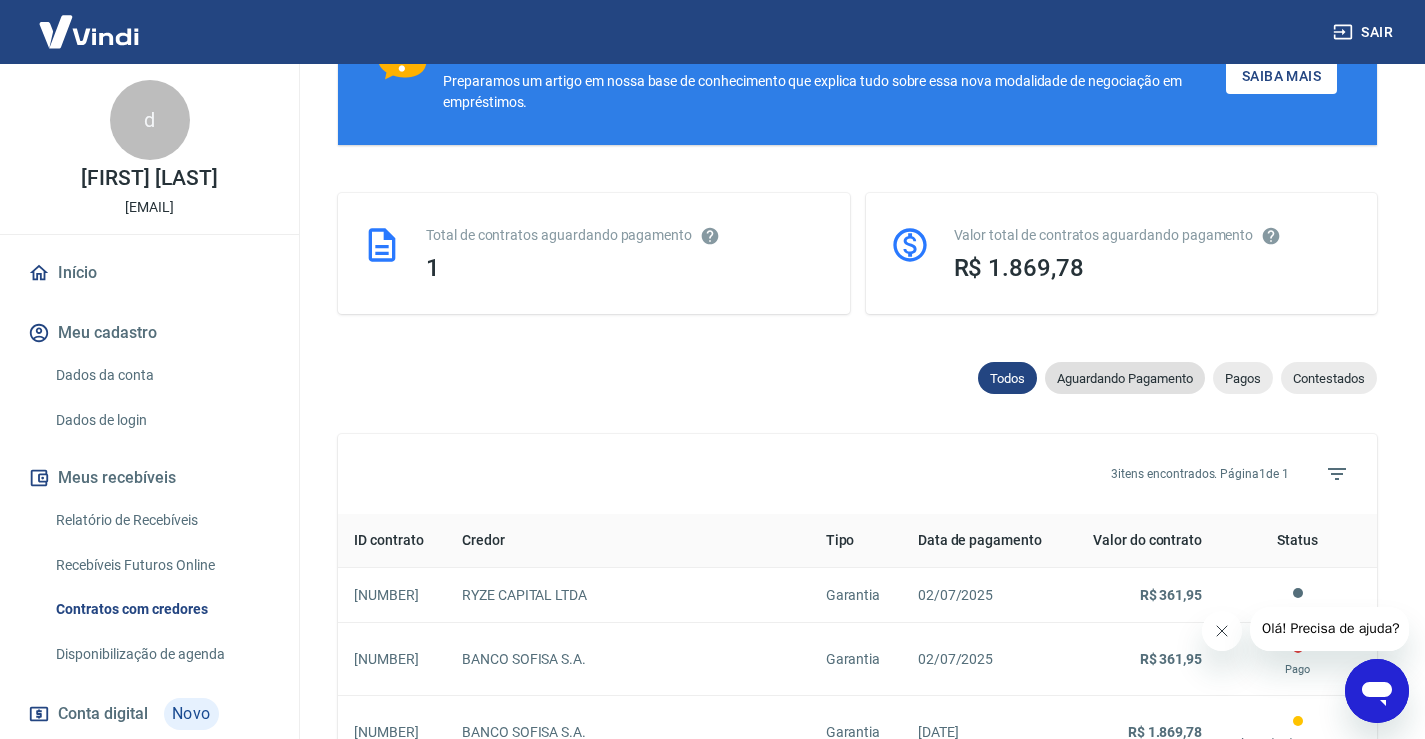 click on "Aguardando Pagamento" at bounding box center (1125, 378) 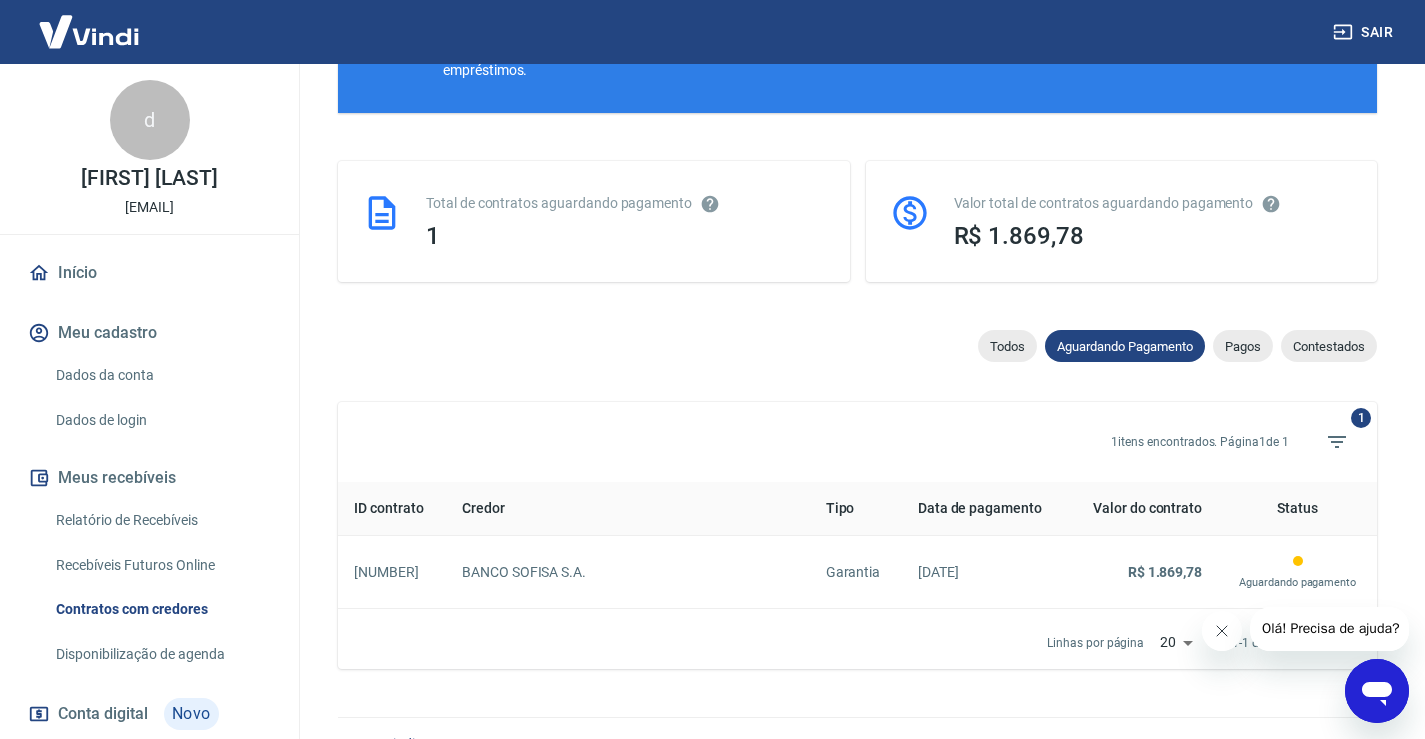 scroll, scrollTop: 464, scrollLeft: 0, axis: vertical 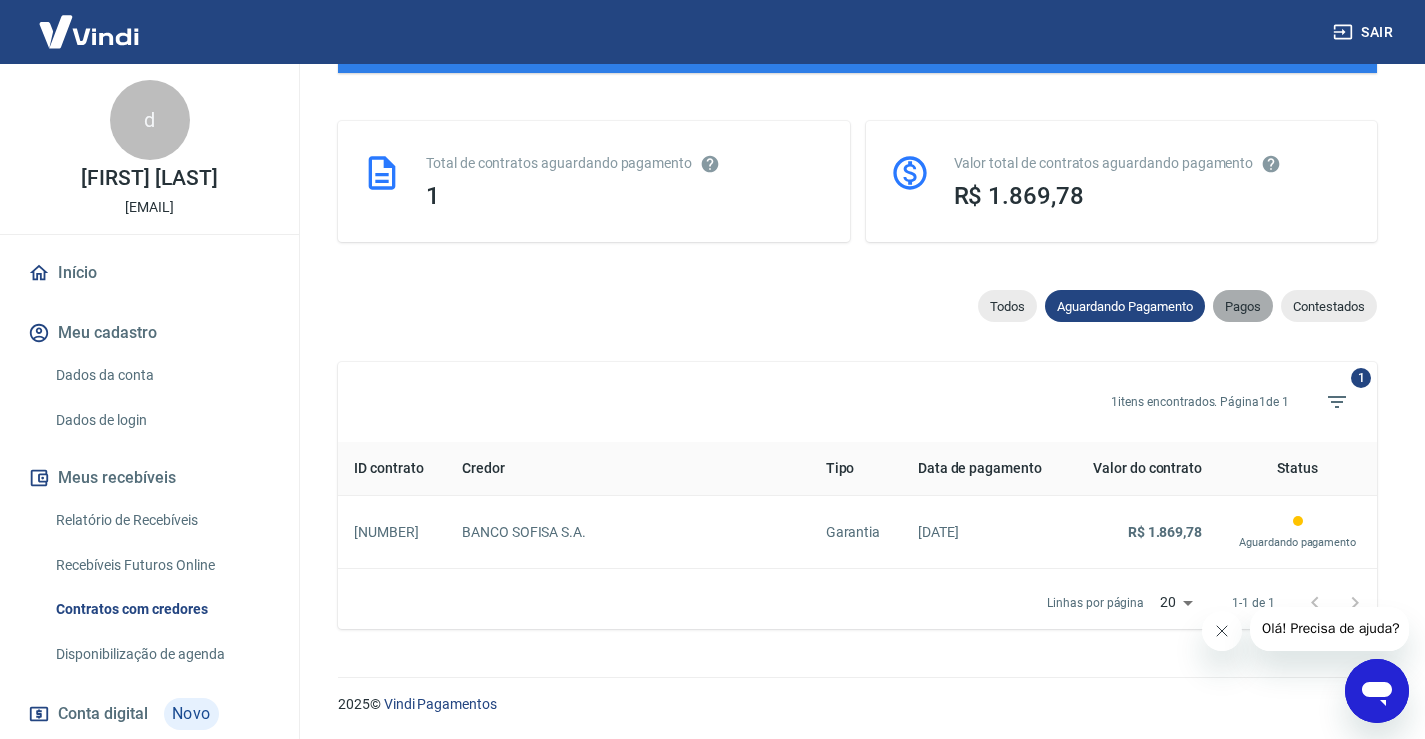 click on "Pagos" at bounding box center [1243, 306] 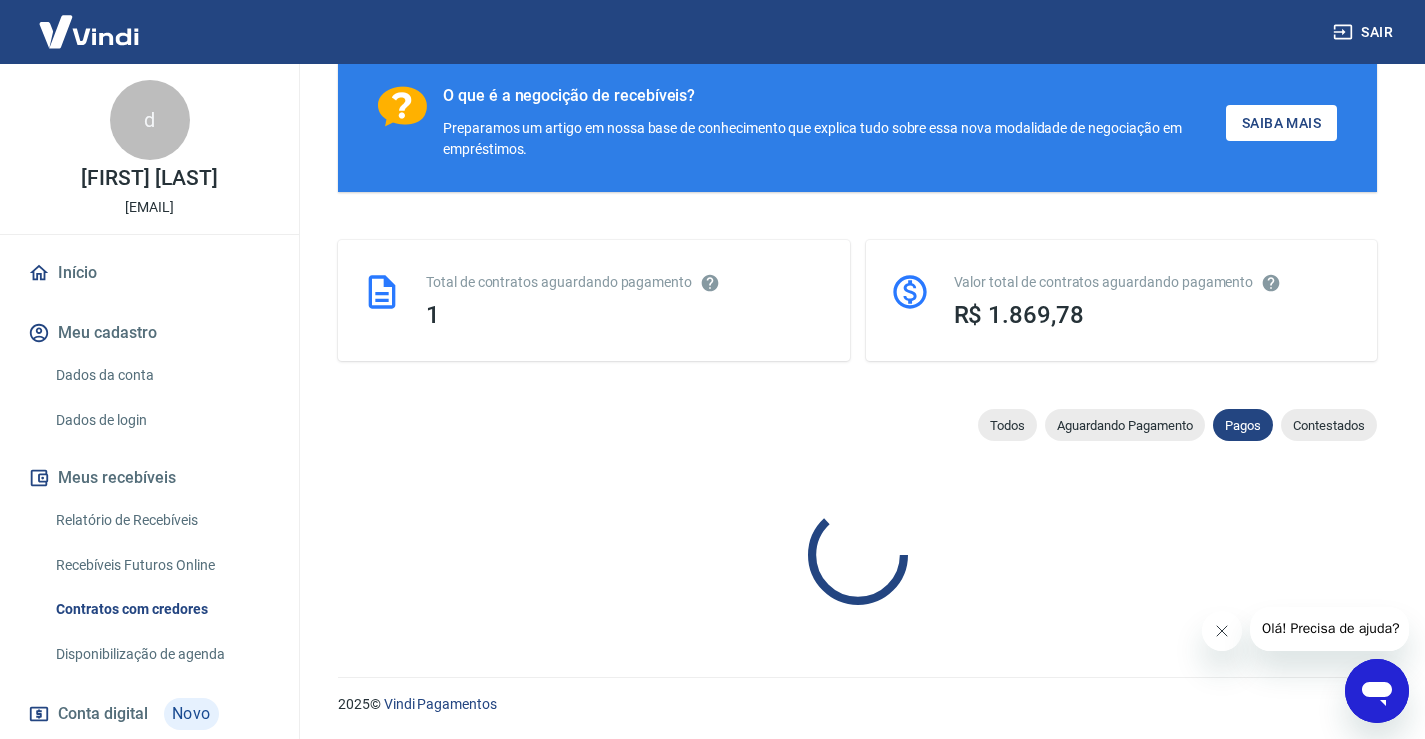 scroll, scrollTop: 464, scrollLeft: 0, axis: vertical 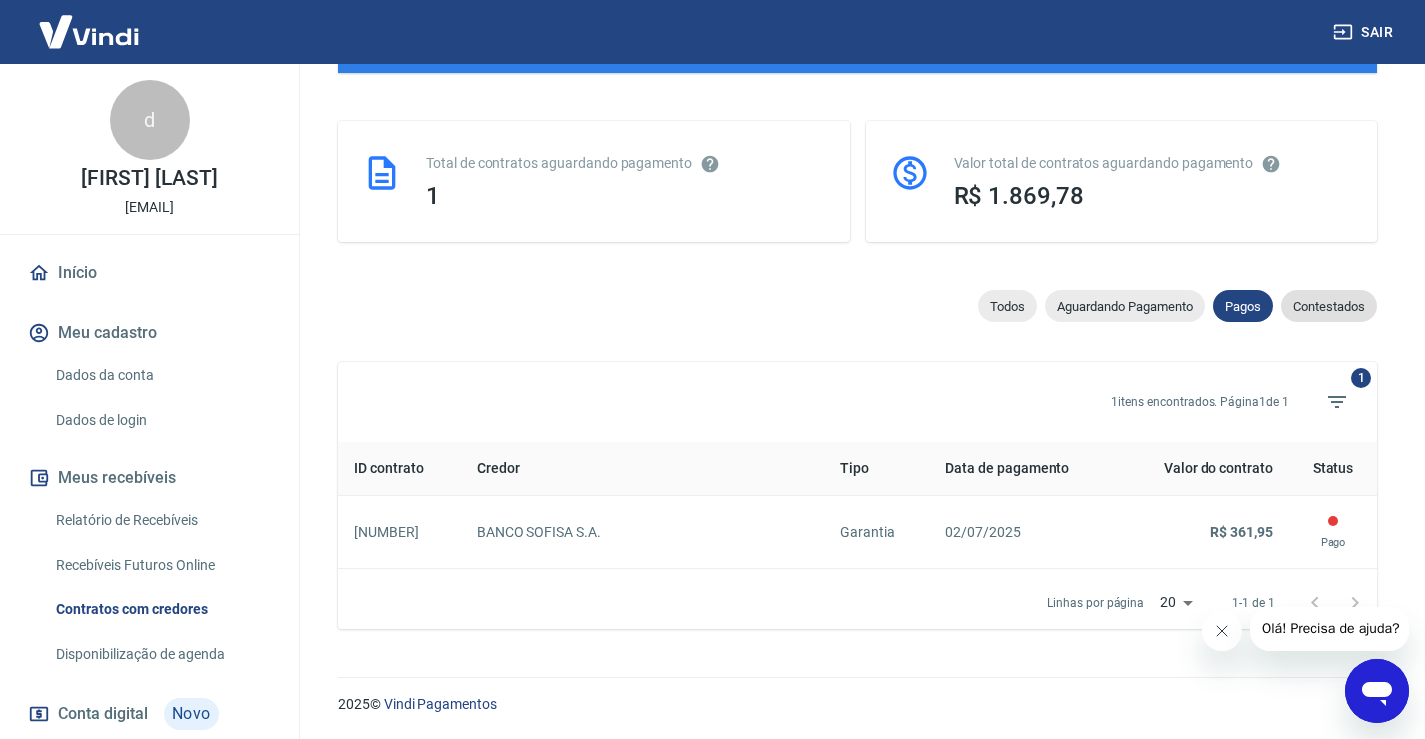 click on "Contestados" at bounding box center [1329, 306] 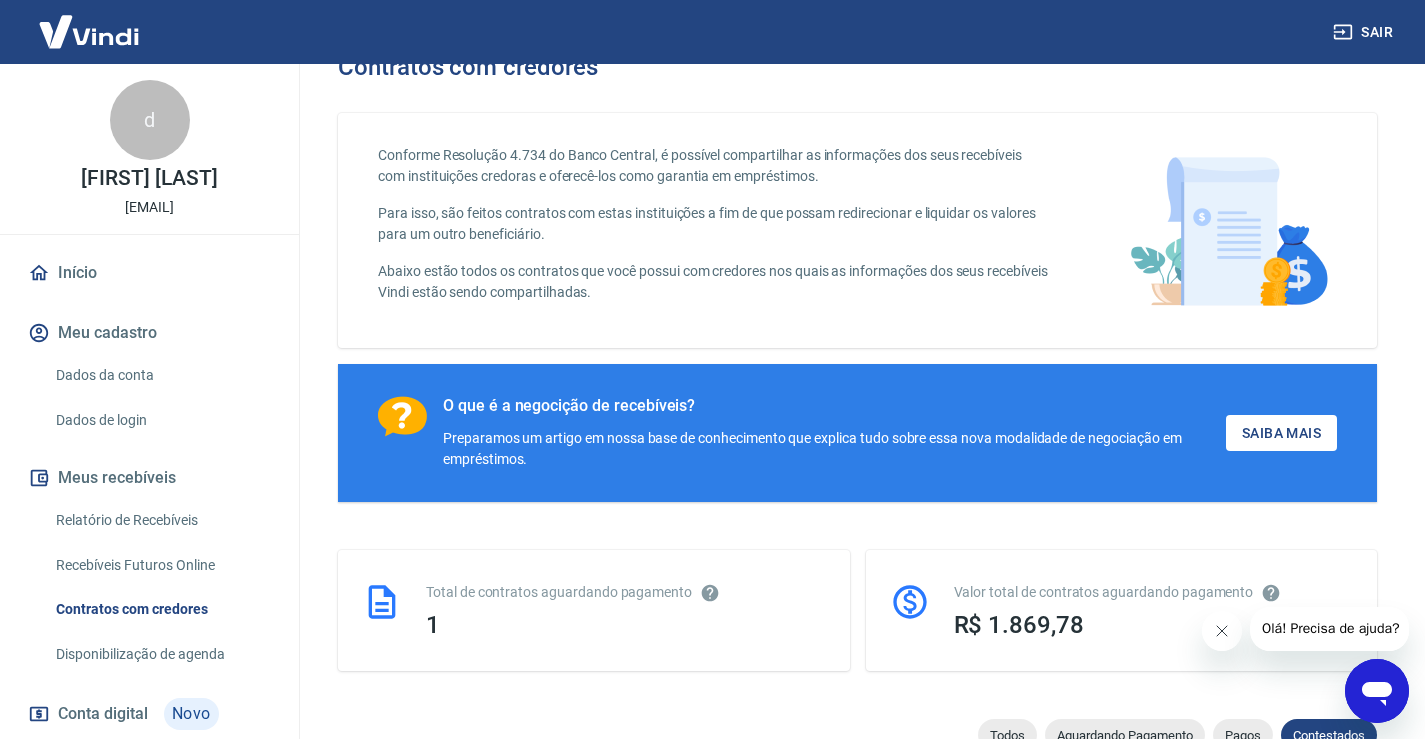scroll, scrollTop: 0, scrollLeft: 0, axis: both 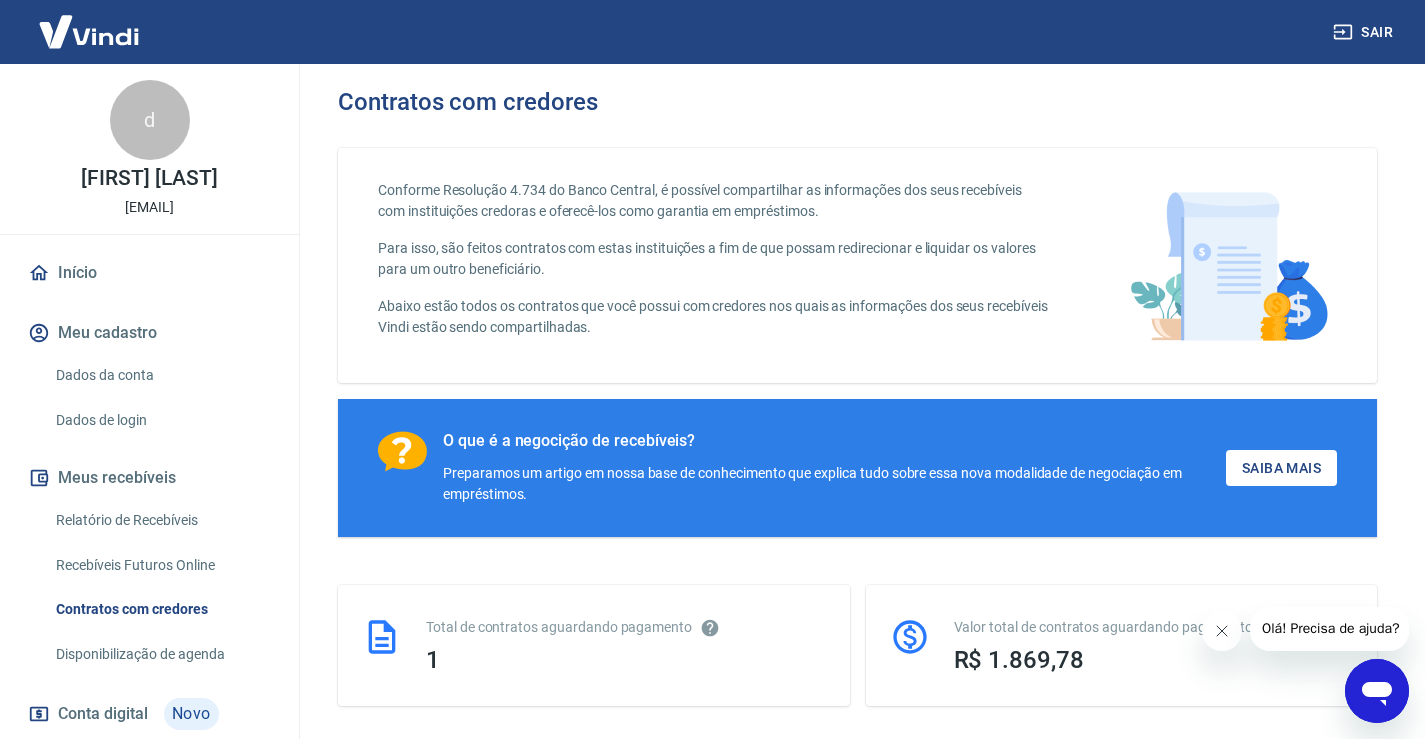 click 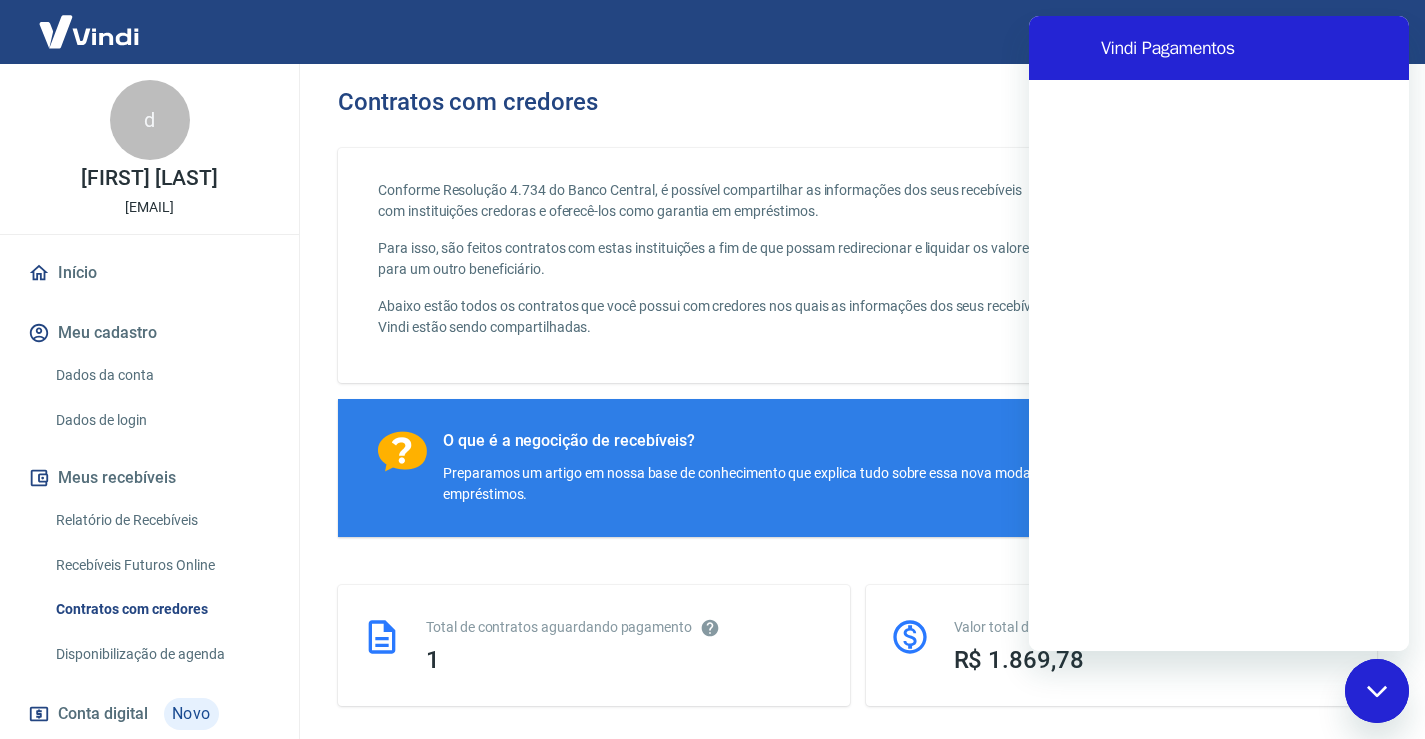 scroll, scrollTop: 0, scrollLeft: 0, axis: both 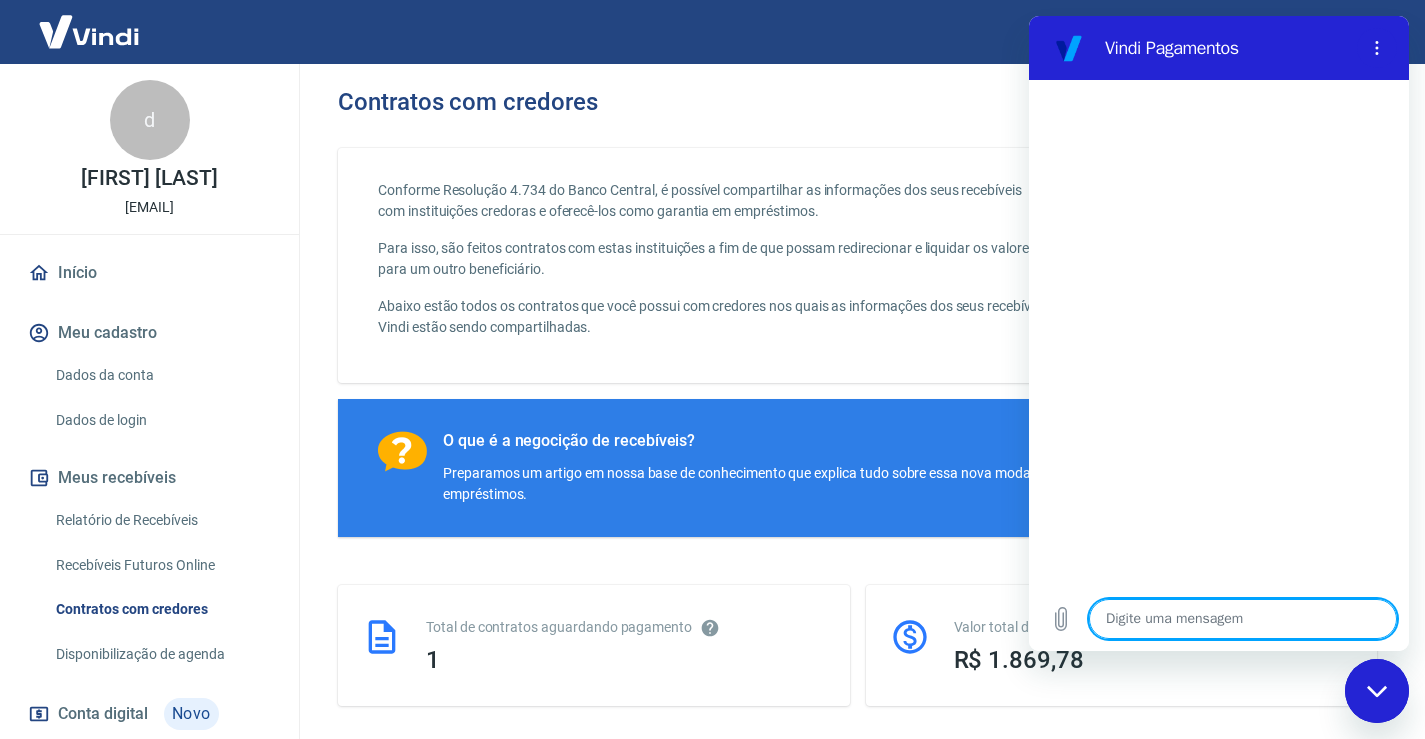 click at bounding box center [1243, 619] 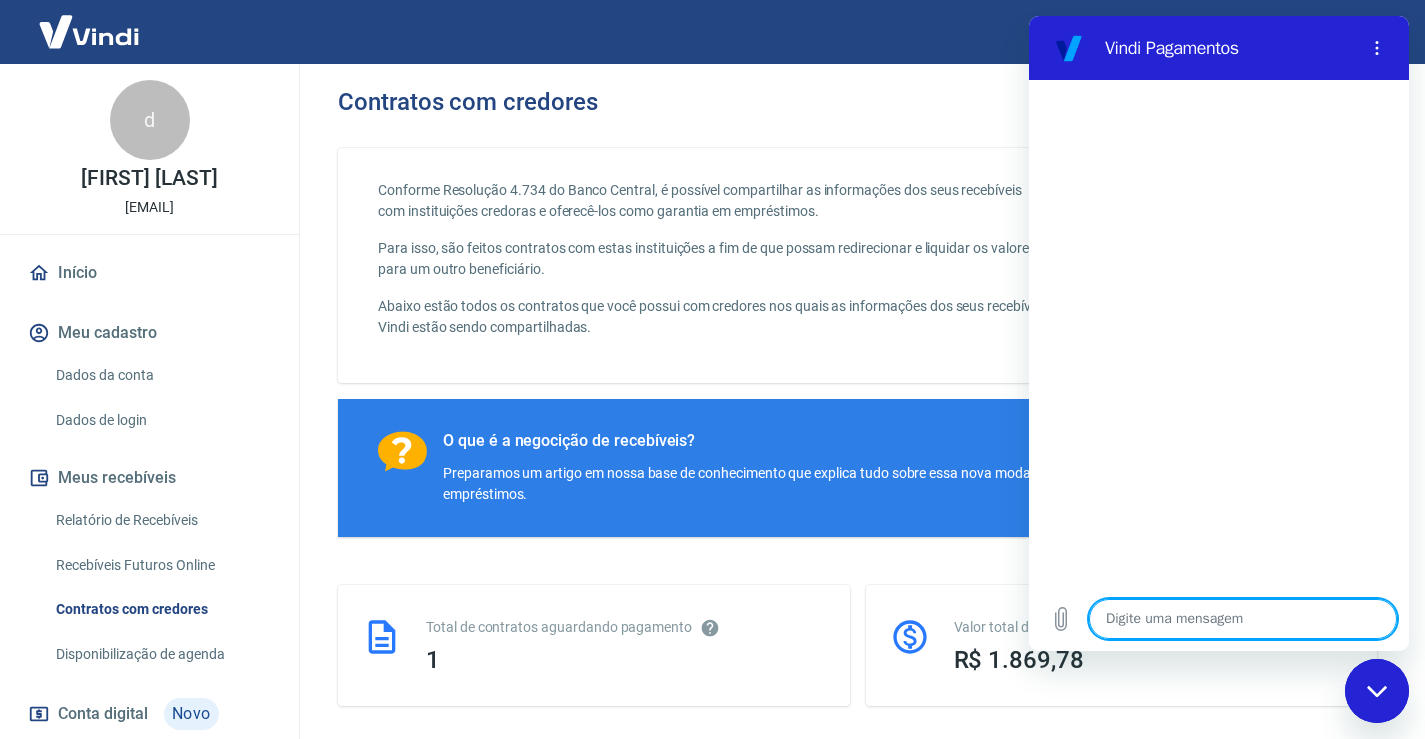 type on "B" 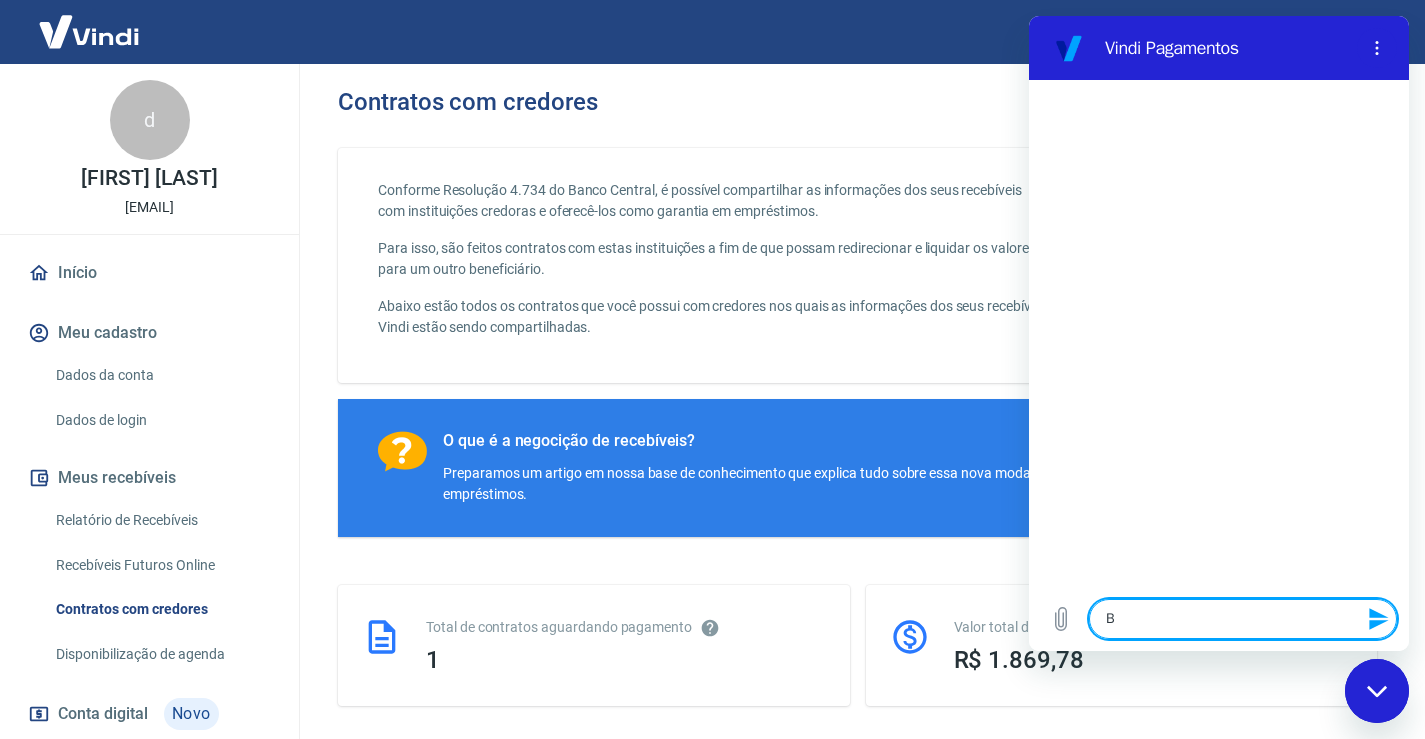 type on "Bo" 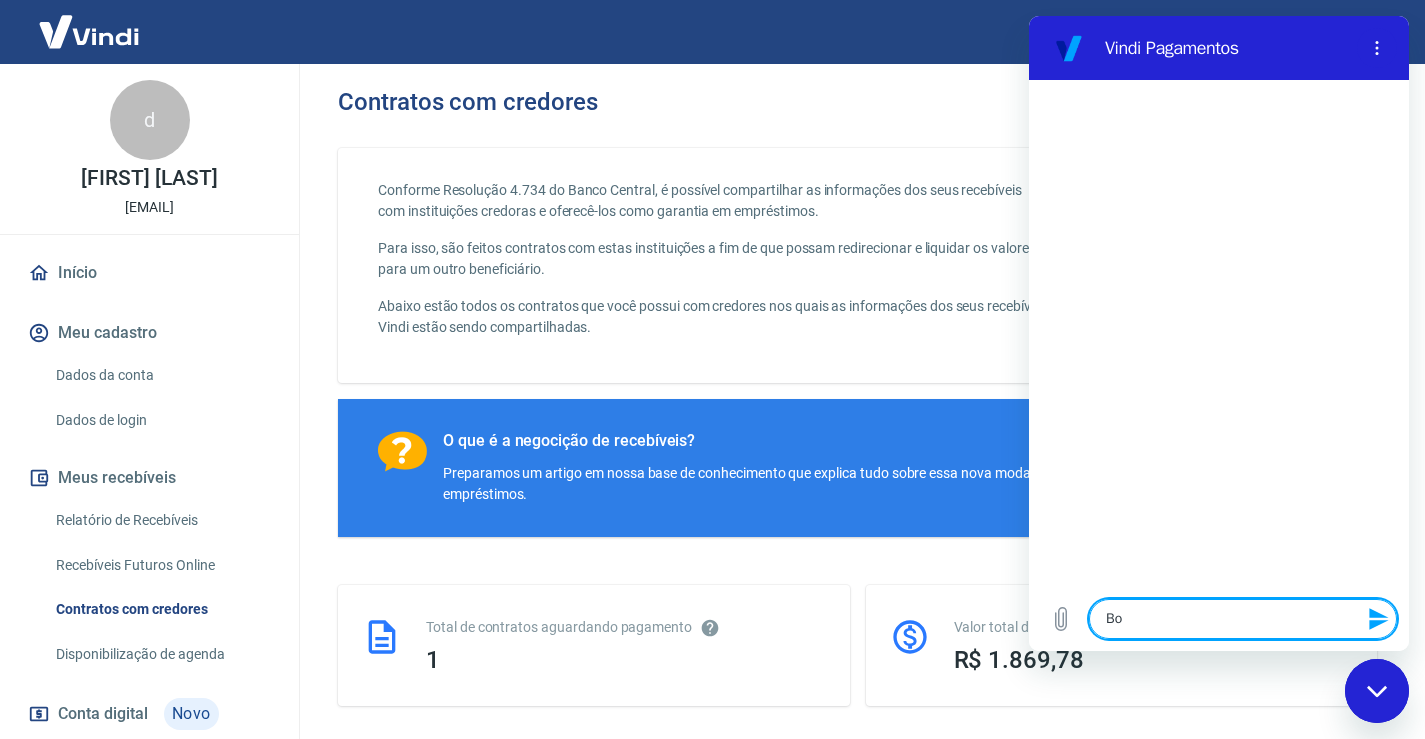 type on "Bom" 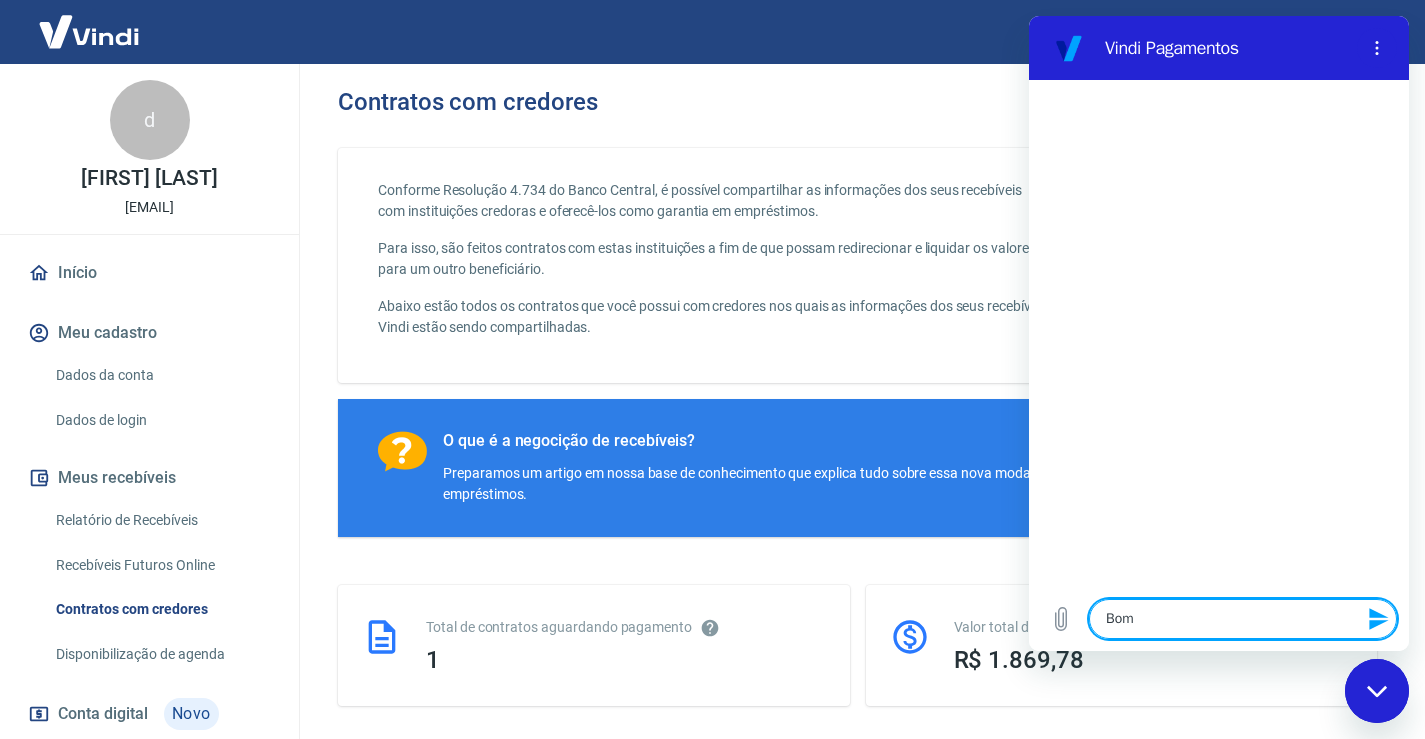 type on "Bom" 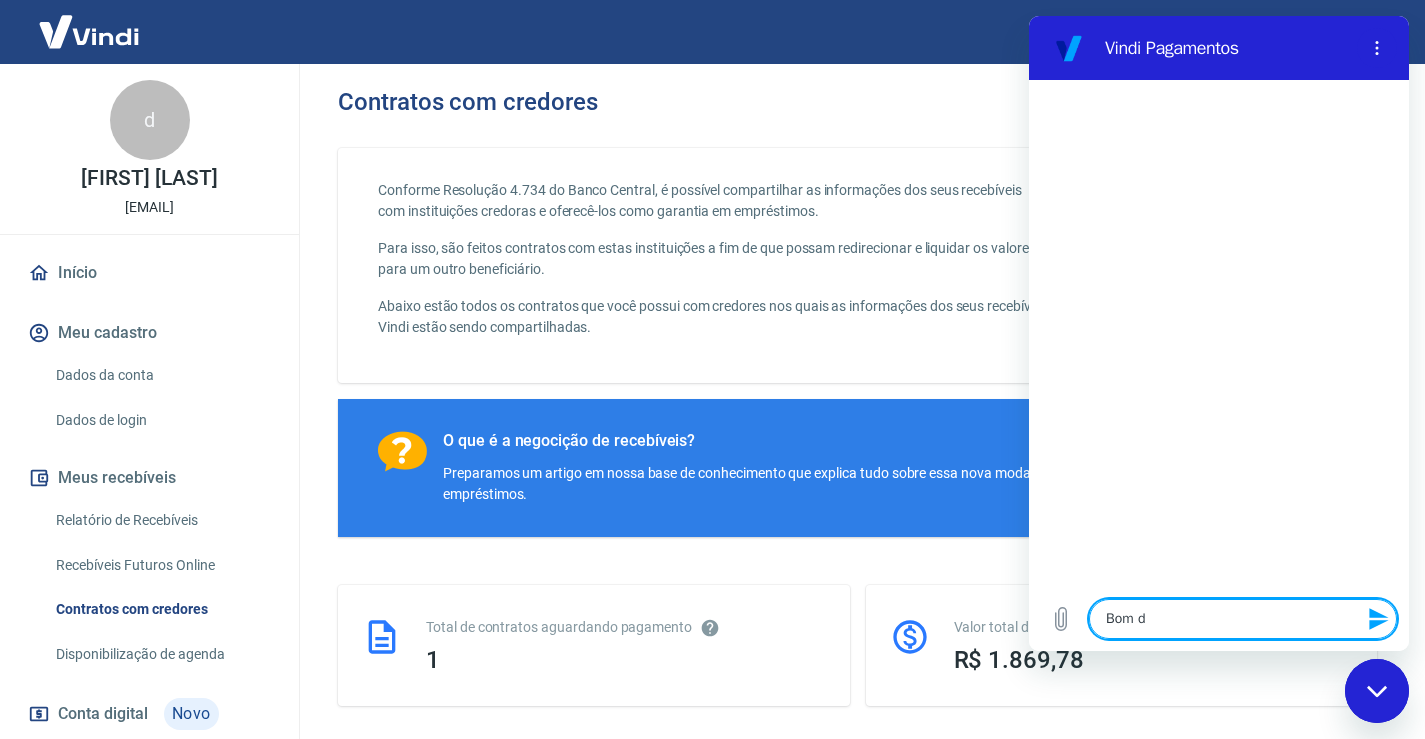 type on "Bom di" 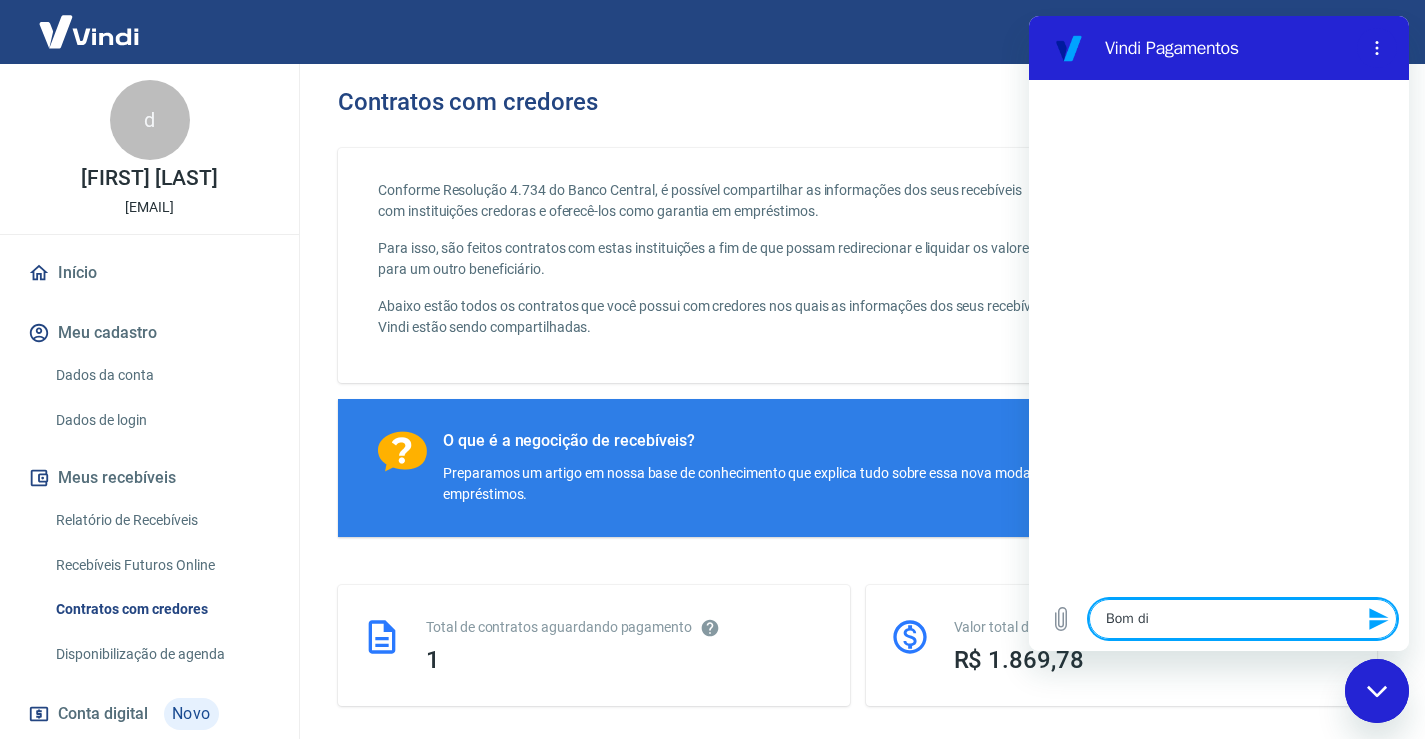 type on "Bom dia" 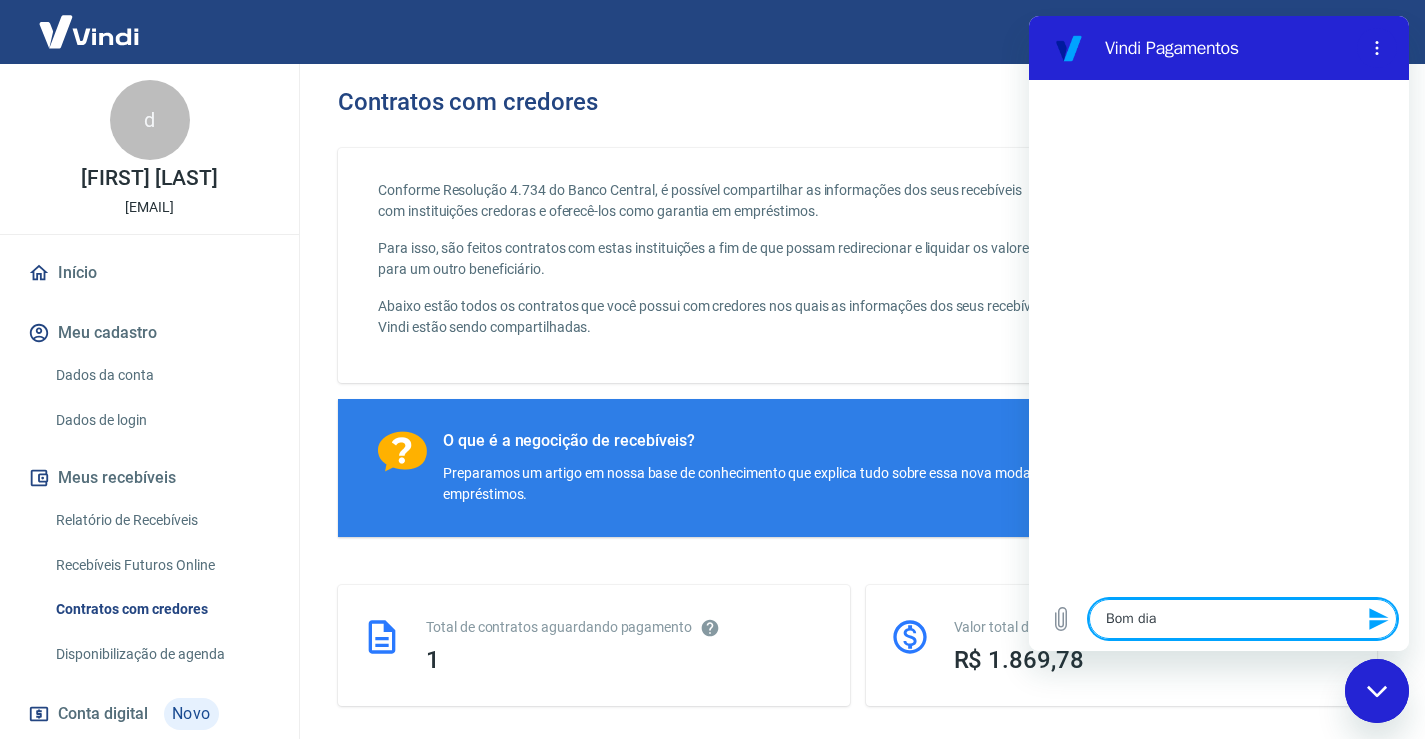 type 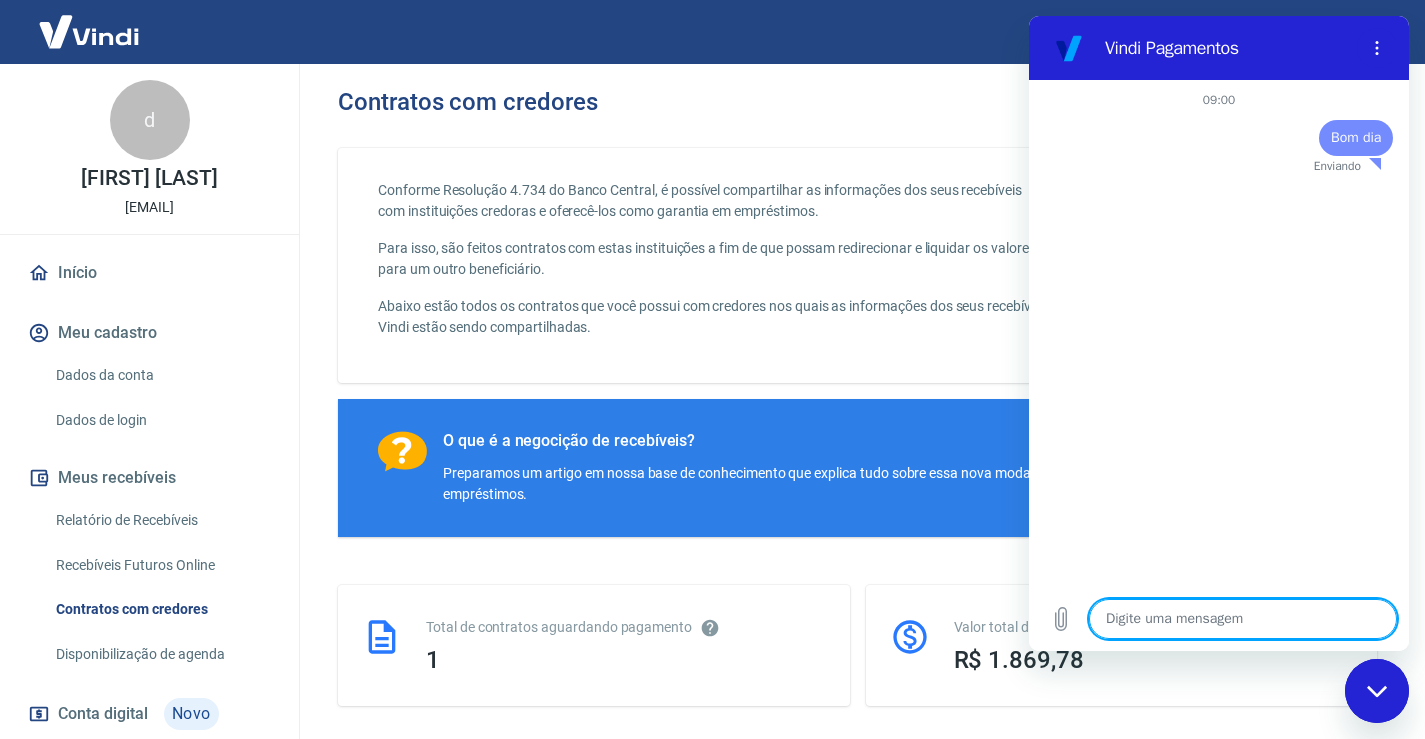 type on "x" 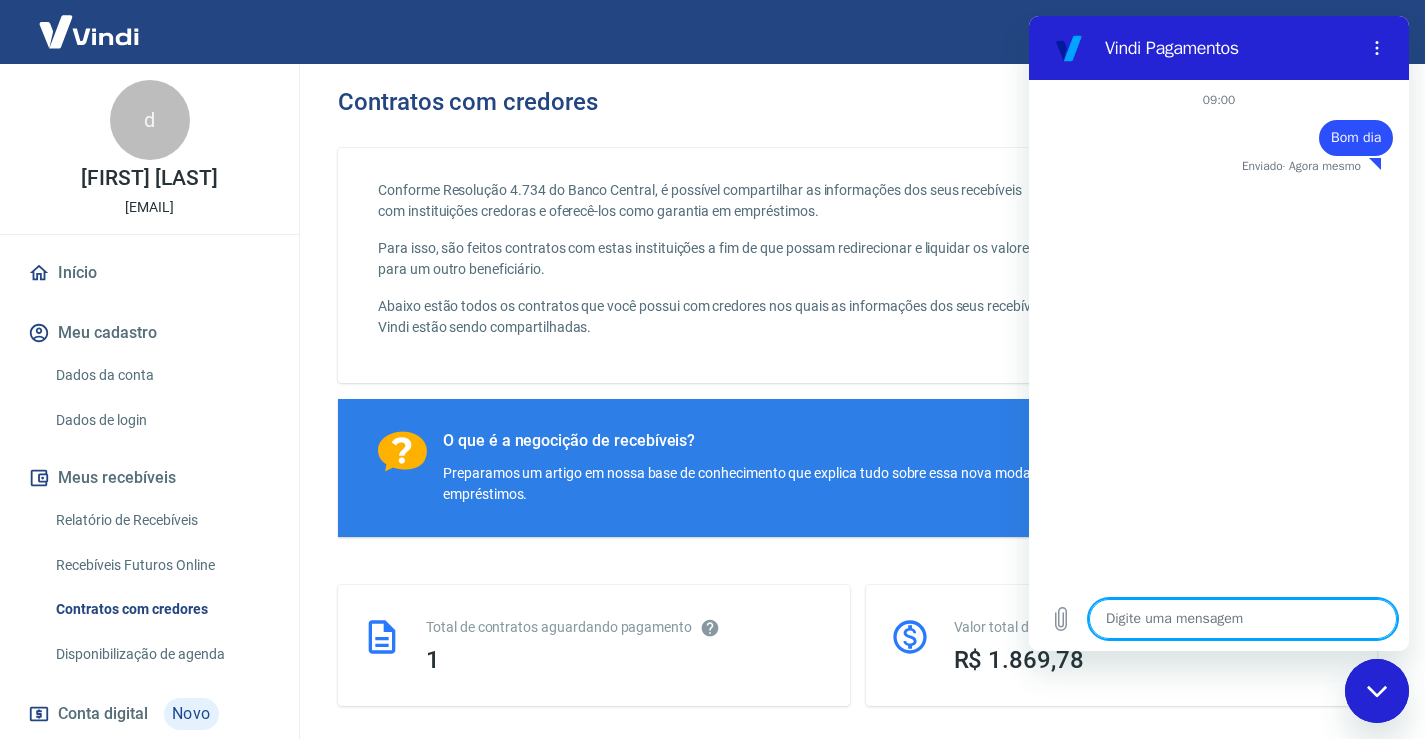 type on "f" 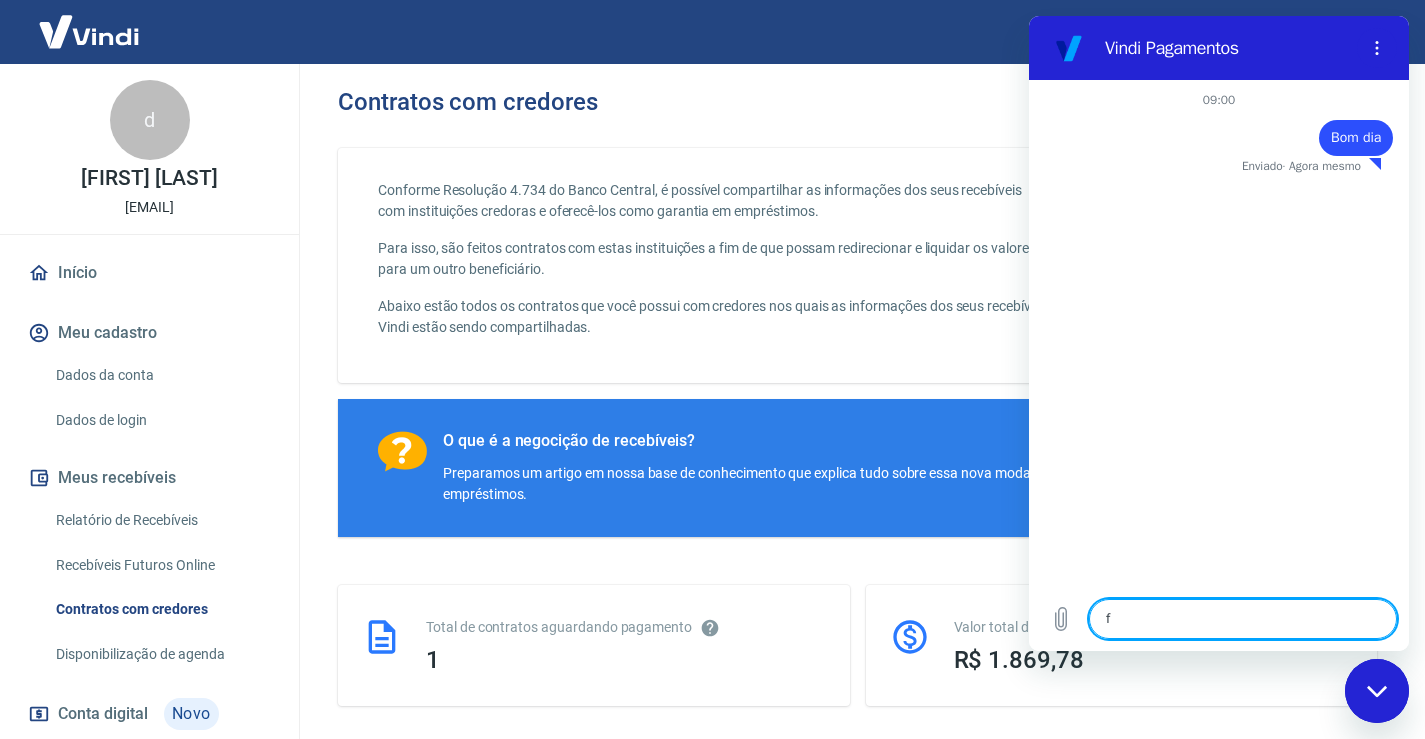 type on "fa" 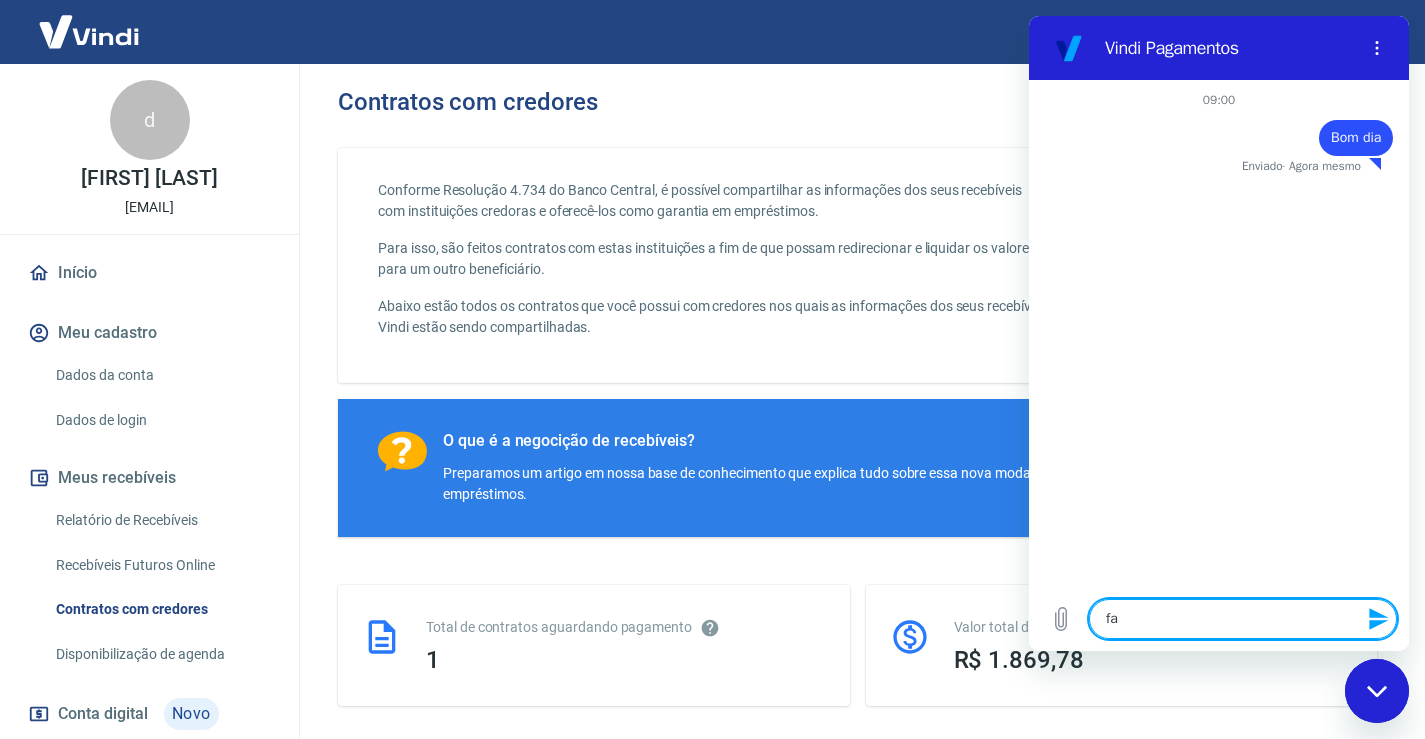 type on "fal" 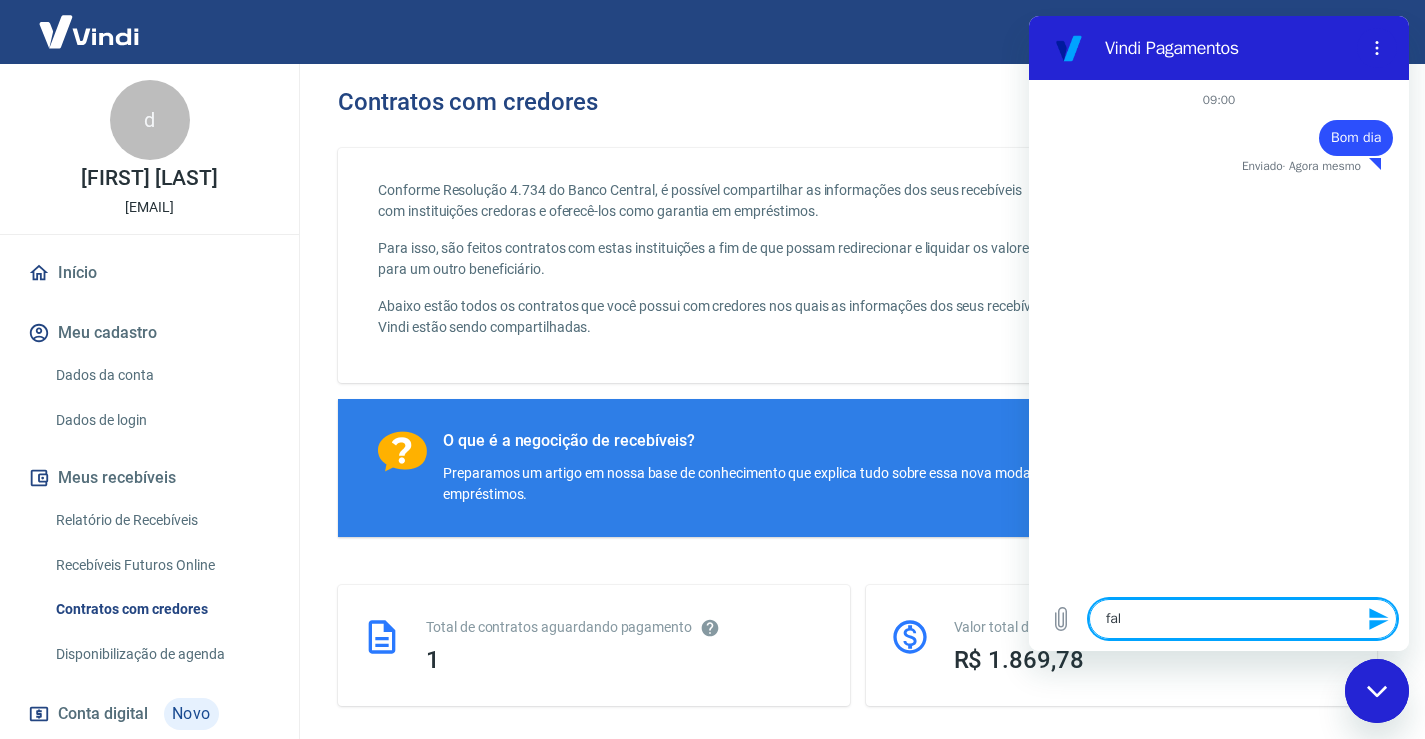 type on "fala" 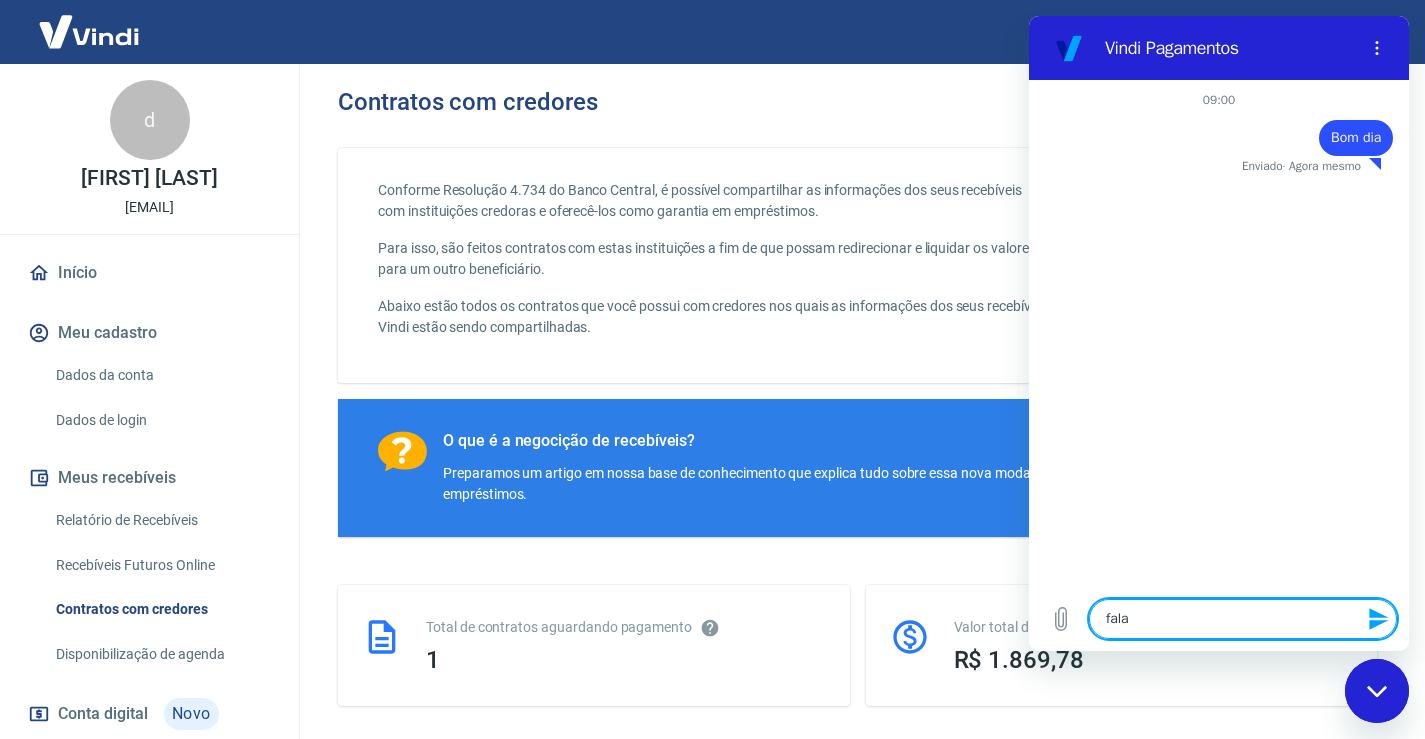 type on "falar" 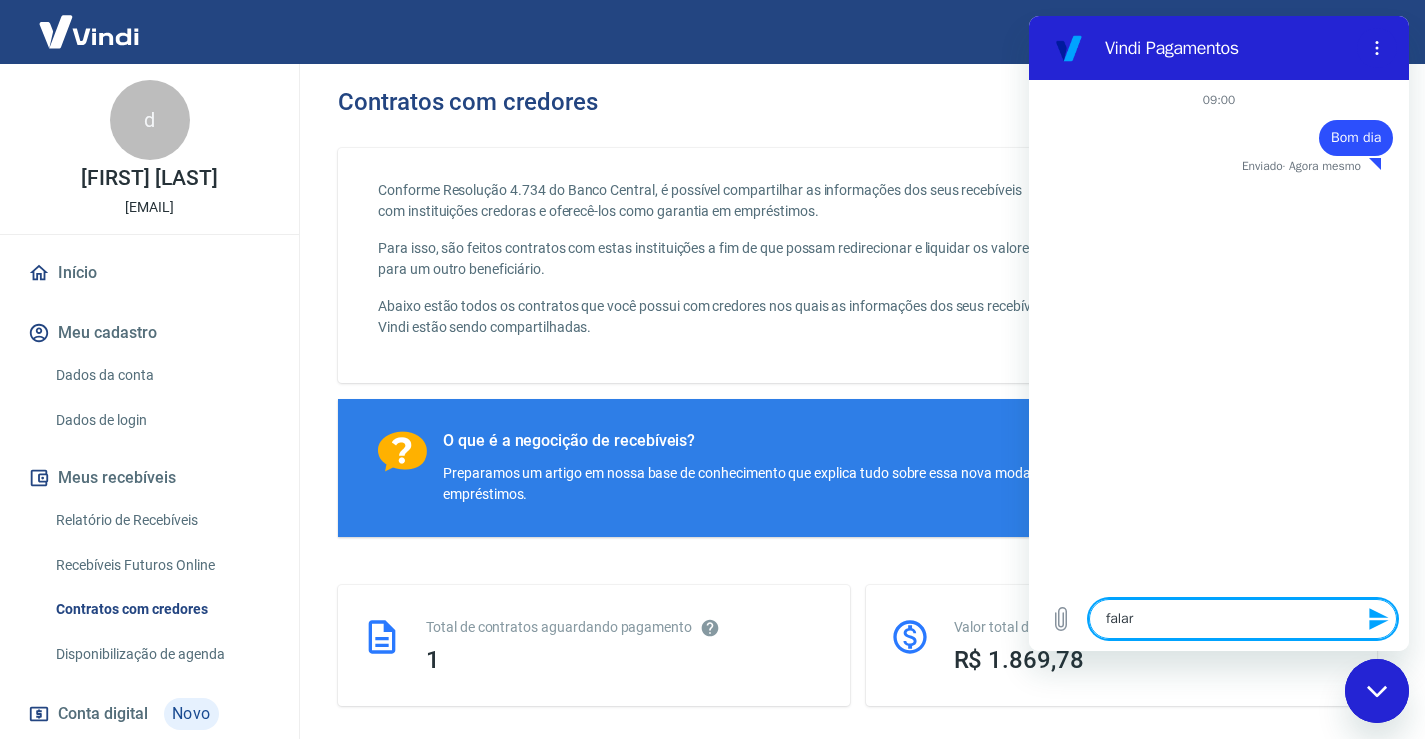 type on "falar" 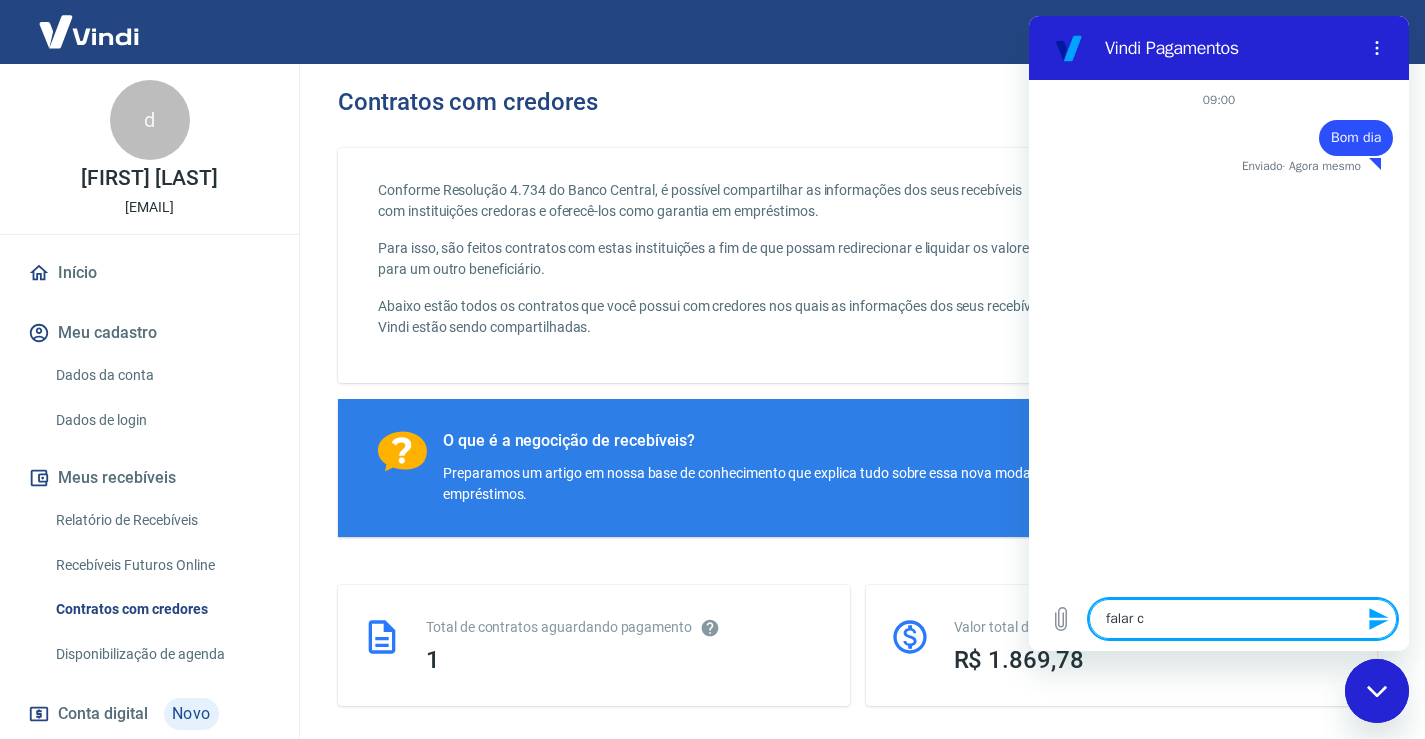 type on "falar co" 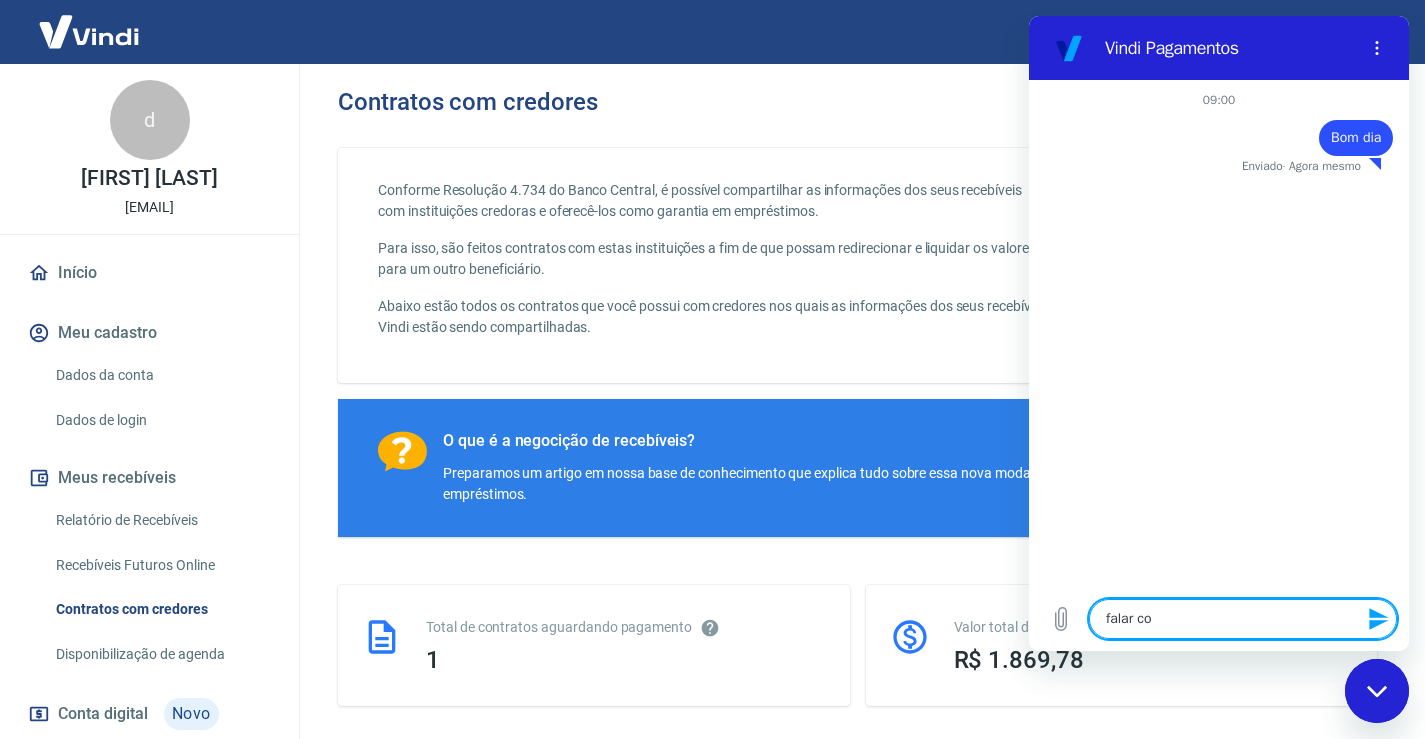 type on "falar com" 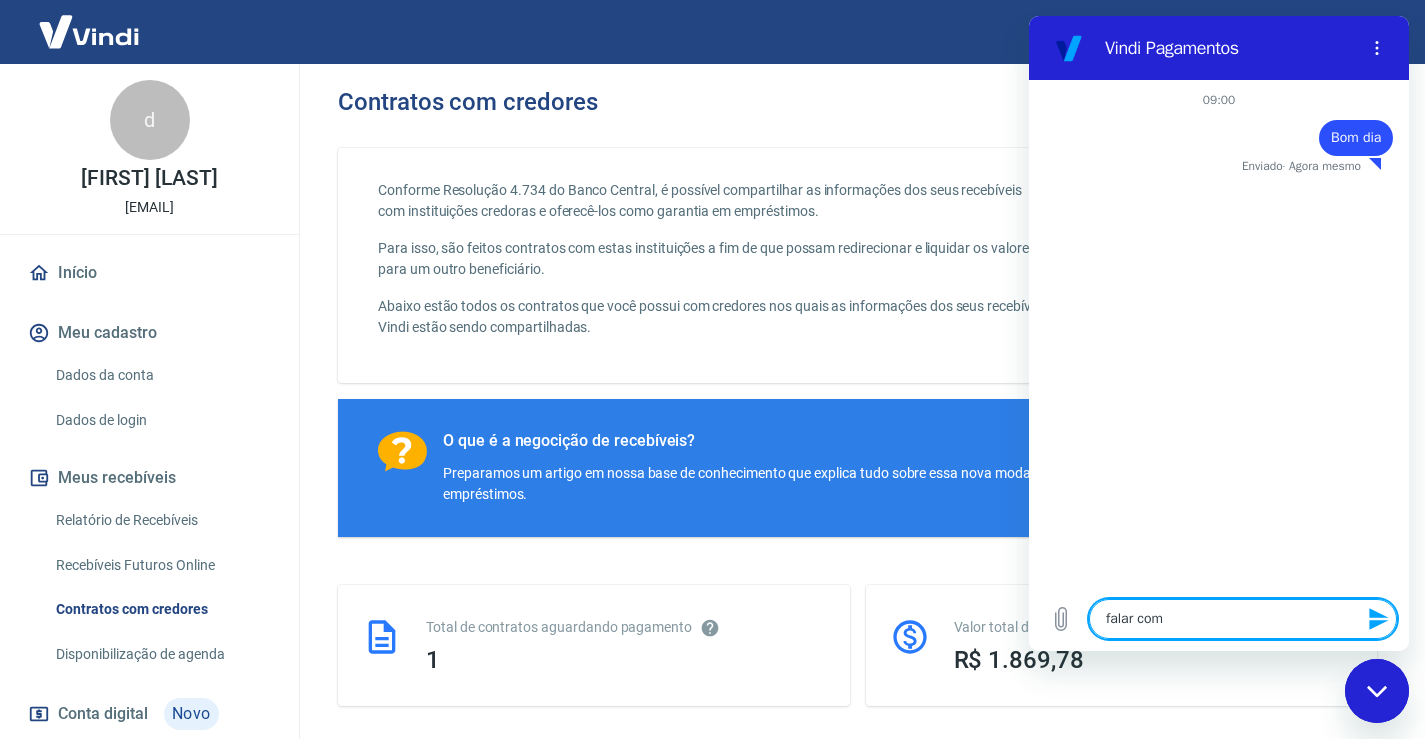 type on "falar com" 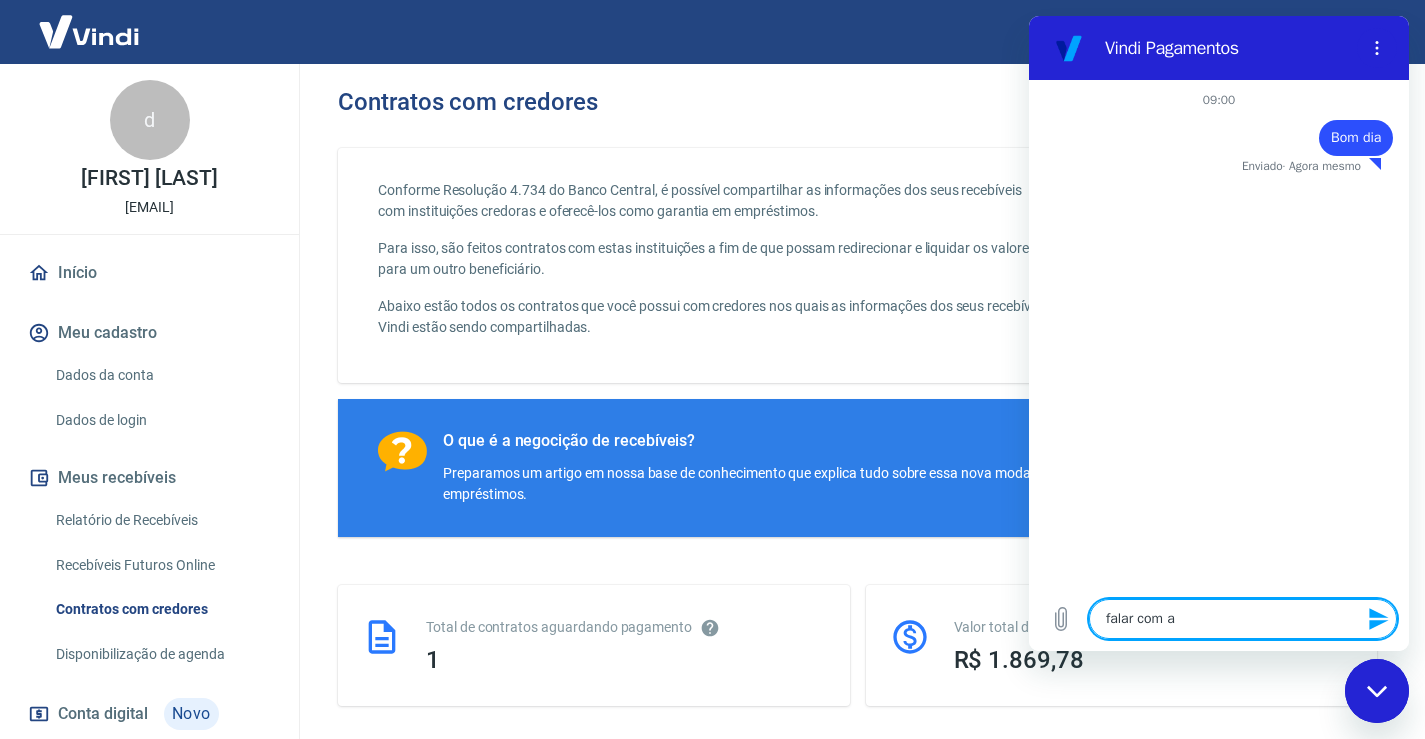 type on "falar com at" 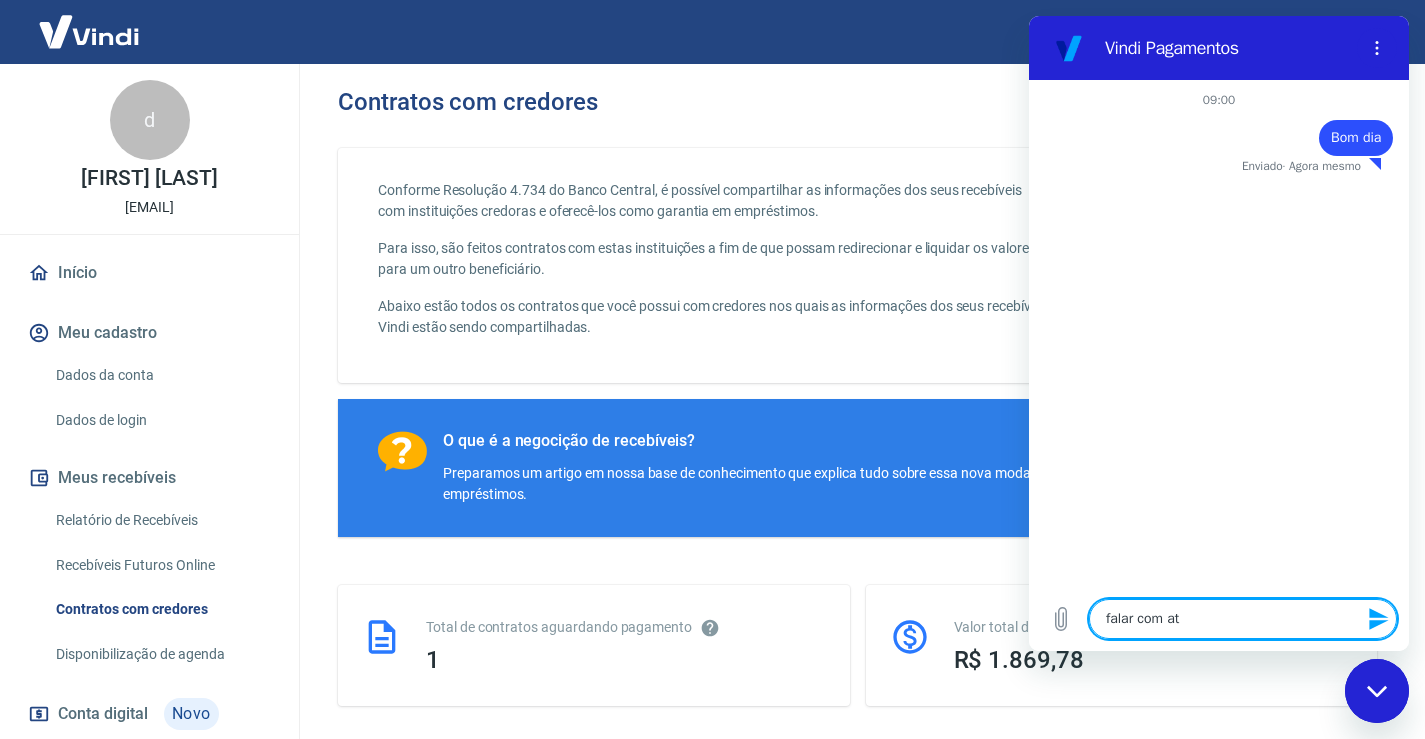 type on "falar com ate" 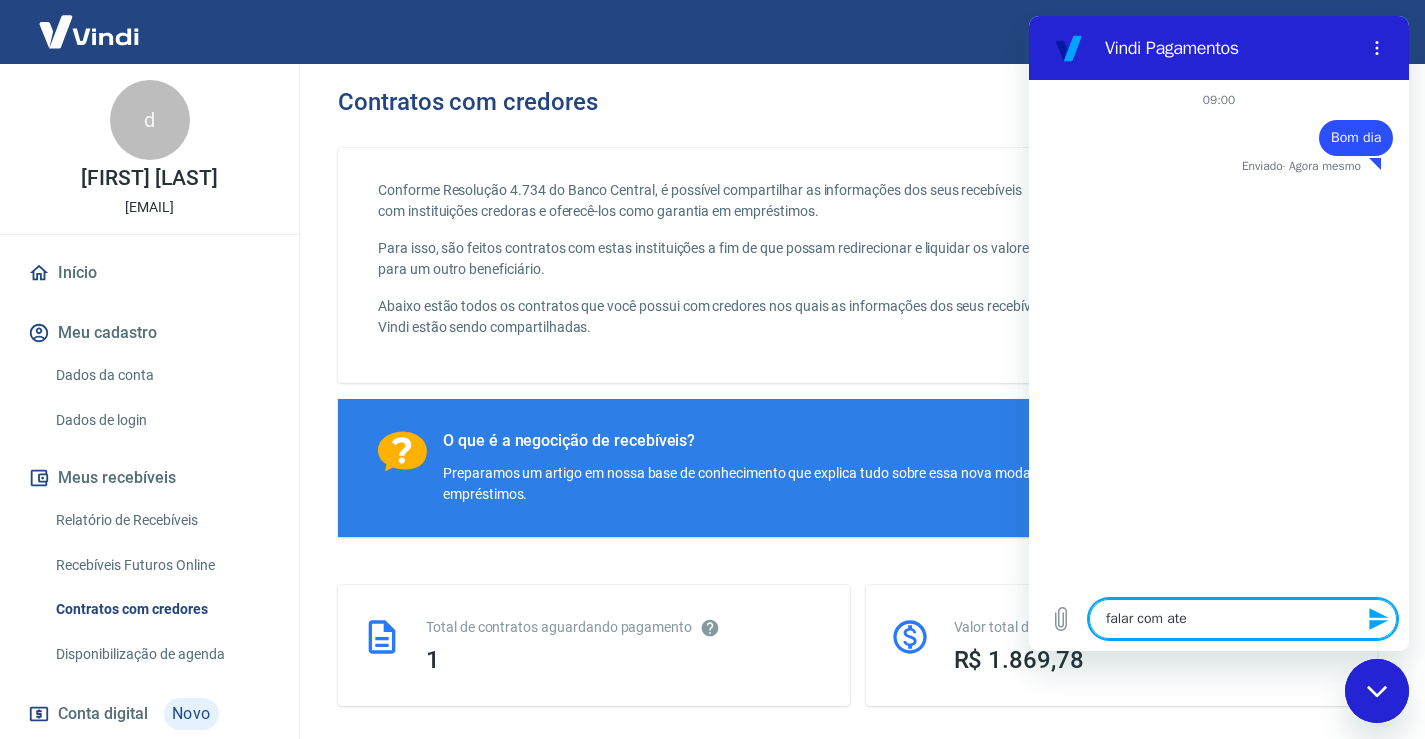 type on "falar com aten" 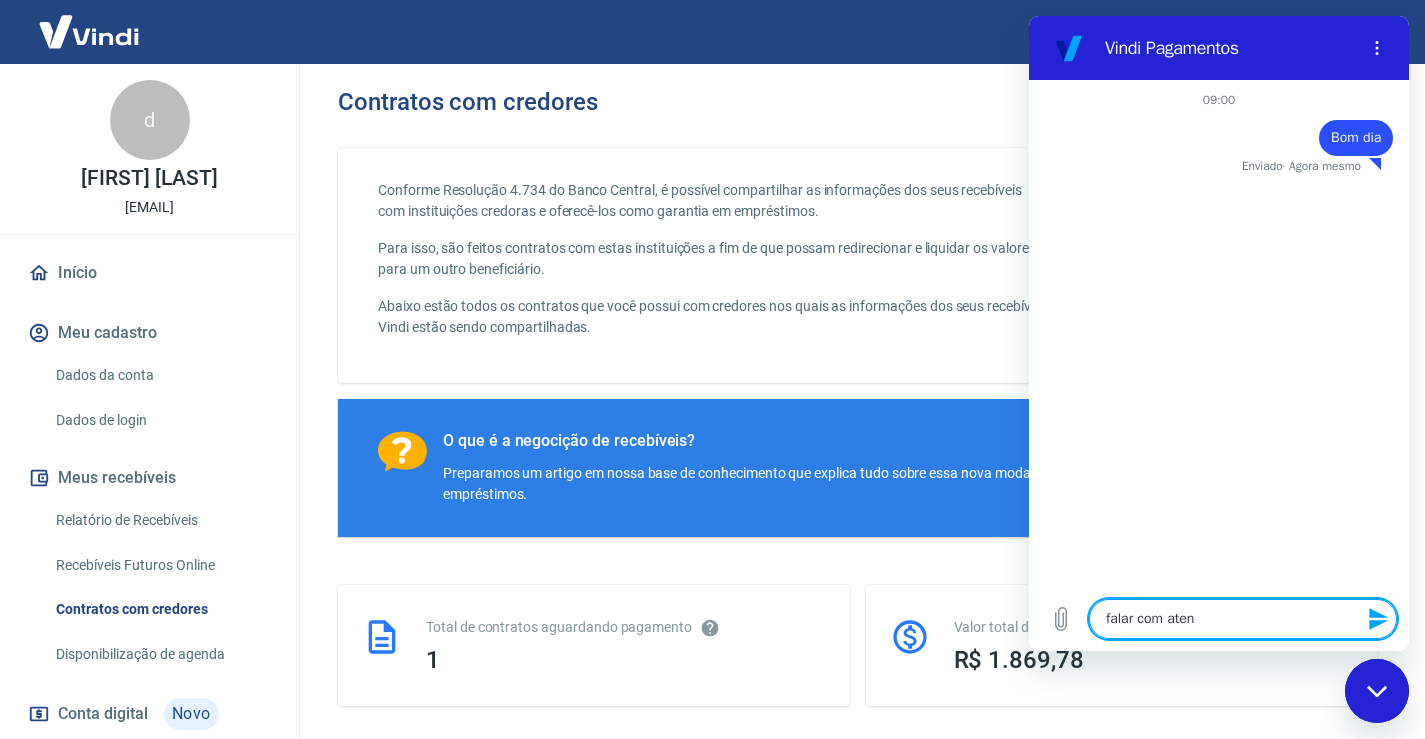 type on "falar com atend" 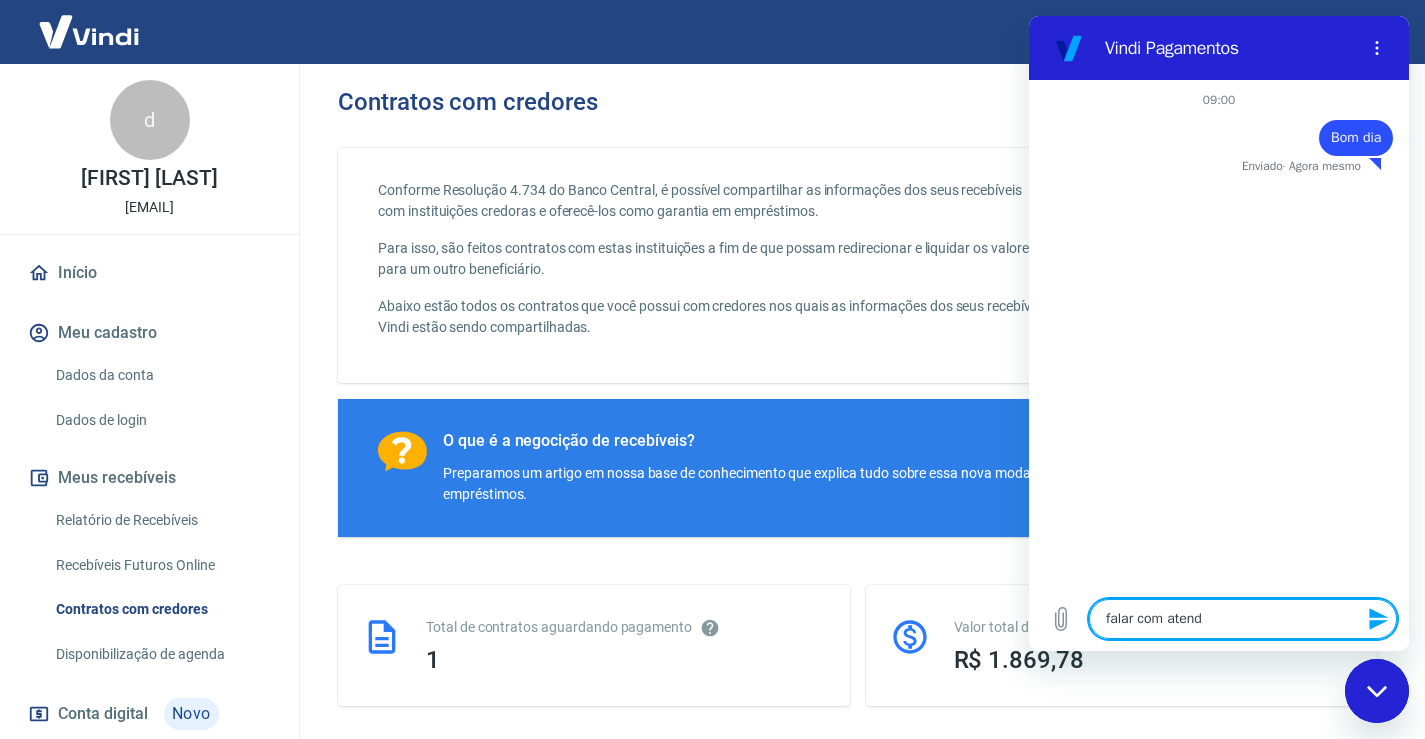 type on "falar com atendi" 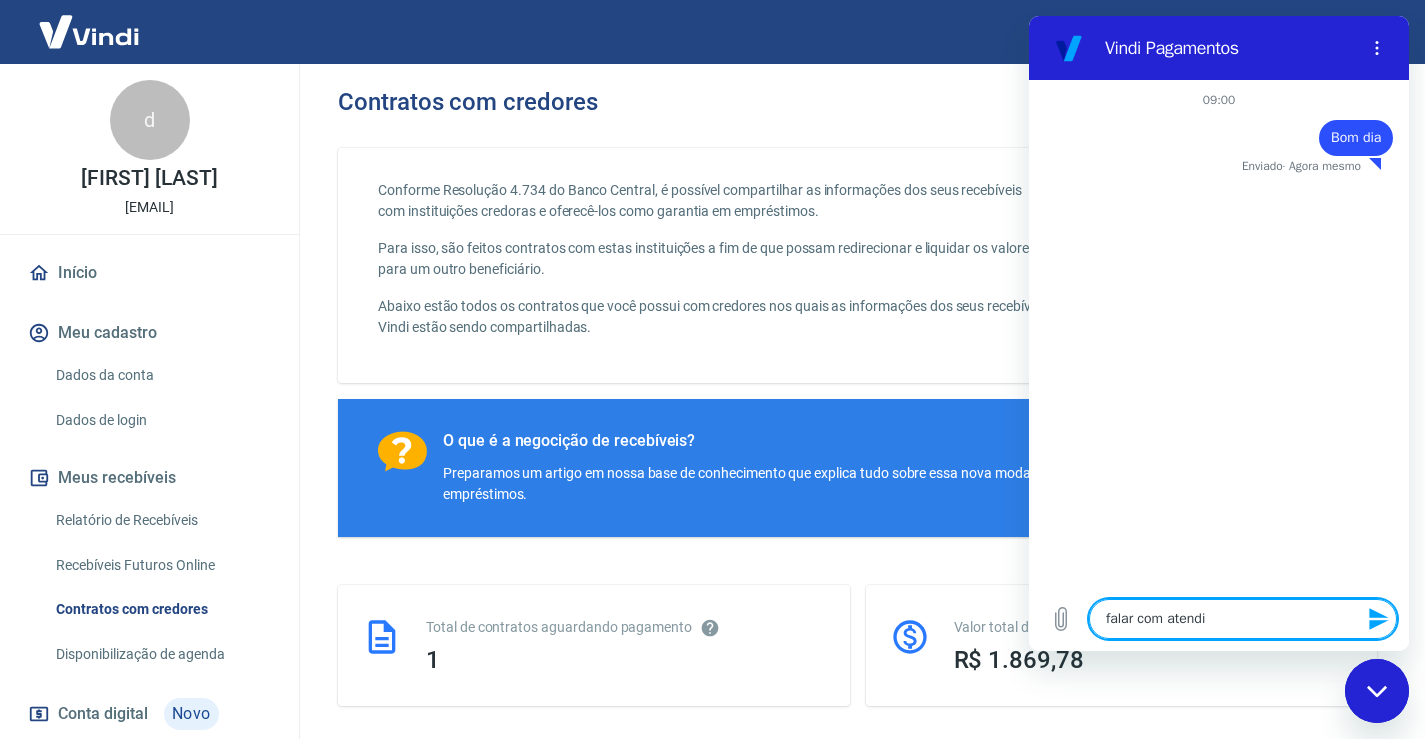 type on "falar com atendim" 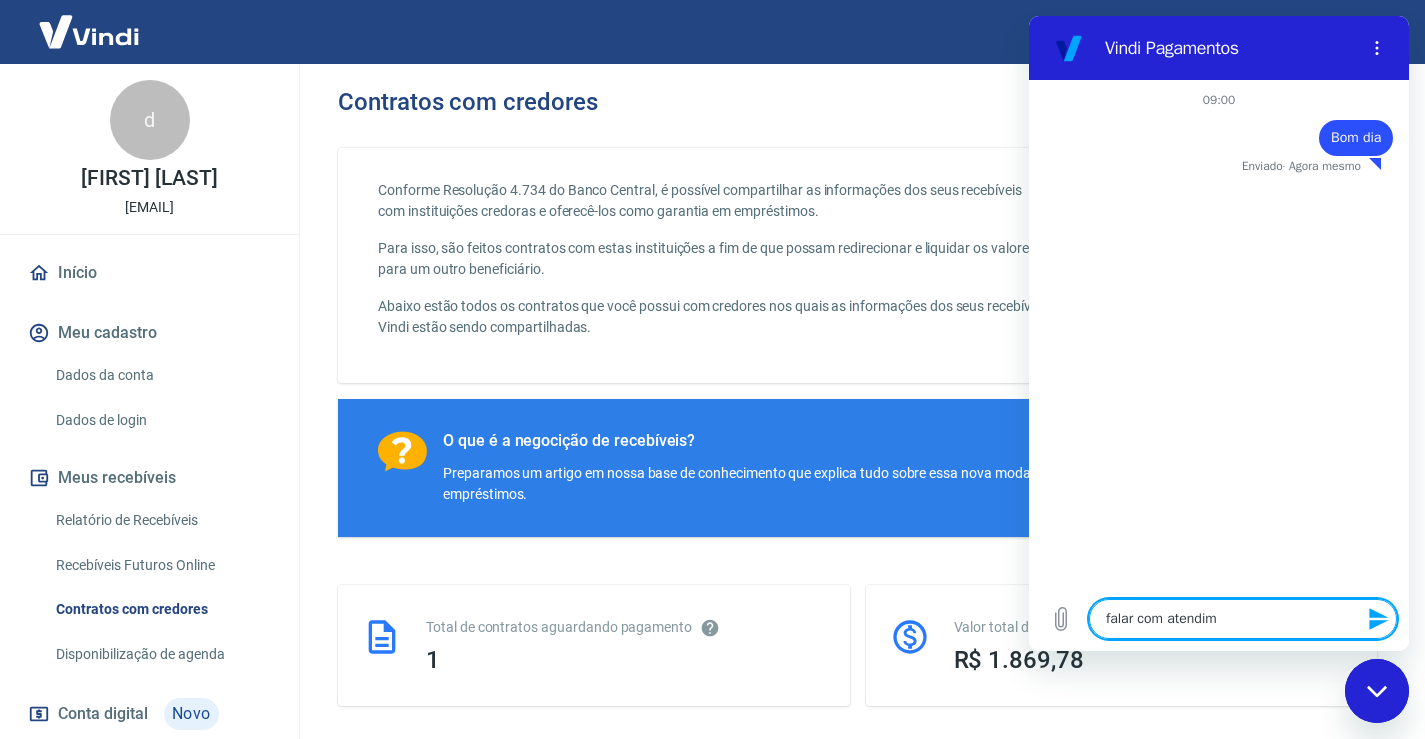 type on "falar com atendime" 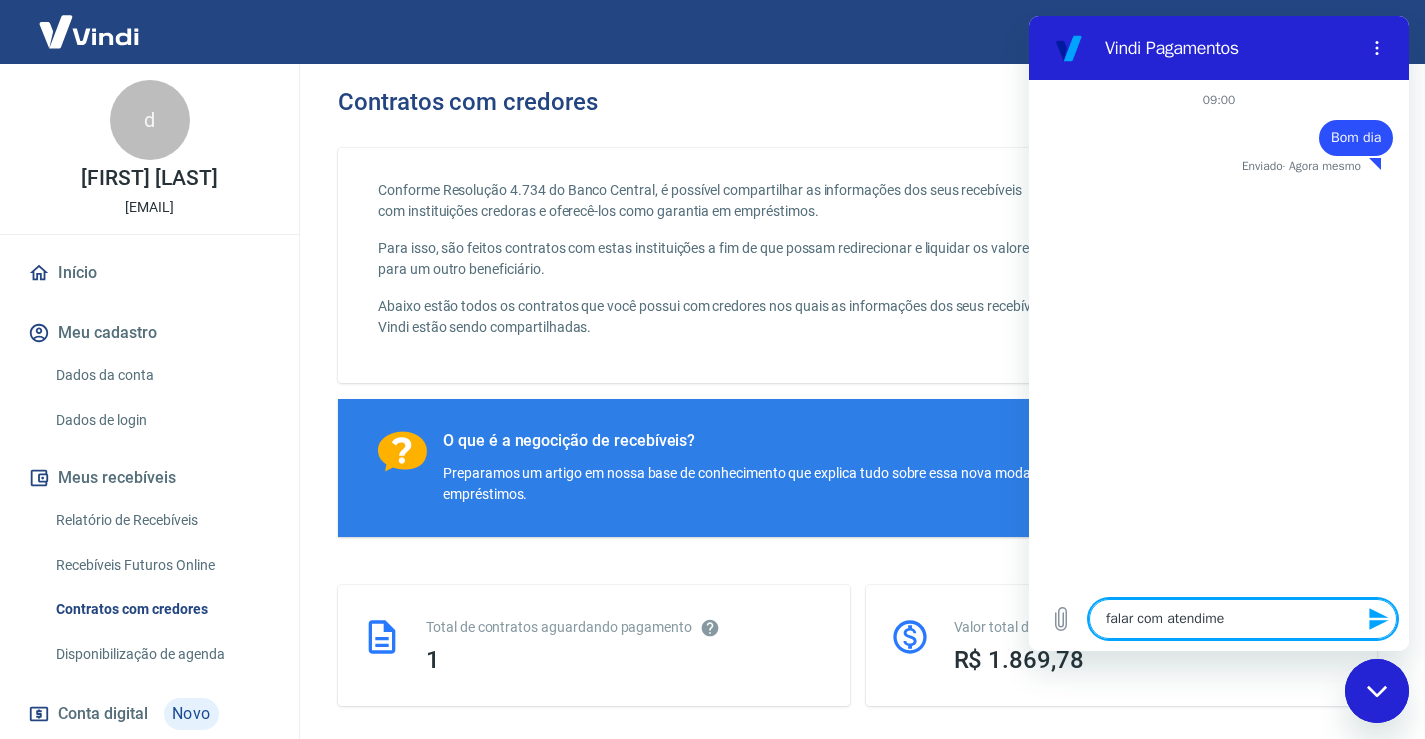 type on "falar com atendimen" 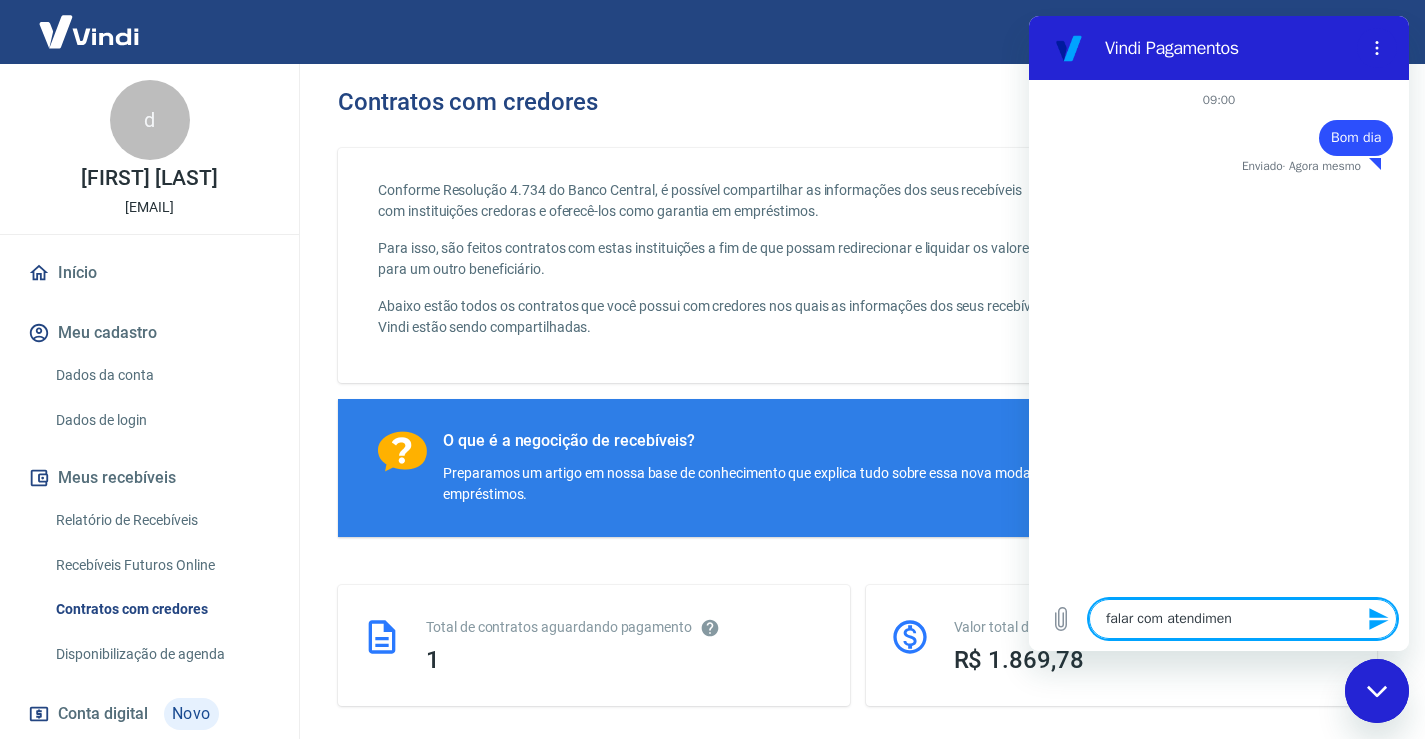 type on "falar com atendiment" 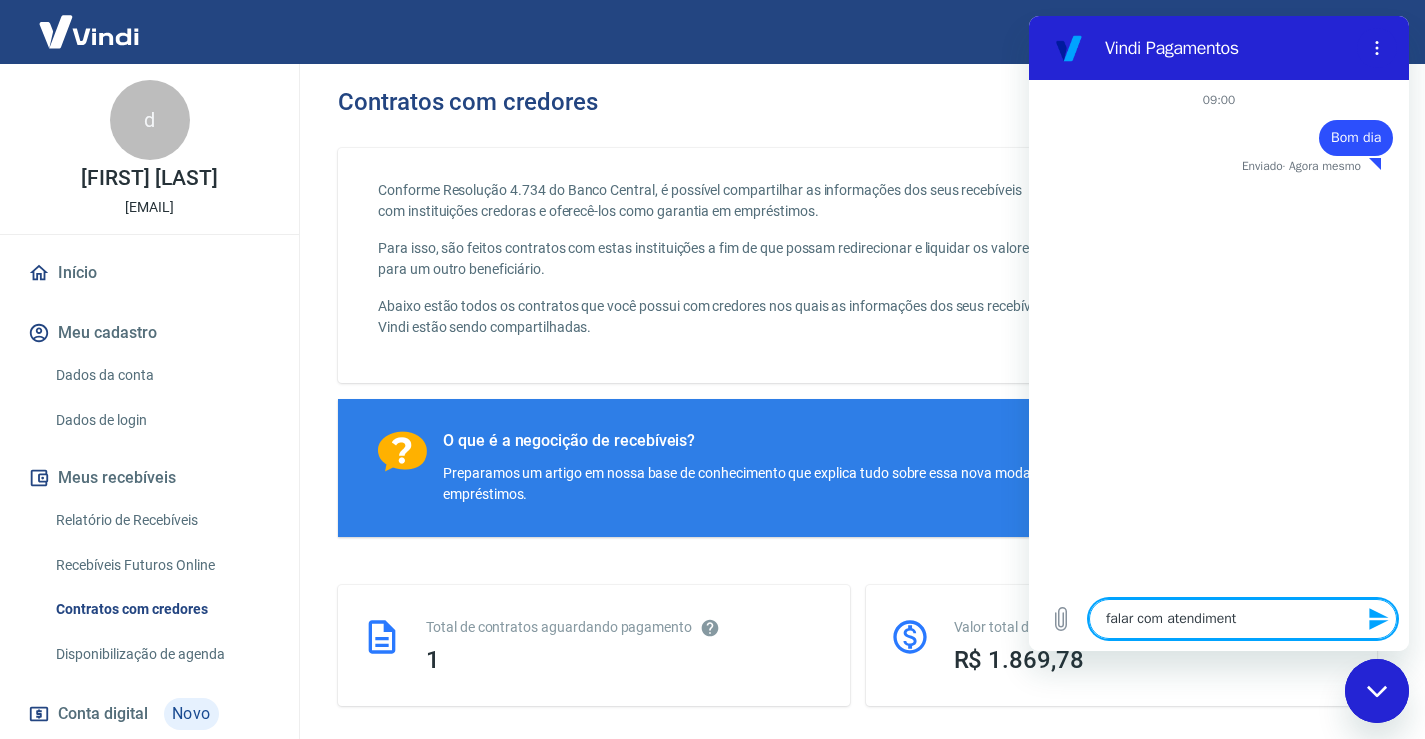 type on "falar com atendimento" 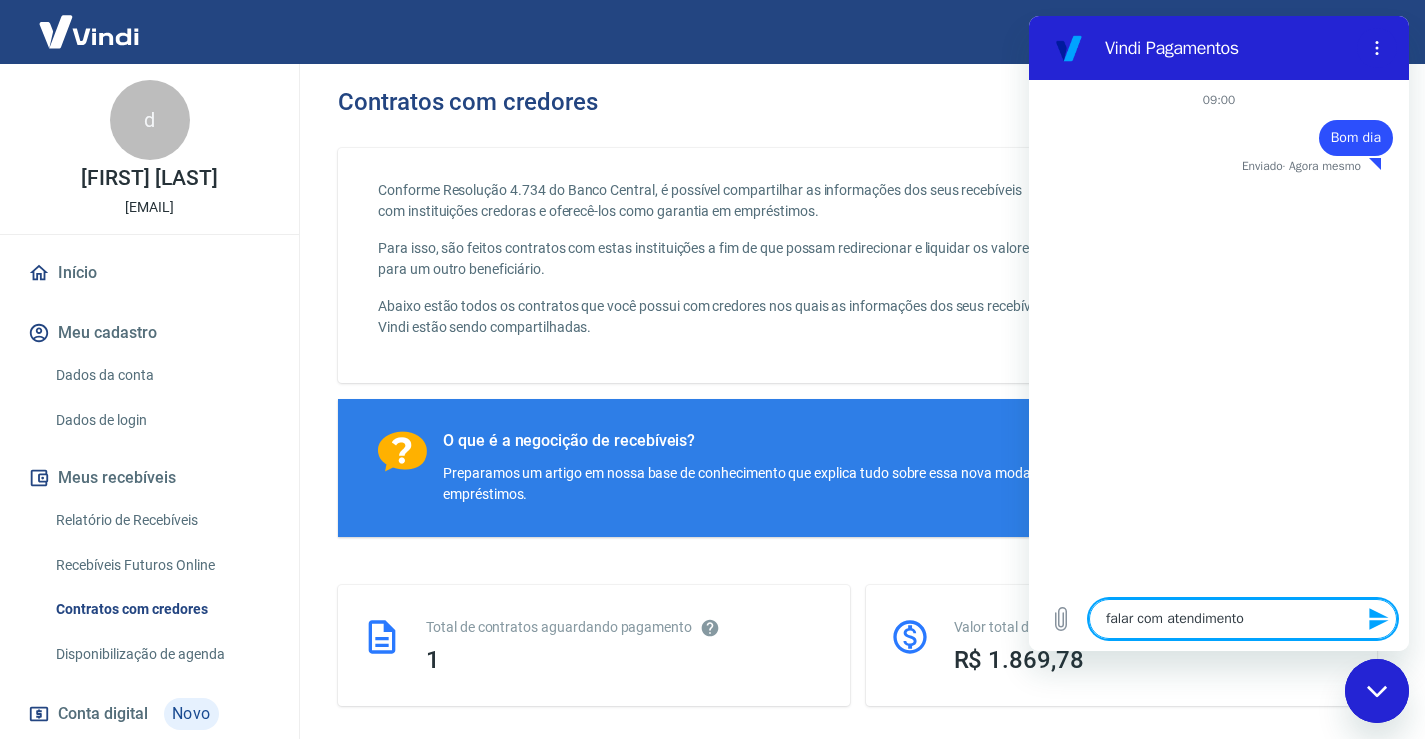type 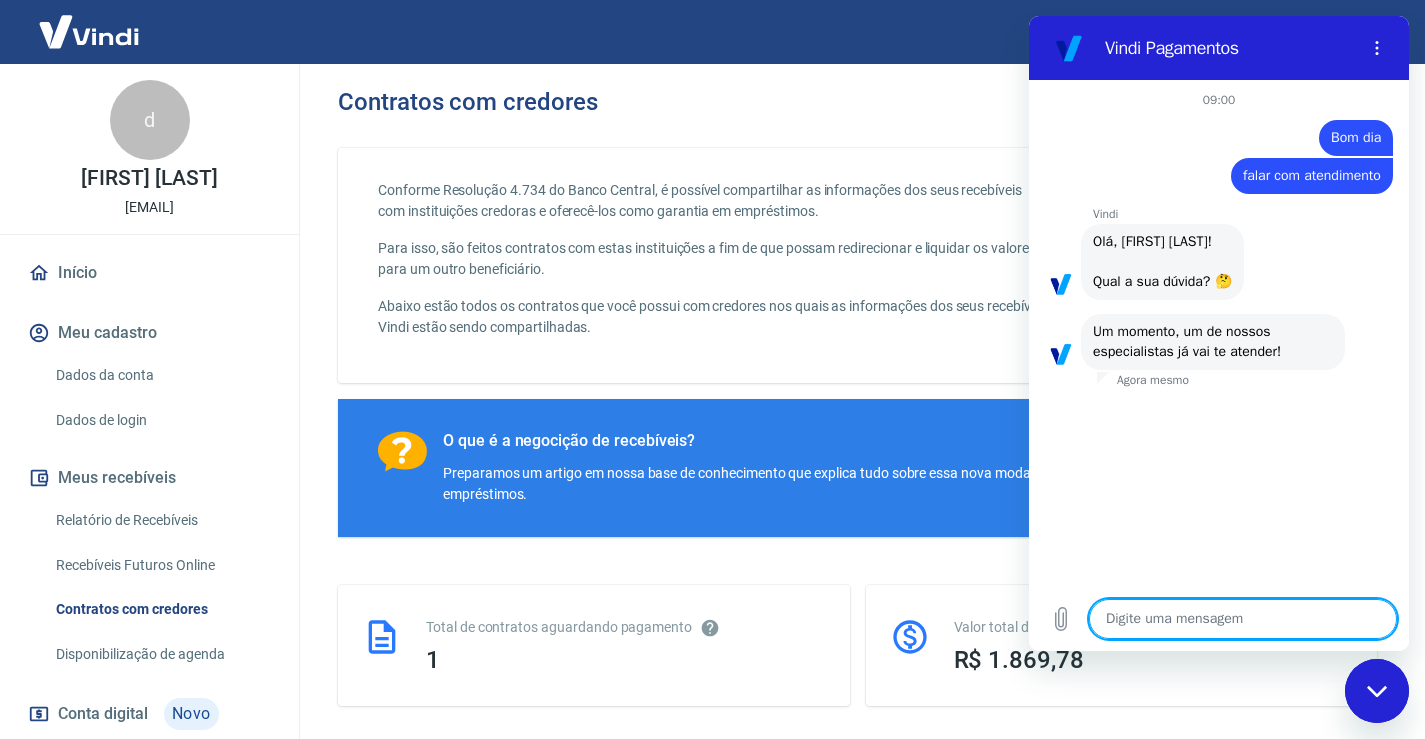 type on "x" 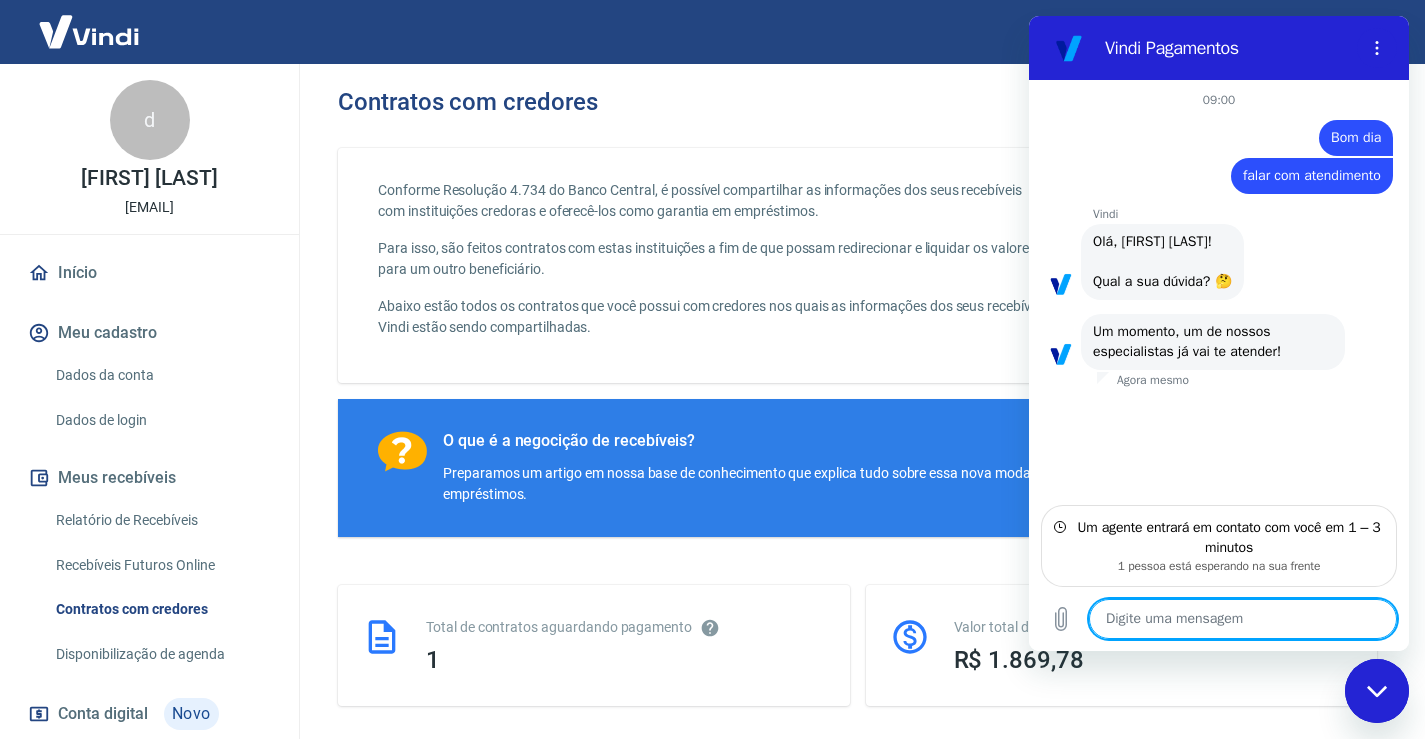 type on "B" 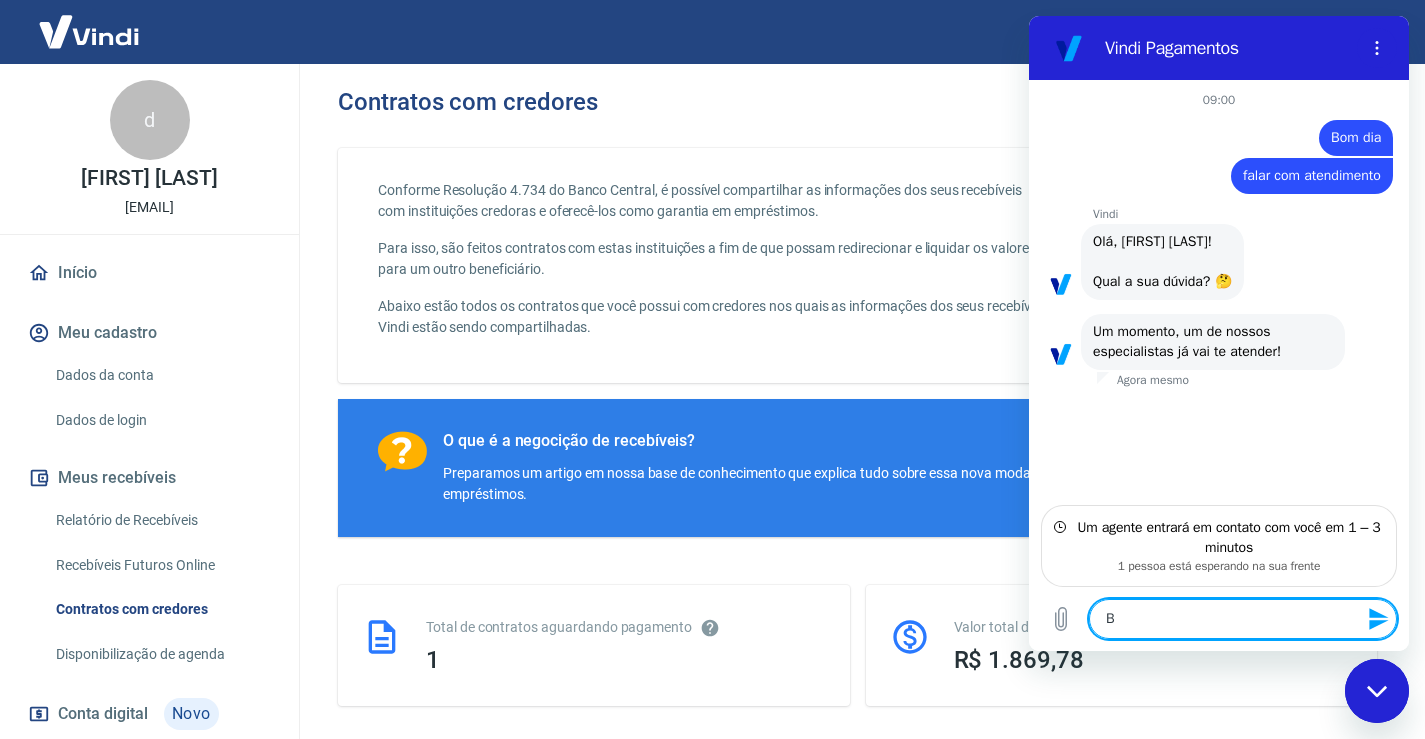 type on "Bo" 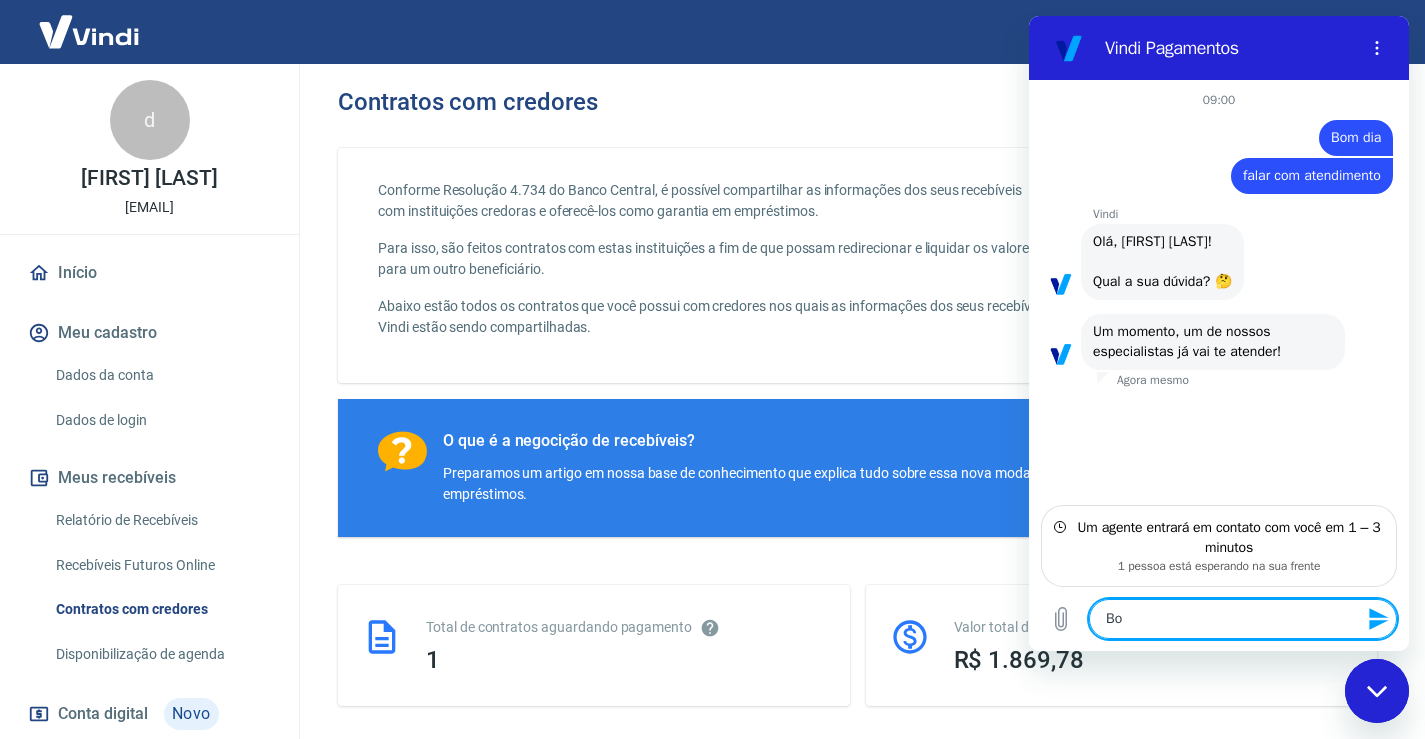 type on "Bom" 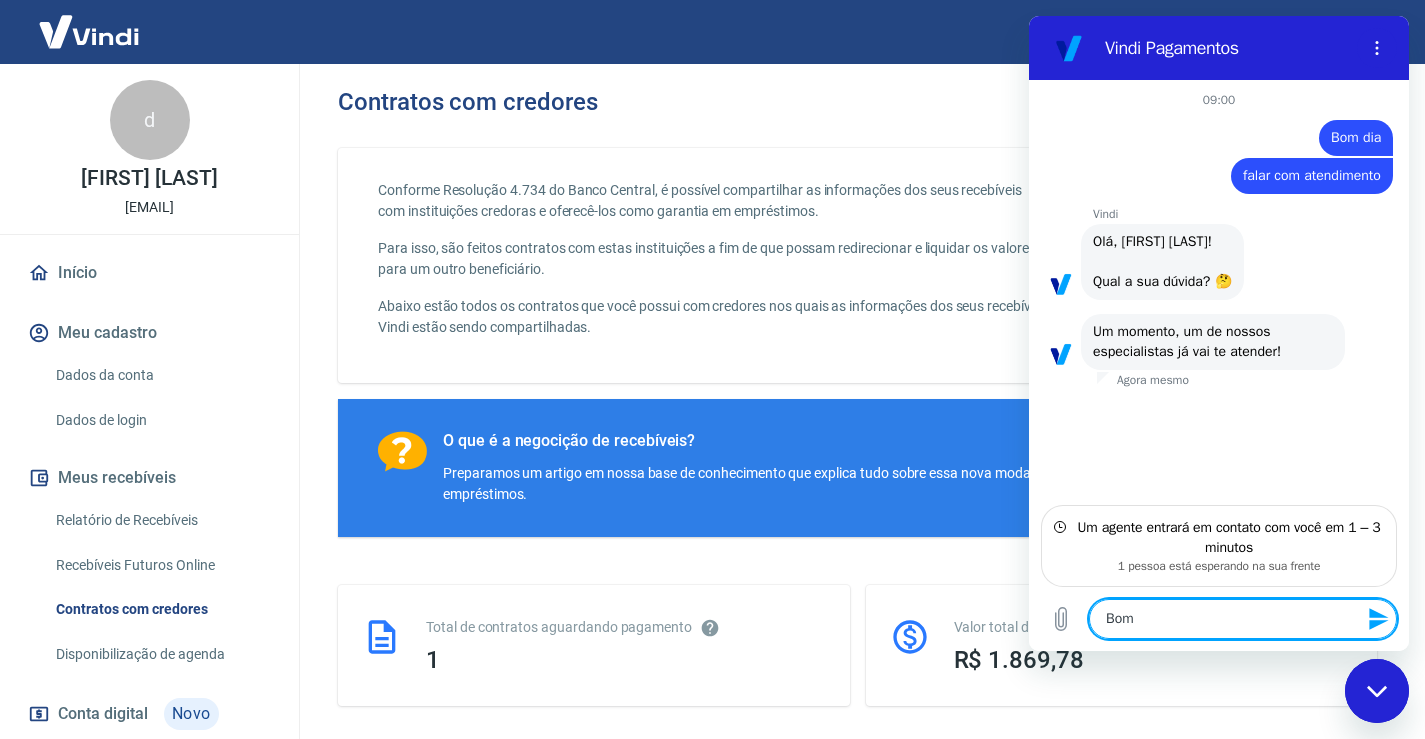 type on "x" 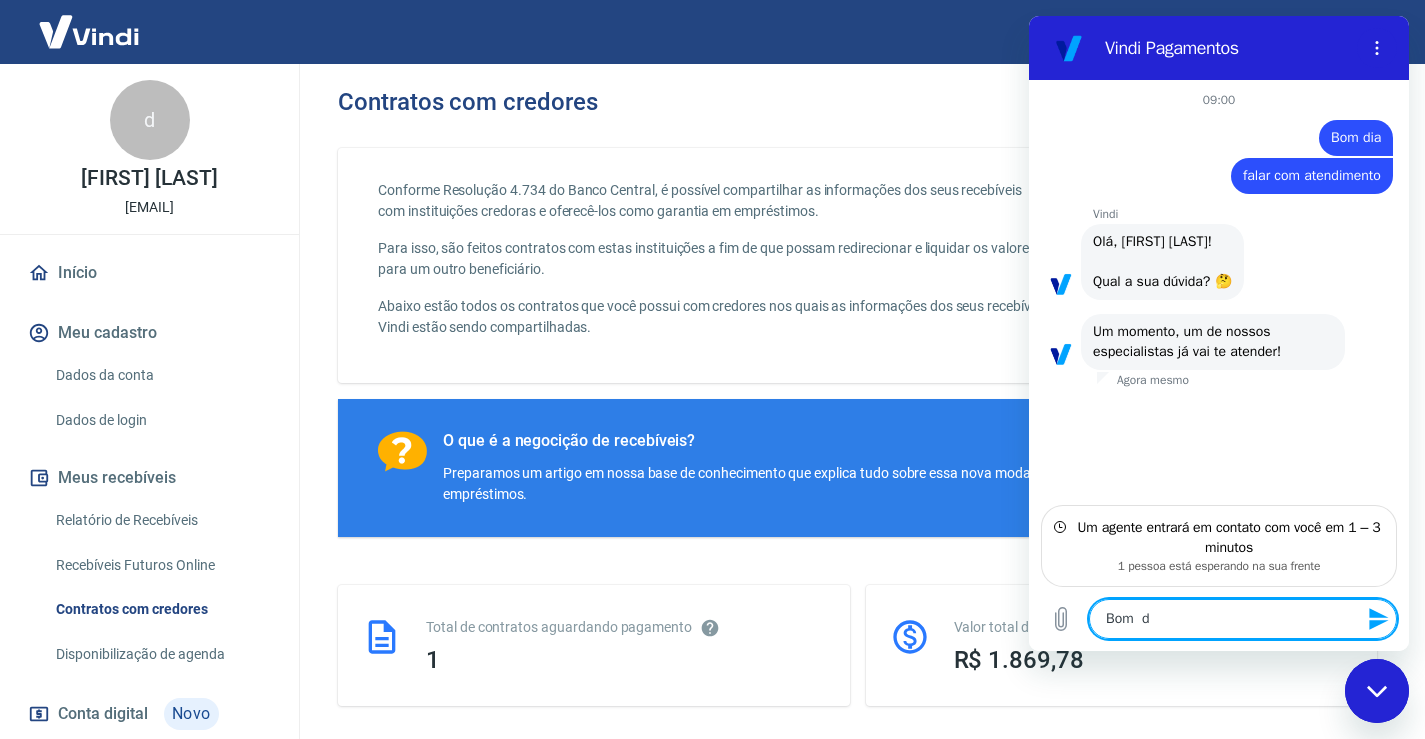 type on "Bom  di" 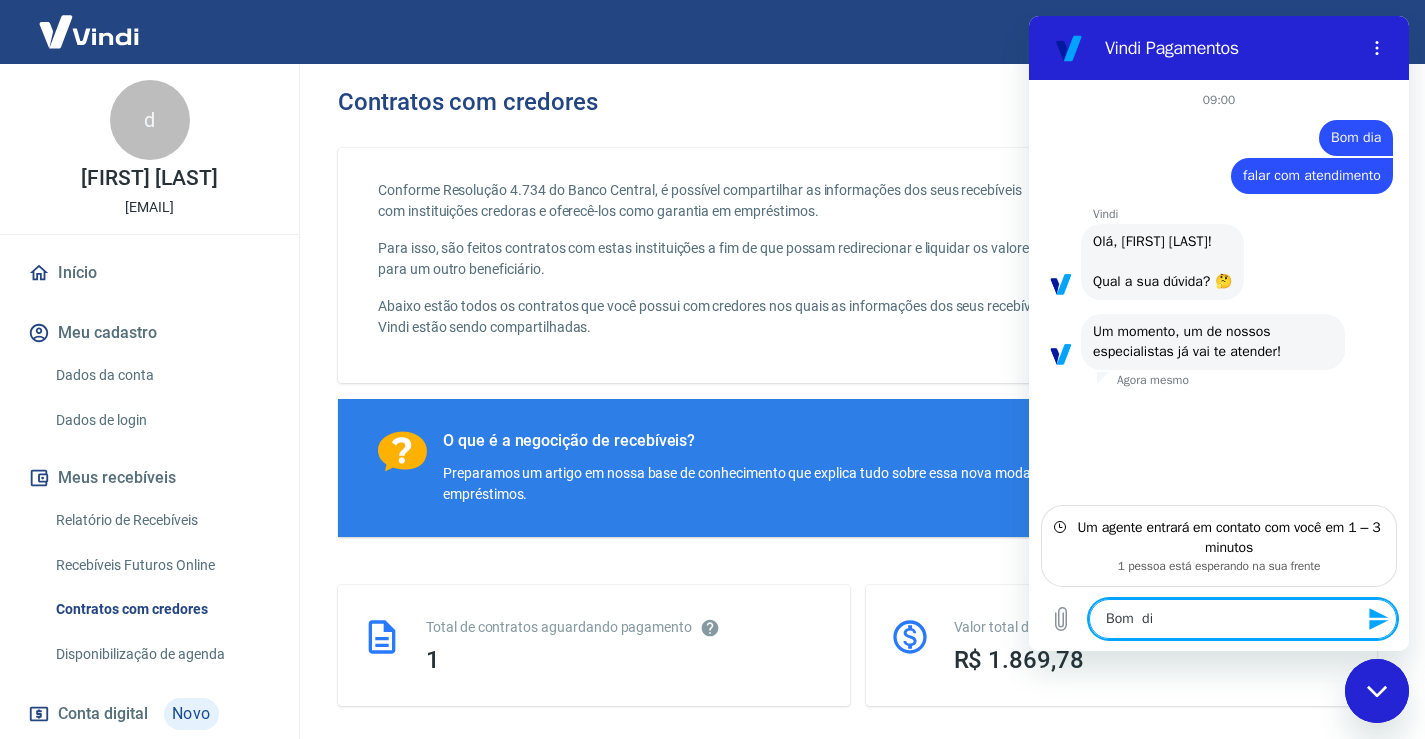 type on "Bom  dia" 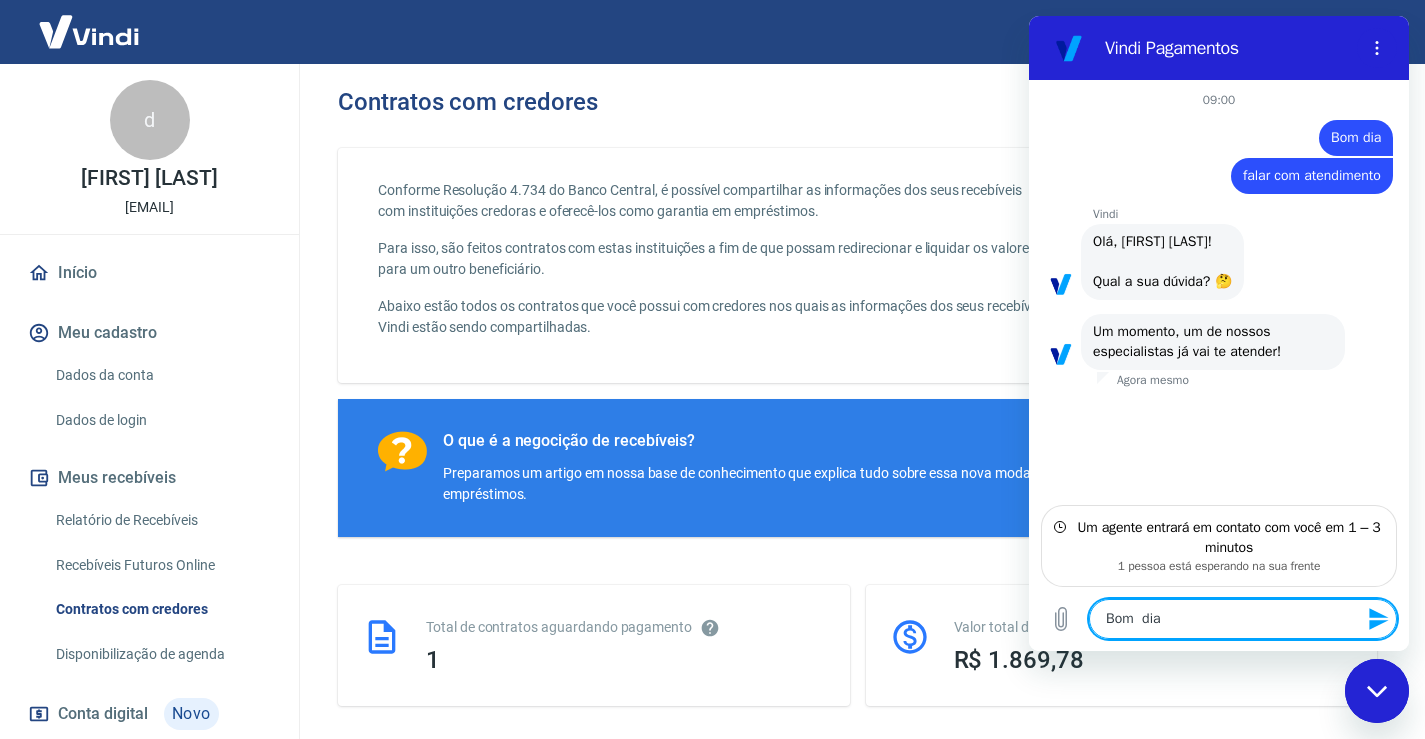 type on "Bom  di" 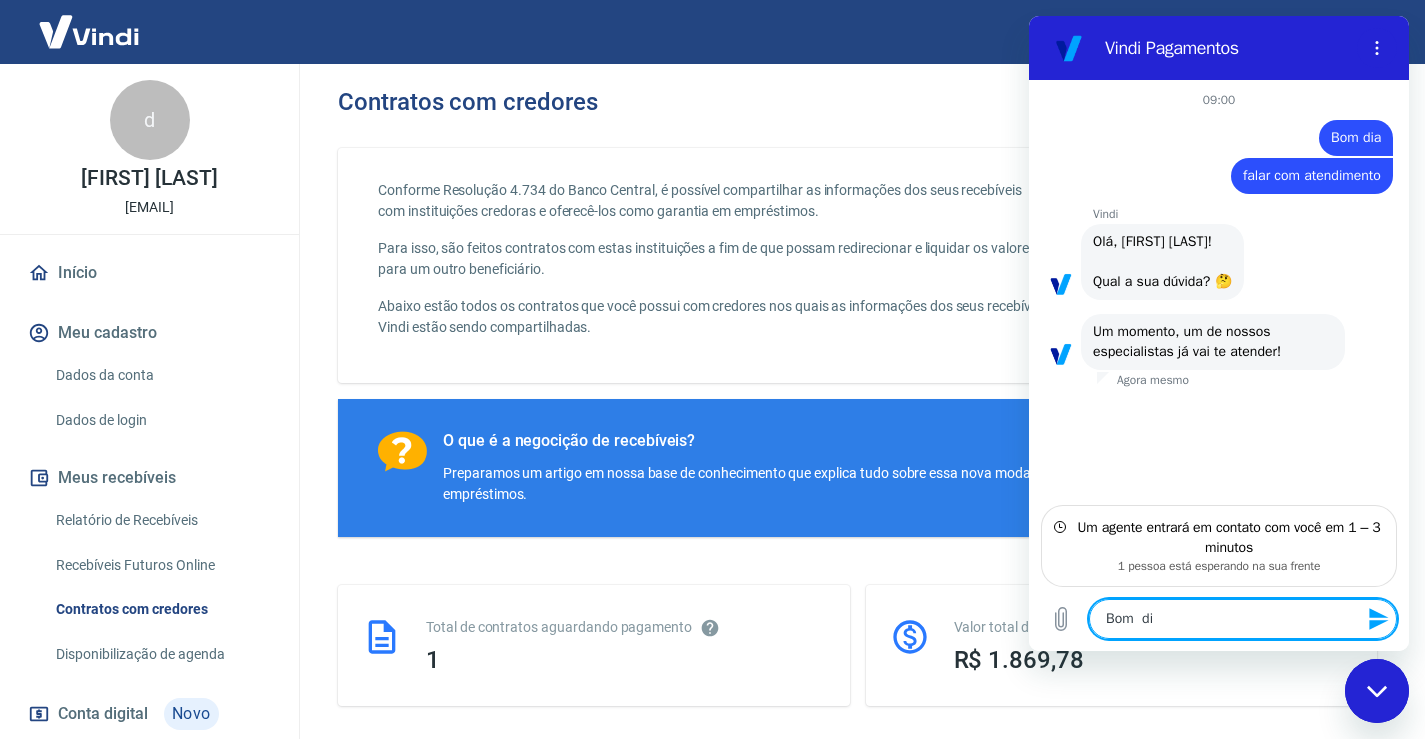 type on "Bom  d" 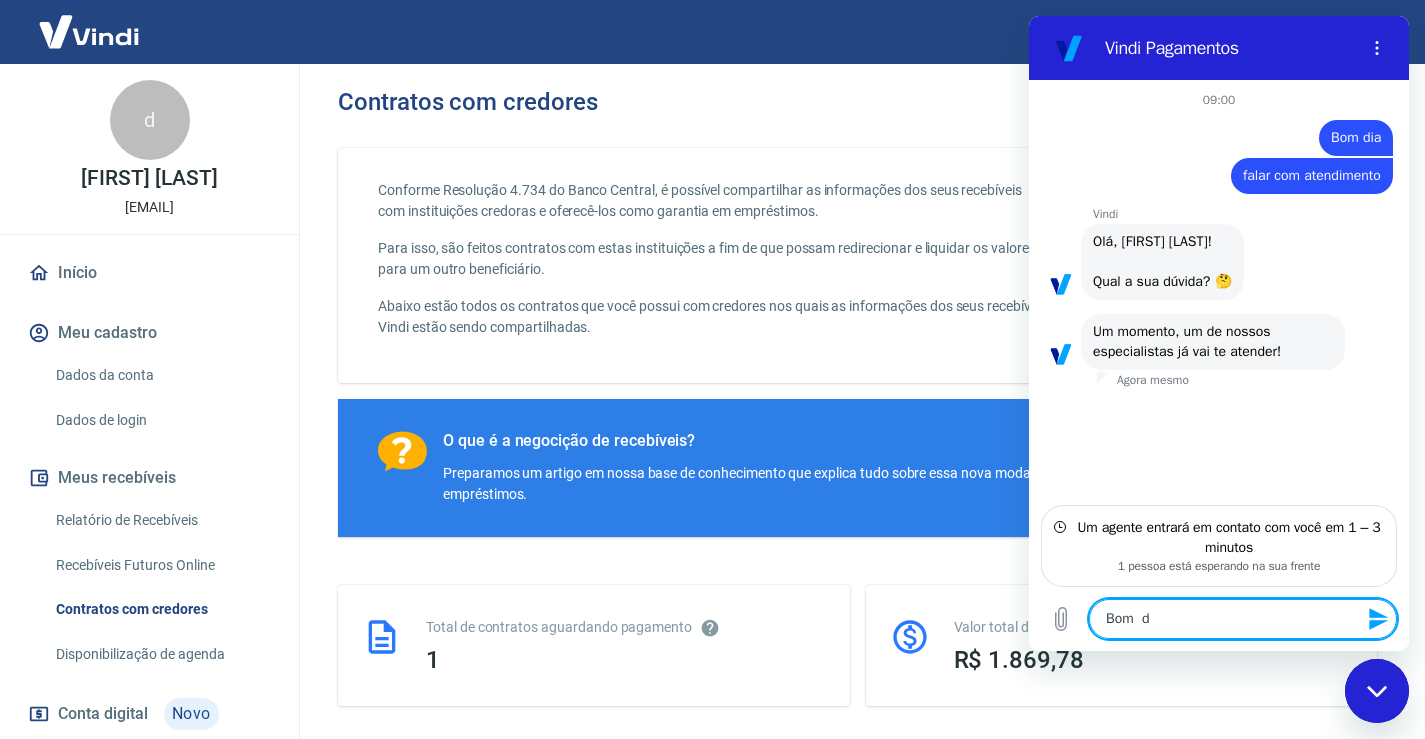 type on "Bom" 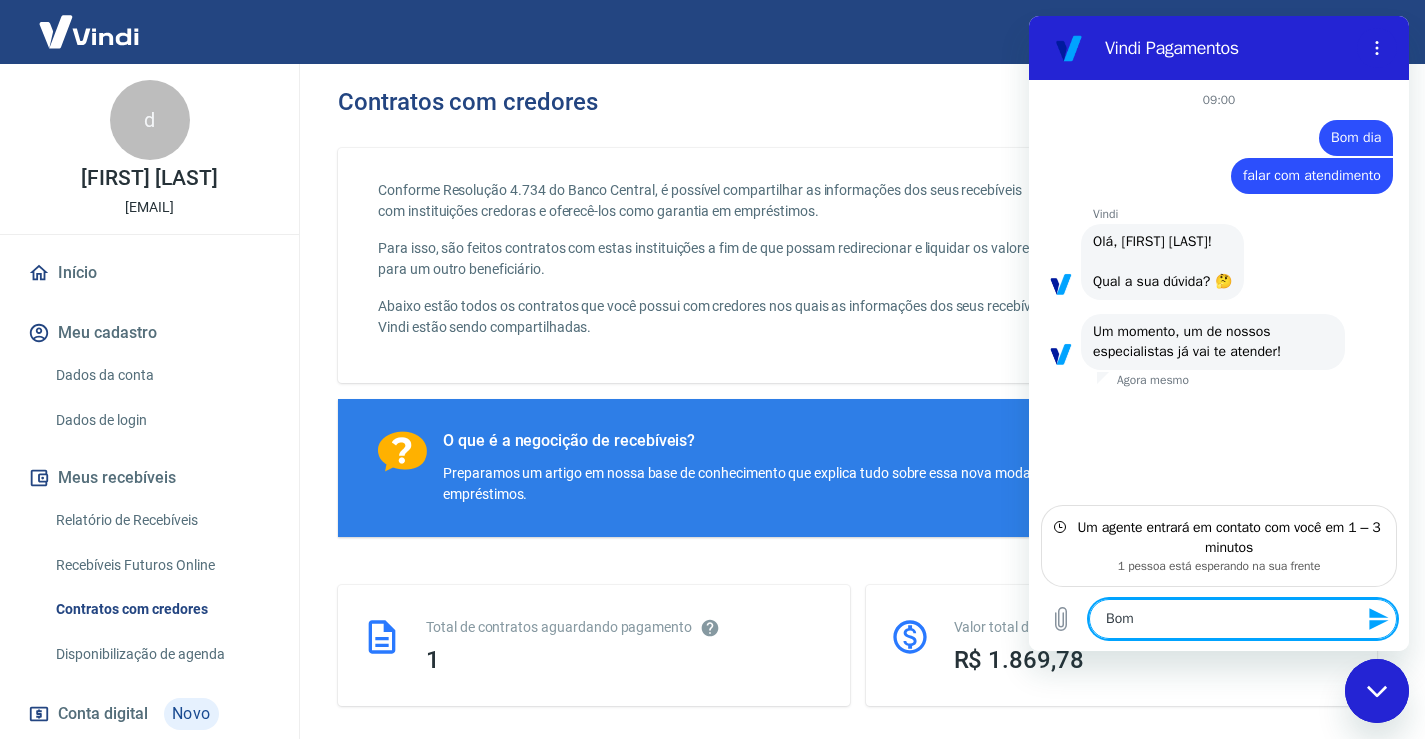 type on "Bom" 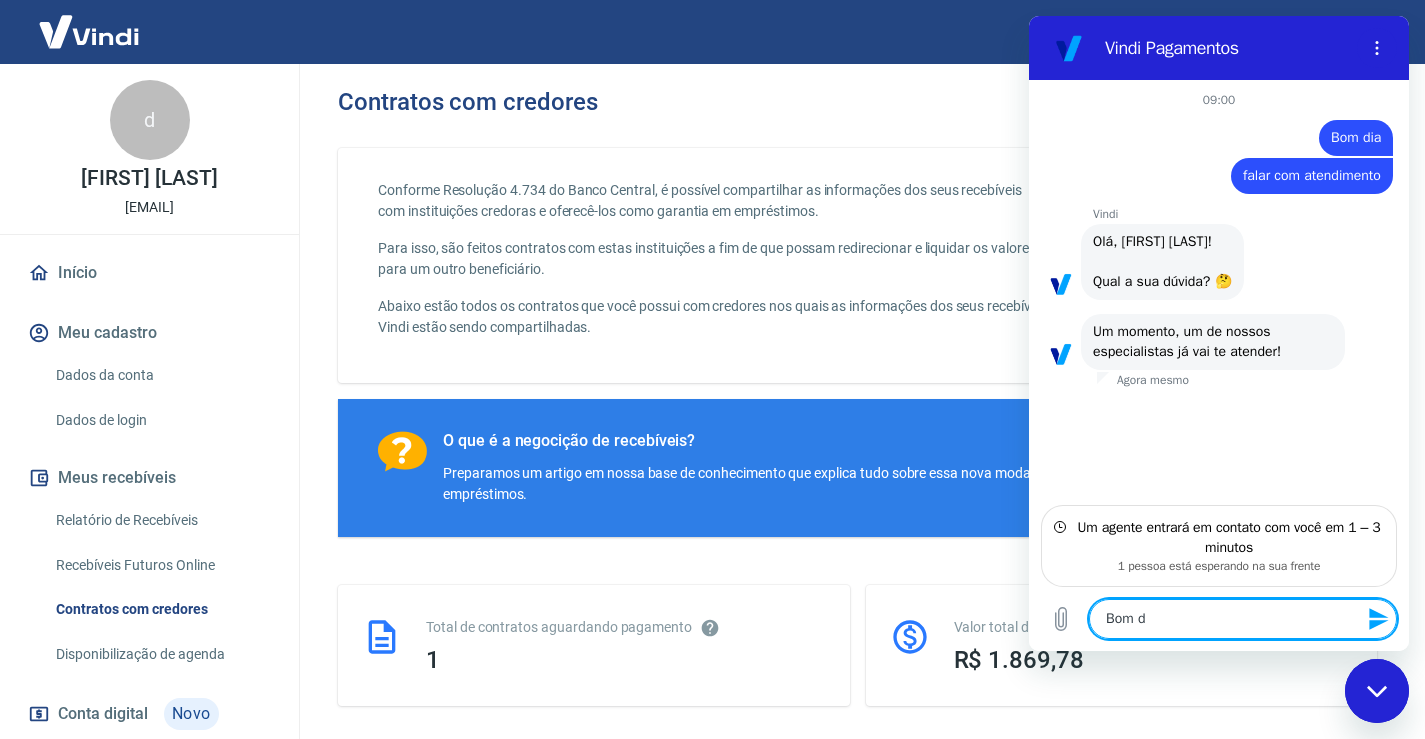 type on "Bom di" 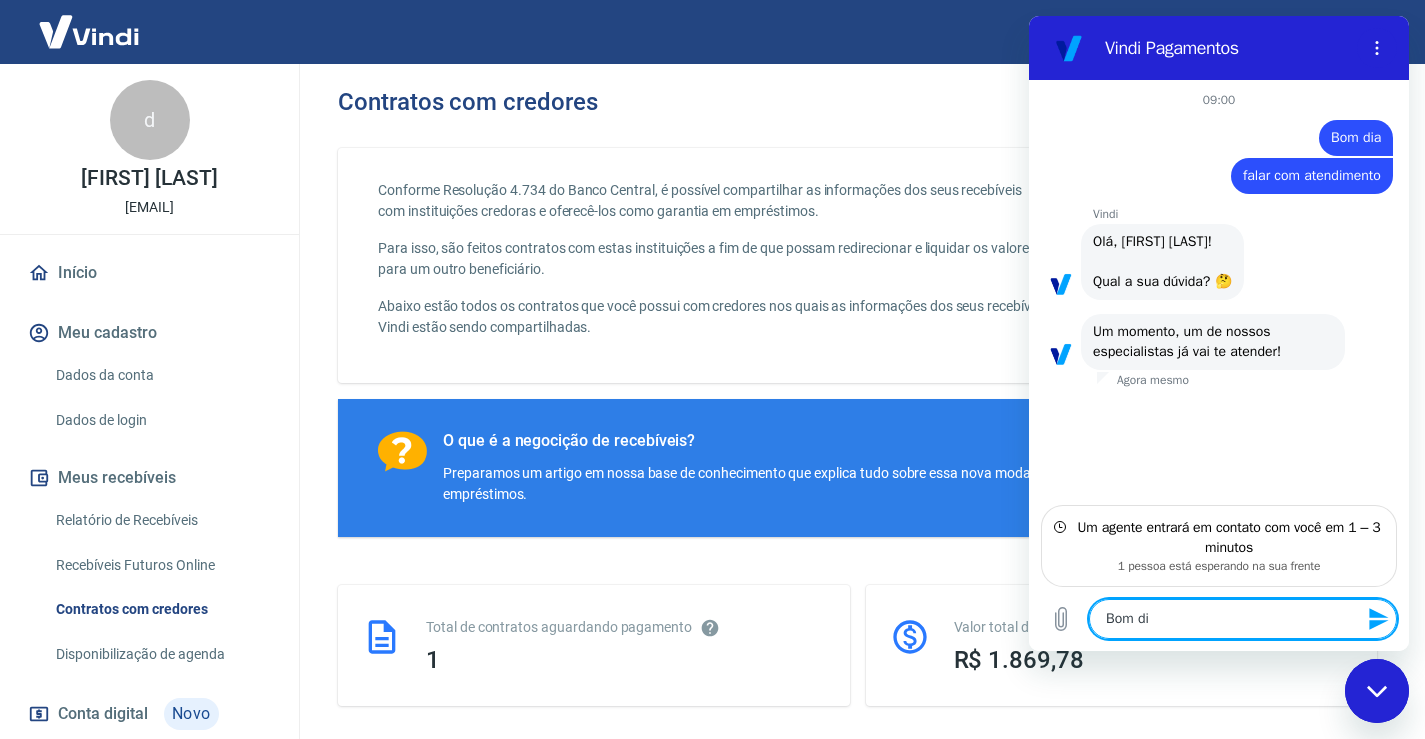 type on "Bom dia" 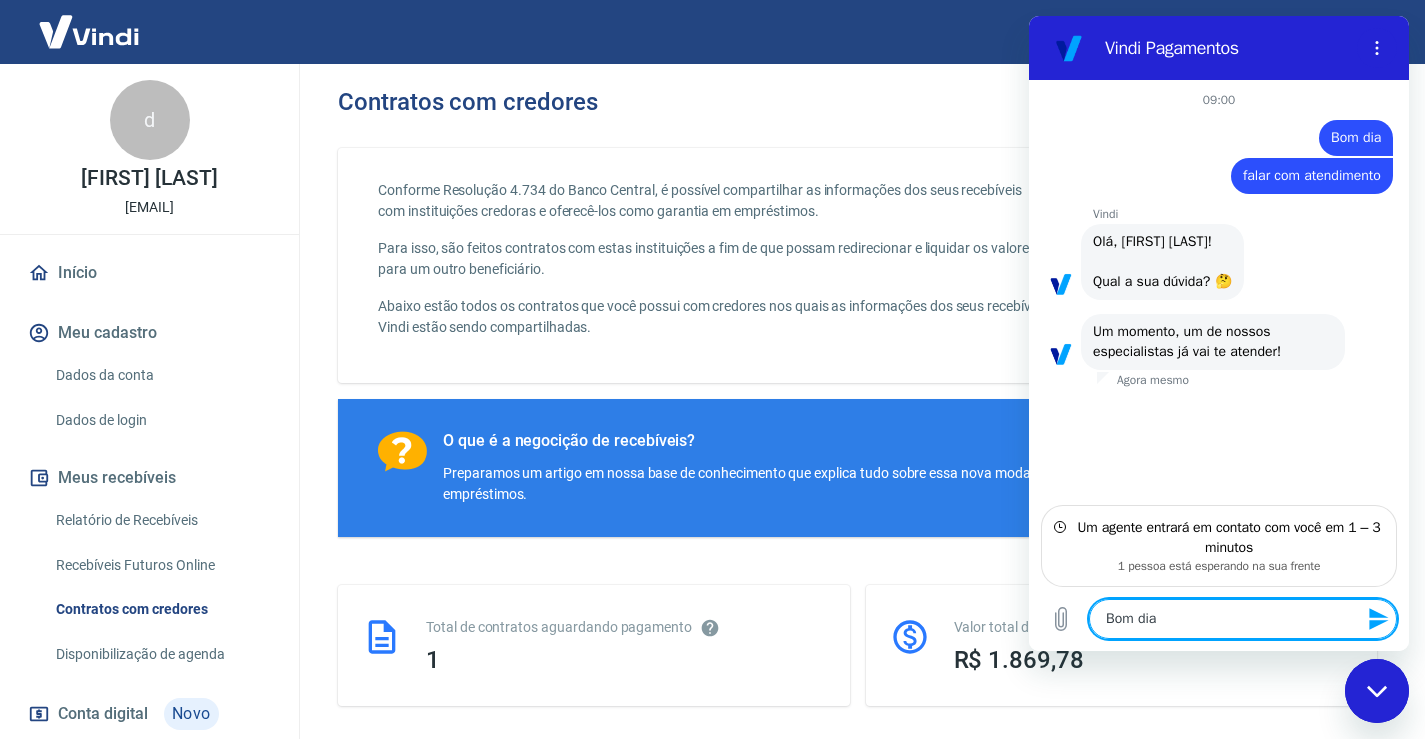 type on "Bom dia." 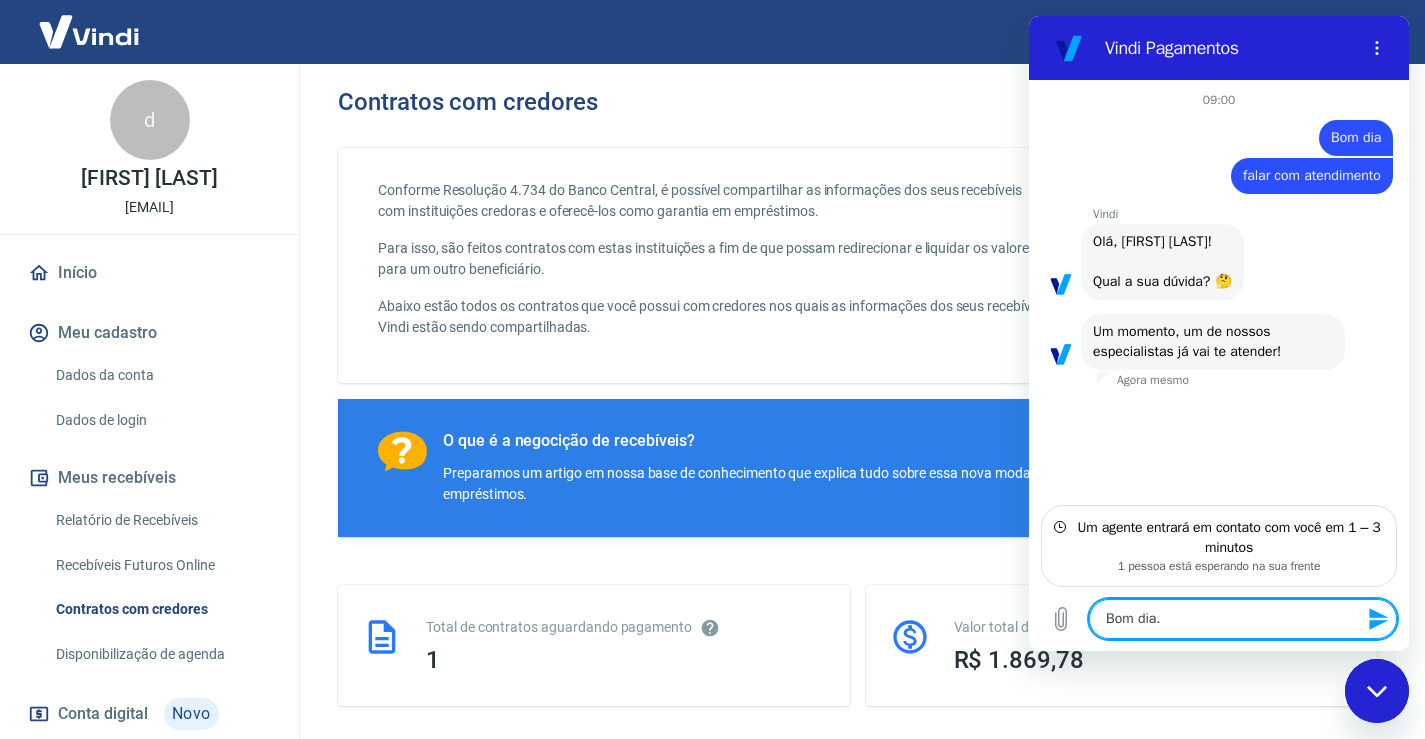 type 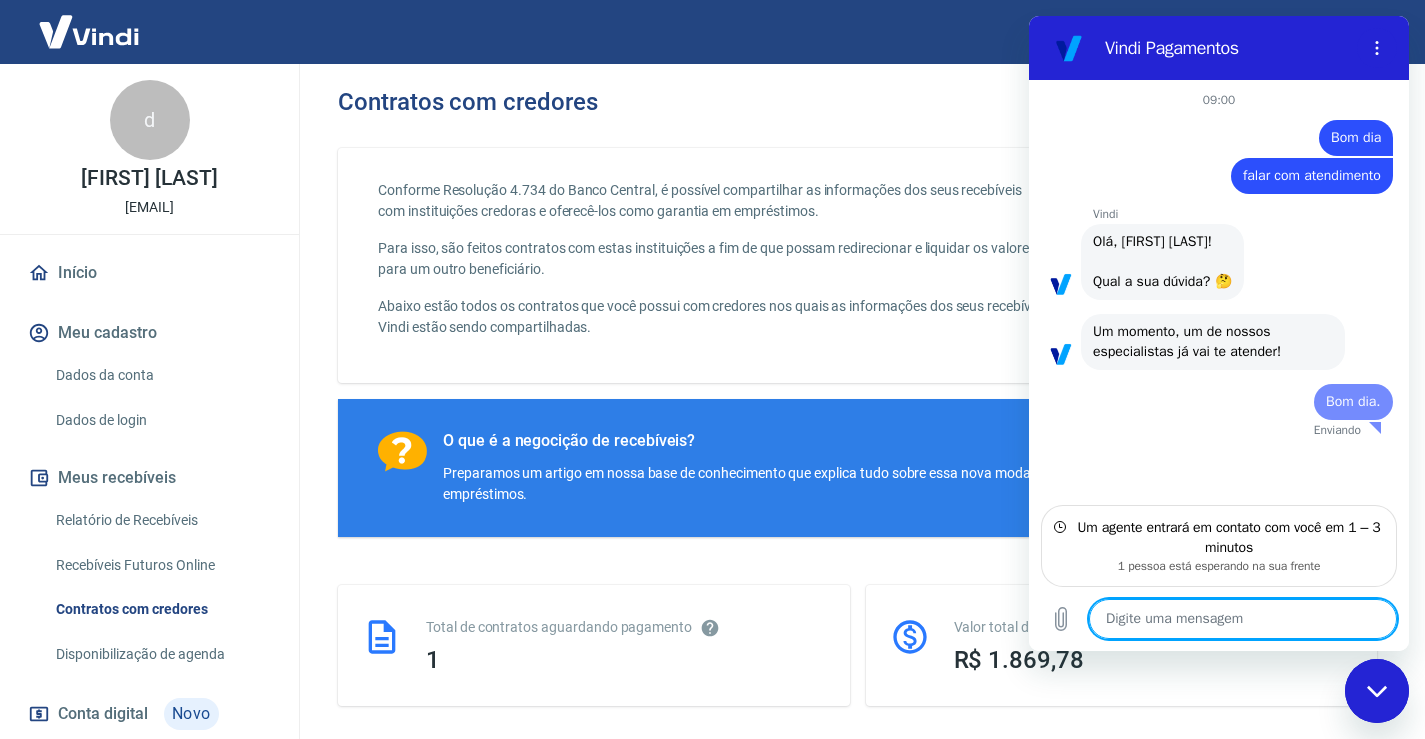type on "O" 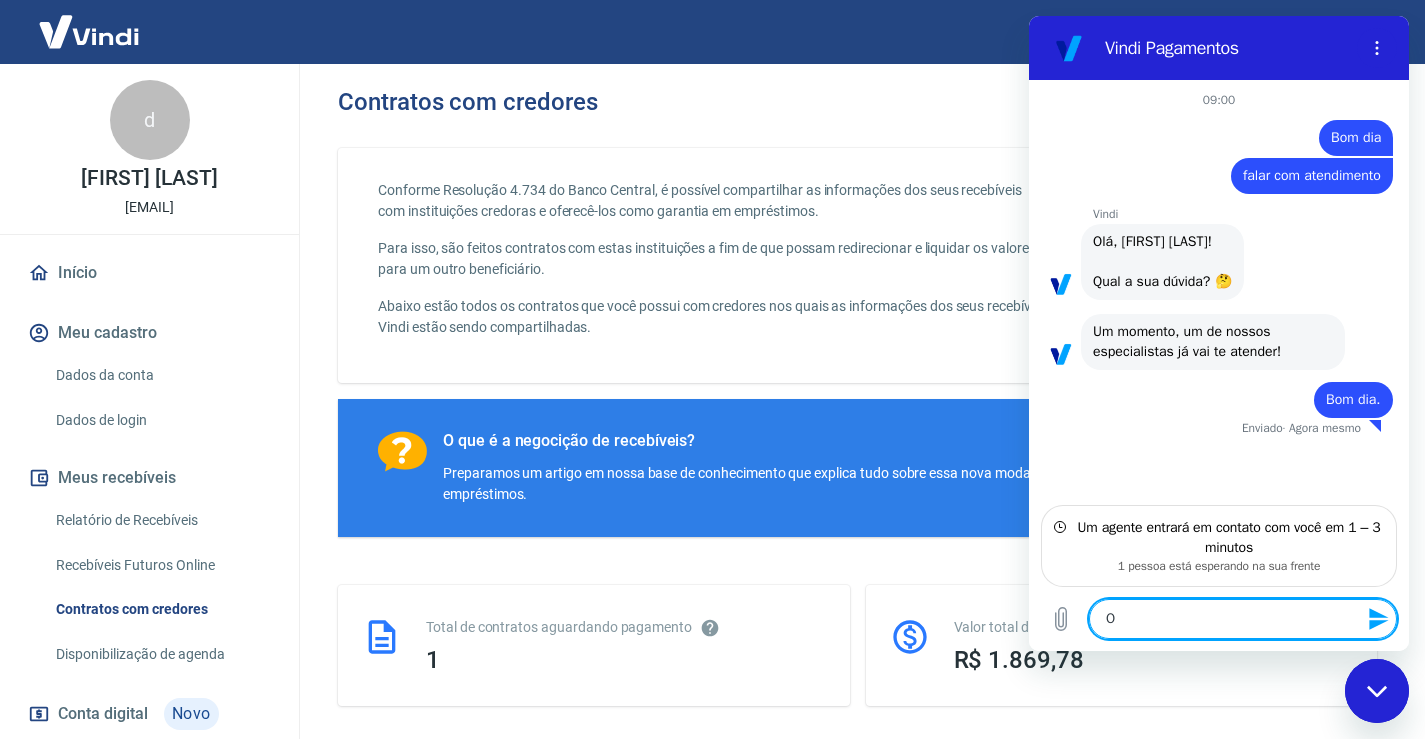 type on "On" 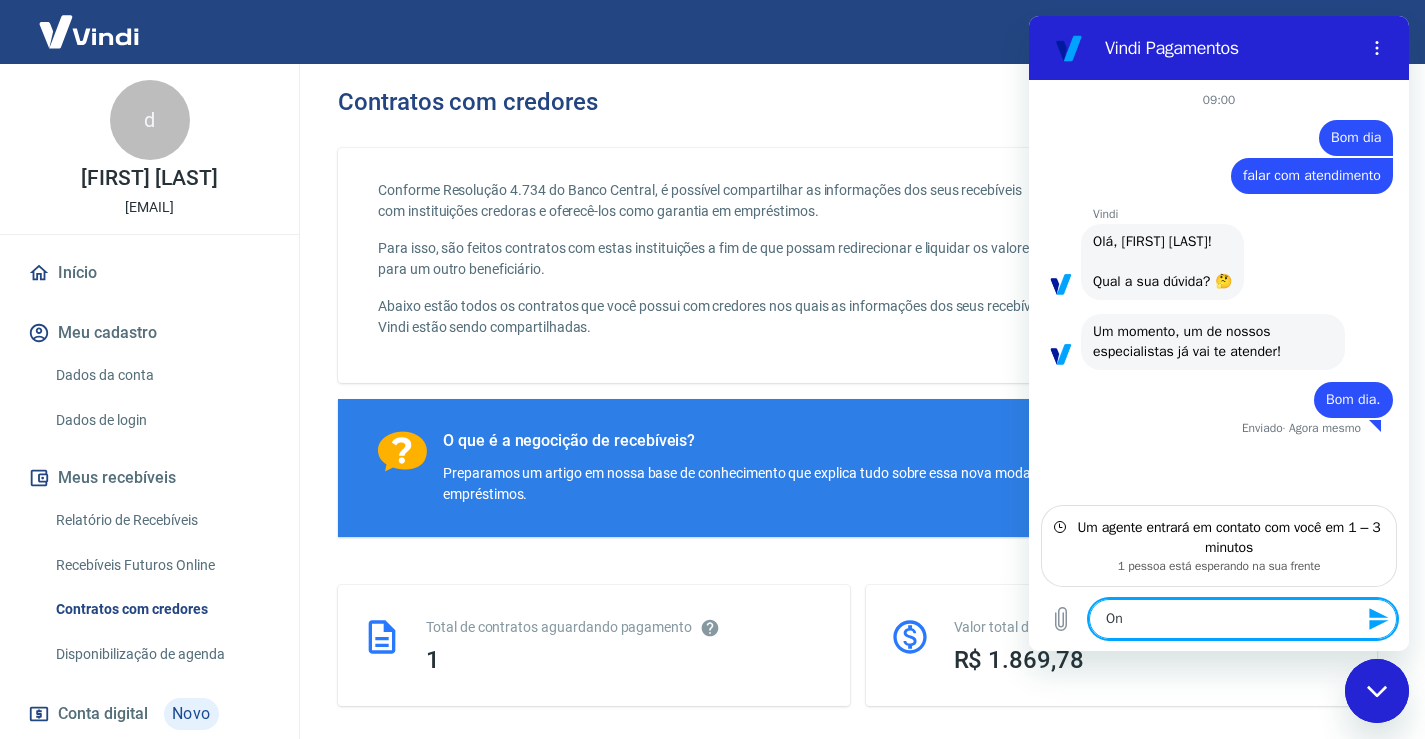 type on "Ond" 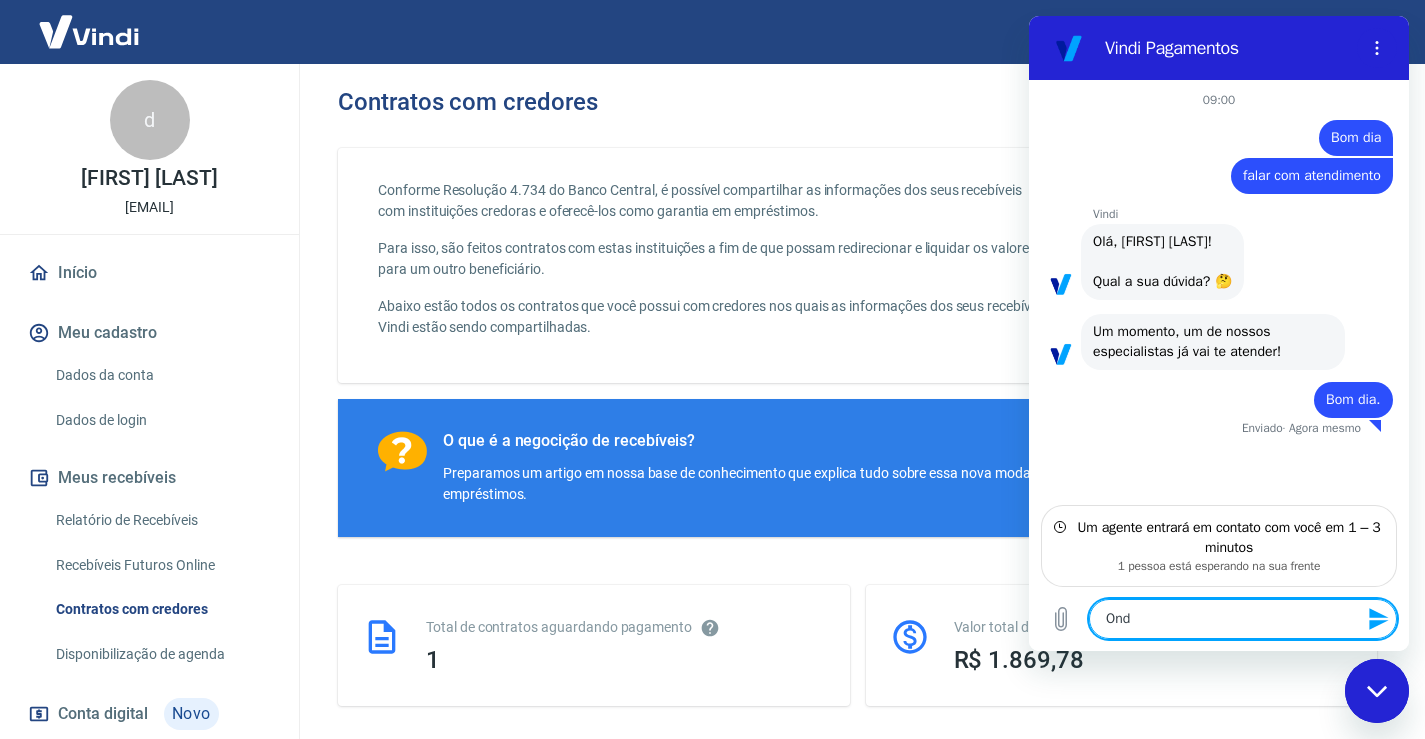 type on "Onde" 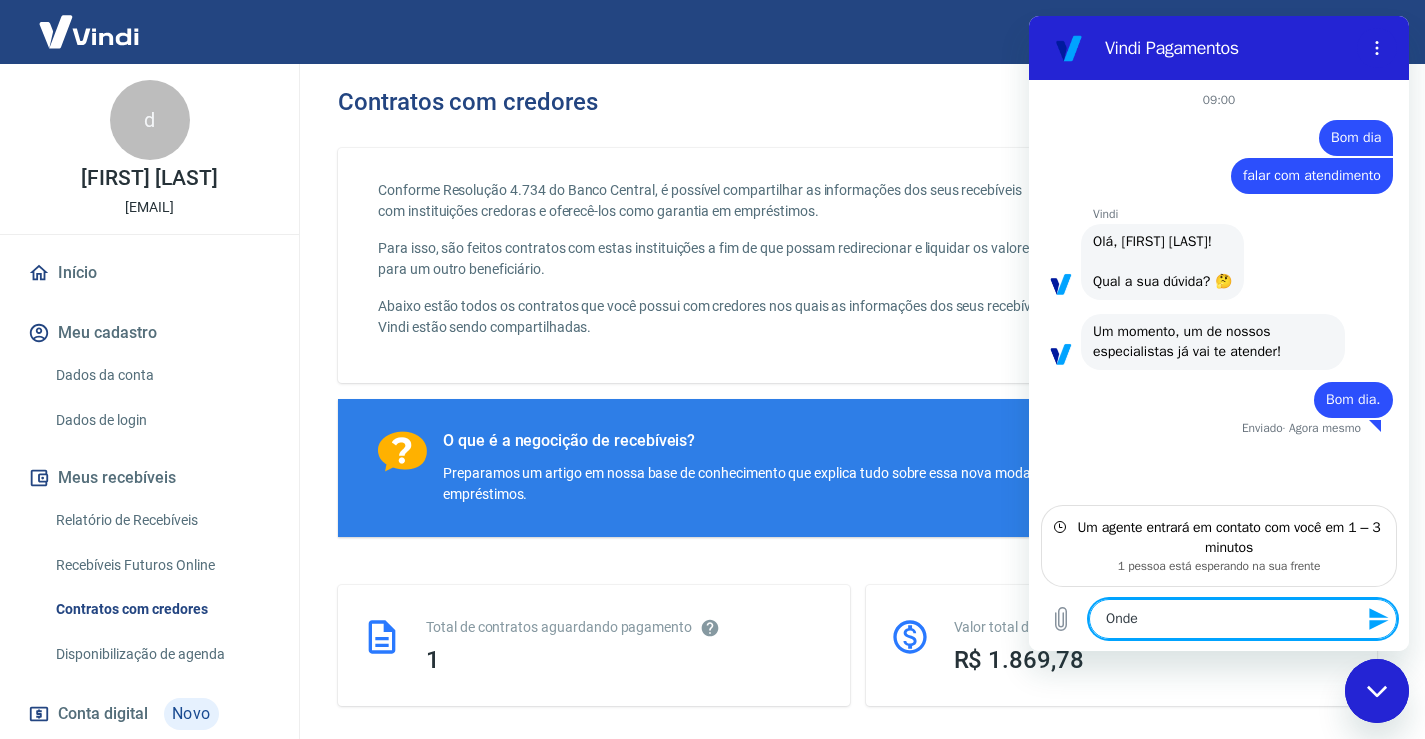type on "Onde" 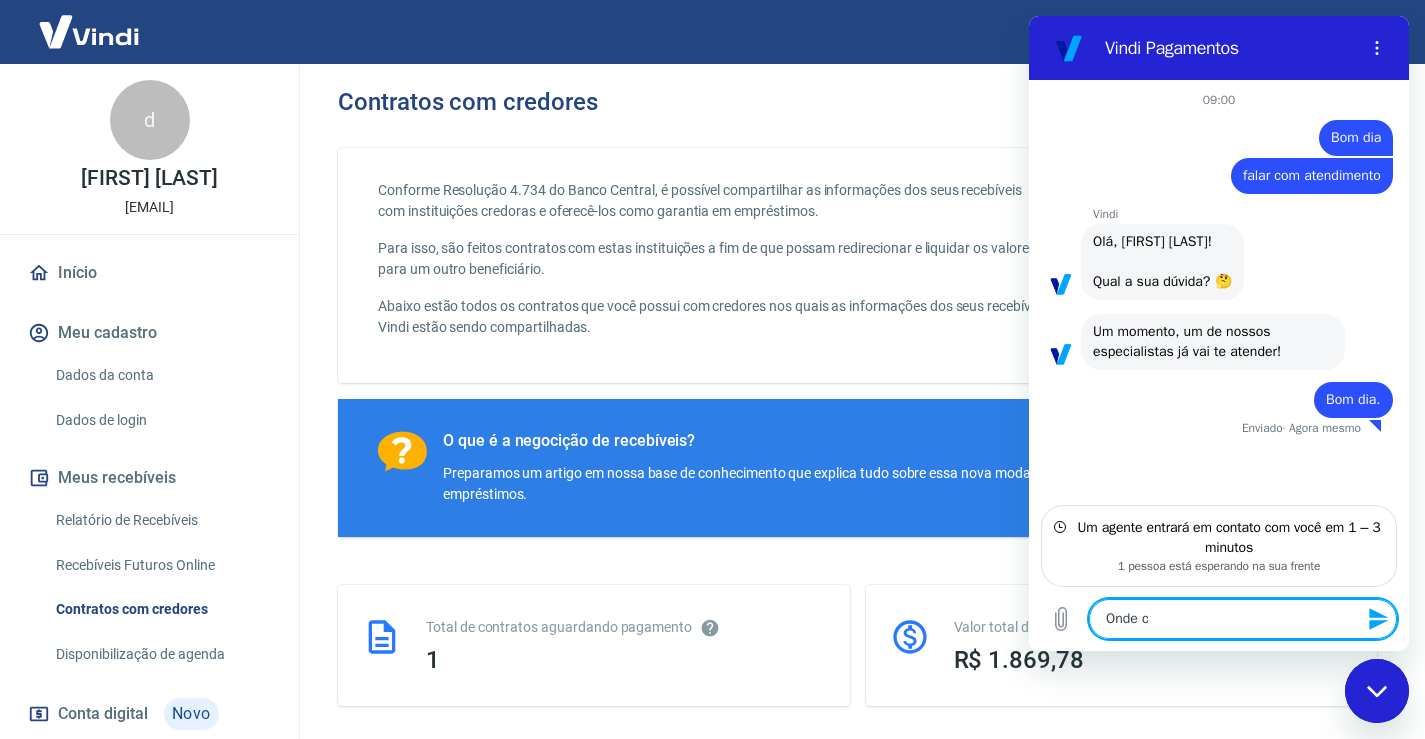 type on "Onde co" 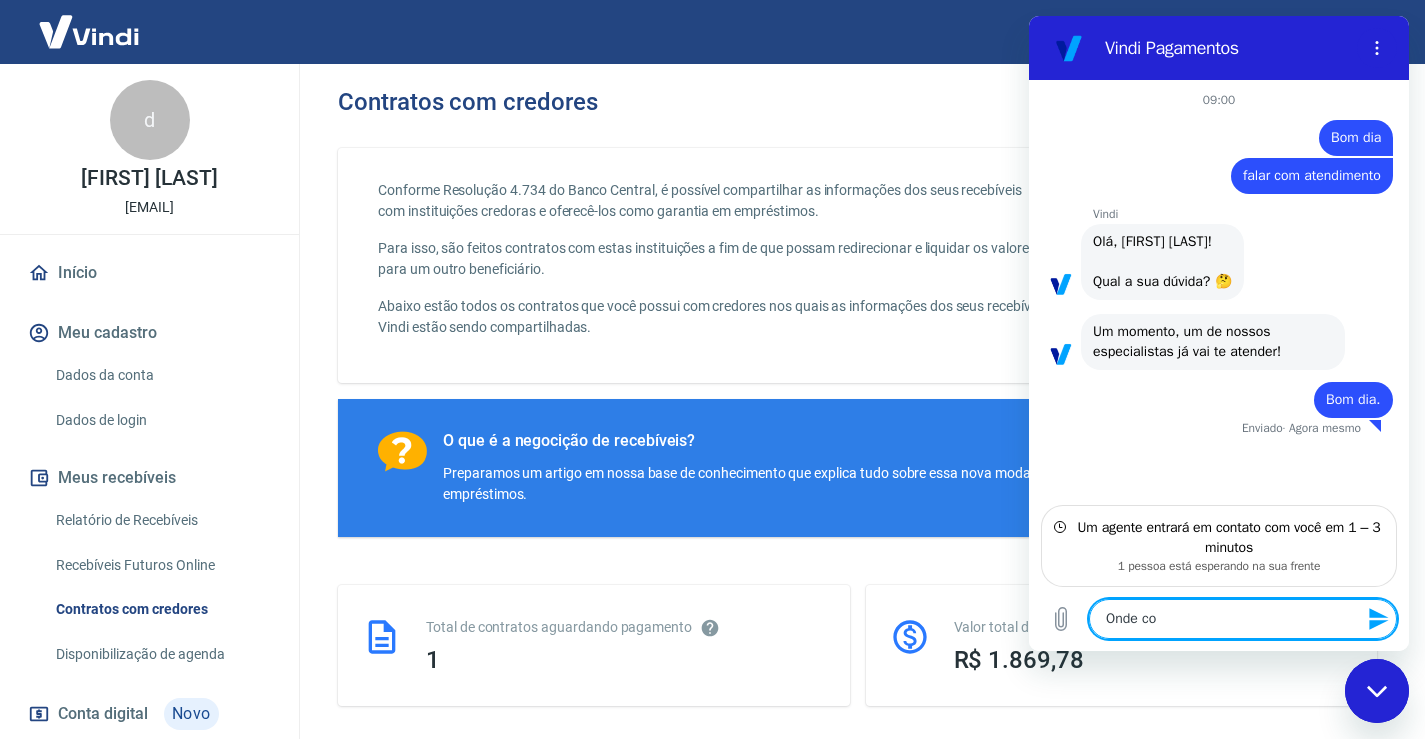 type on "Onde con" 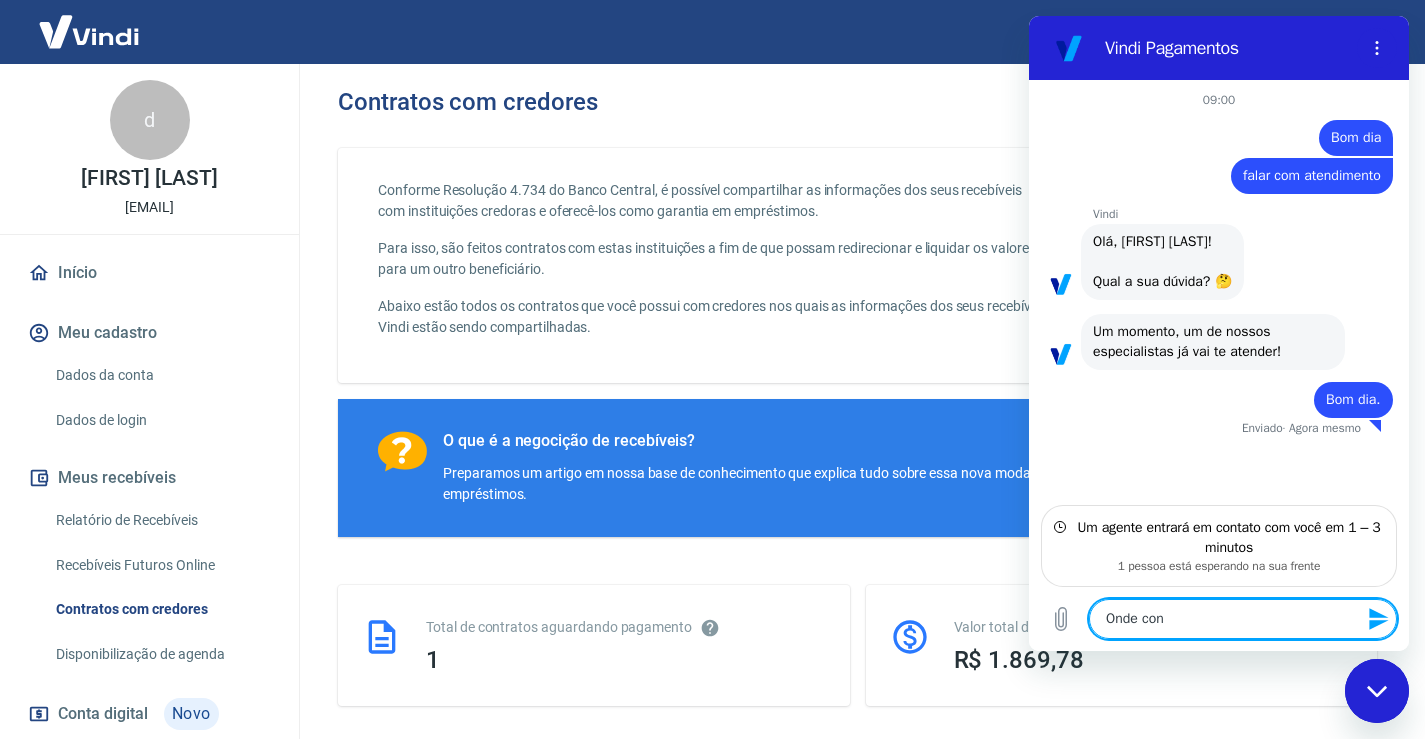 type on "Onde conf" 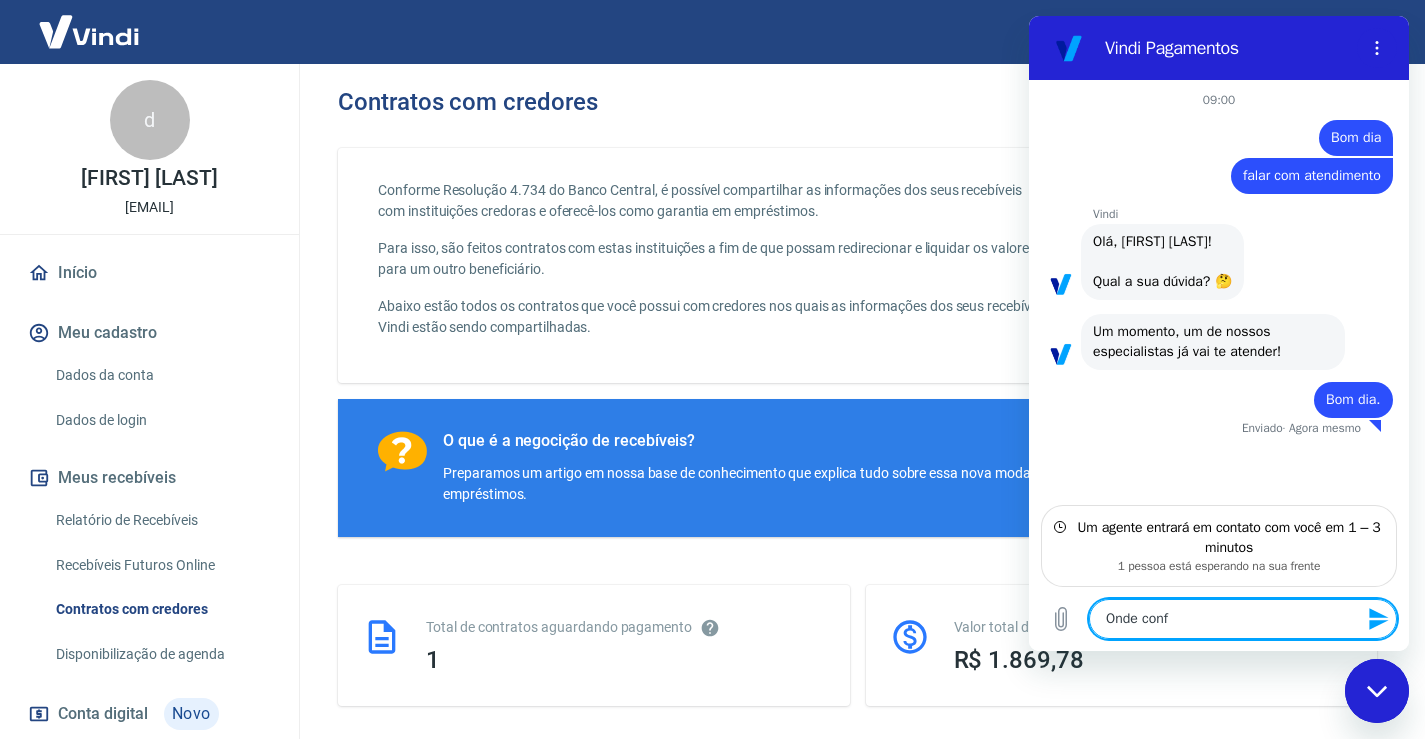 type on "Onde confi" 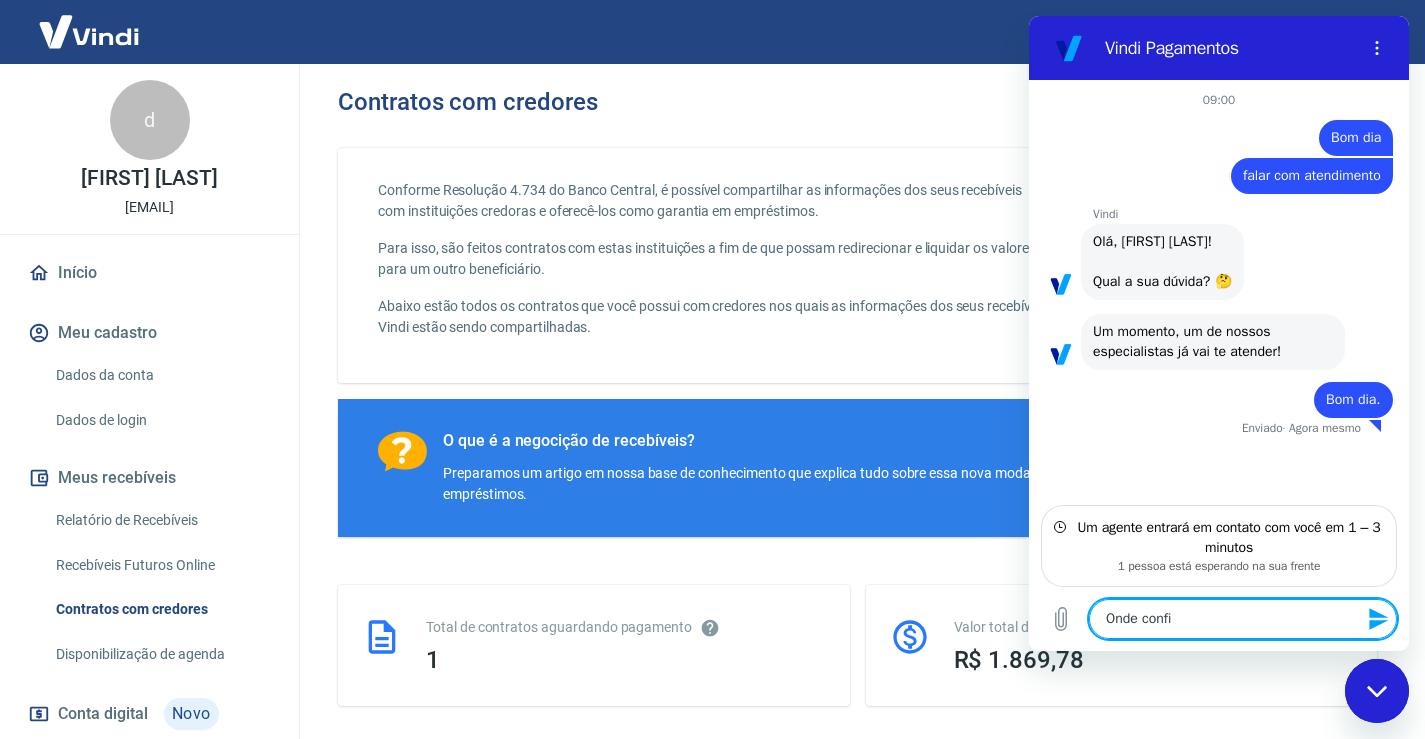 type on "Onde confir" 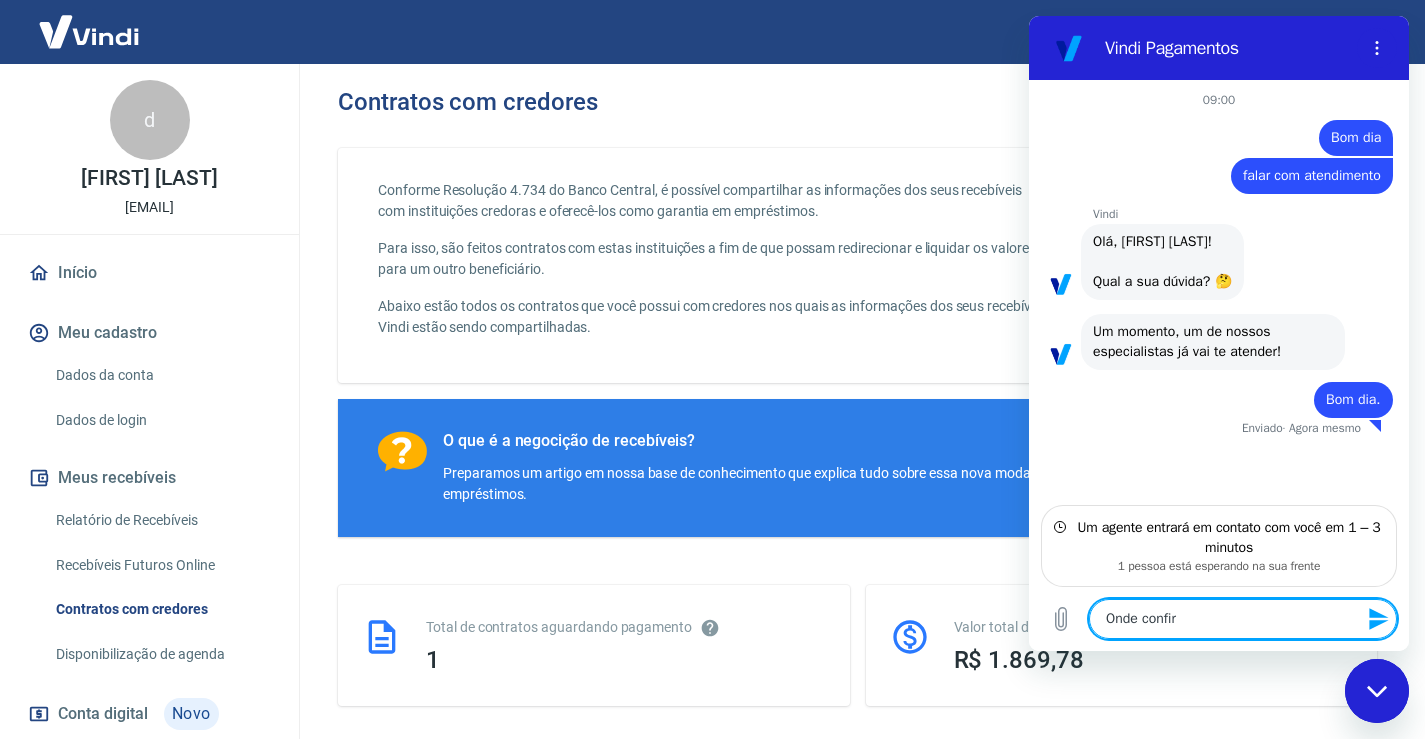 type on "Onde confiro" 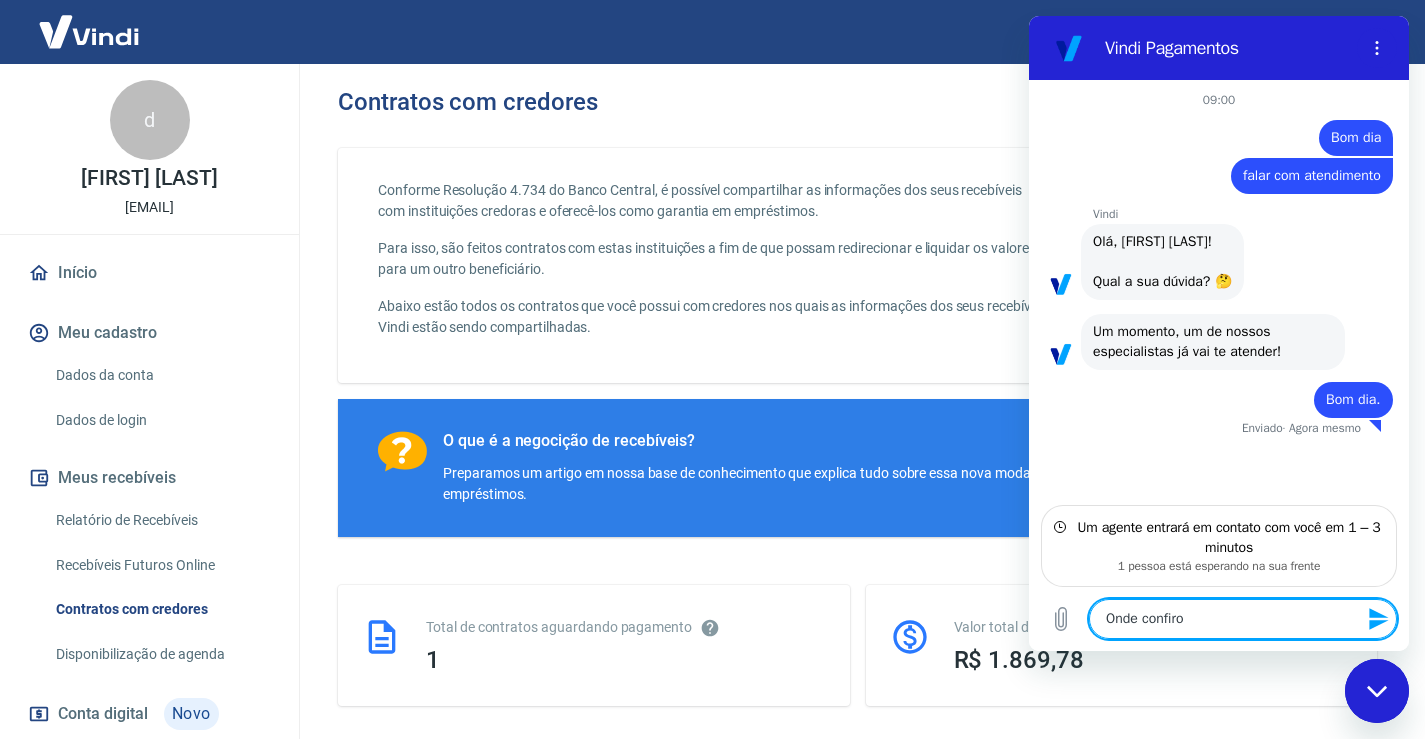 type on "Onde confiro" 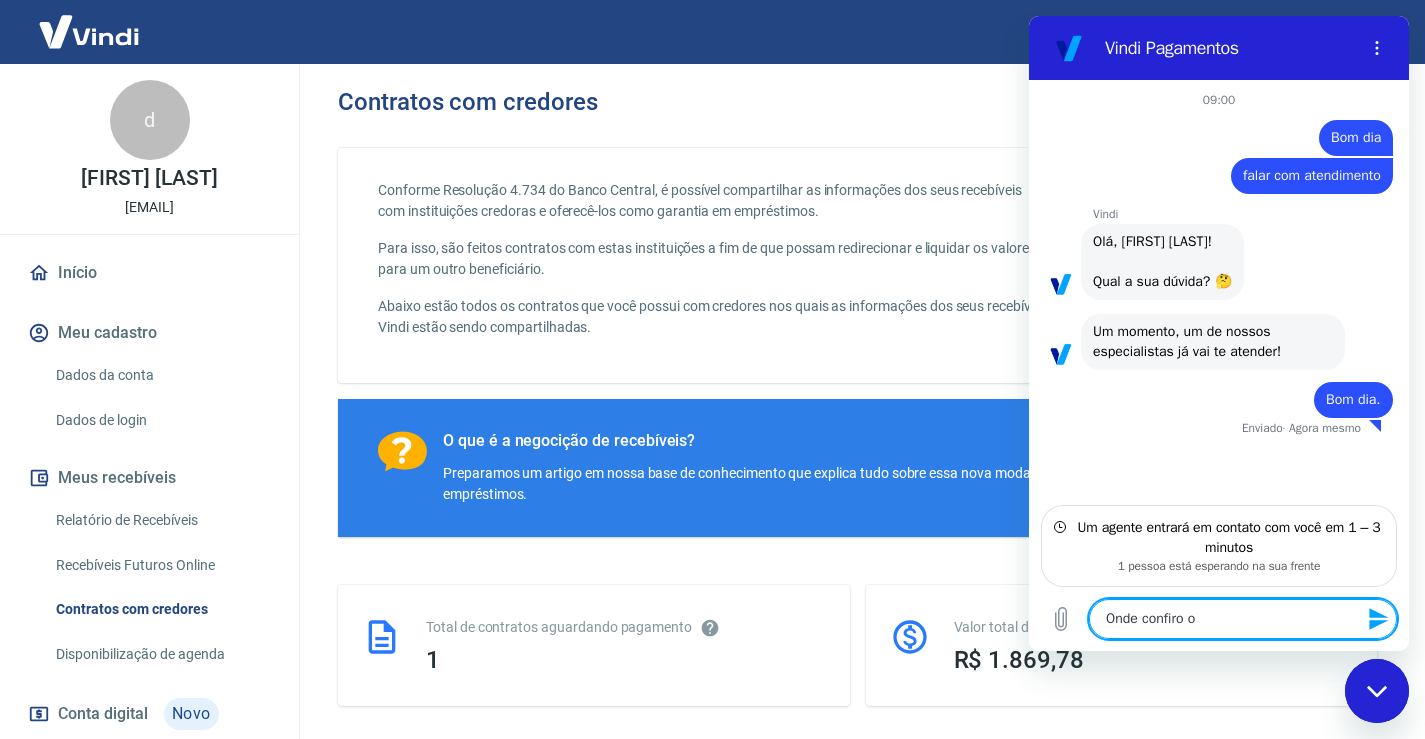 type on "Onde confiro o" 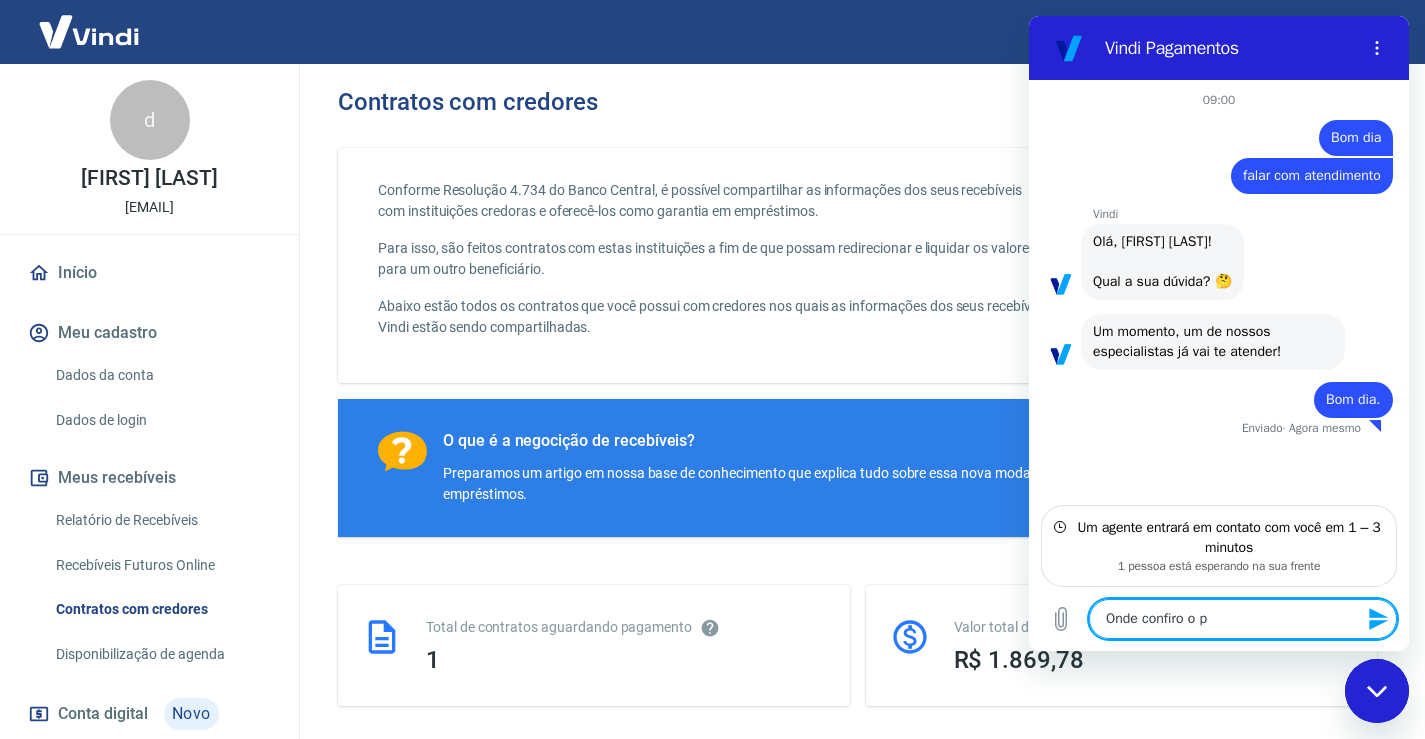 type on "Onde confiro o pr" 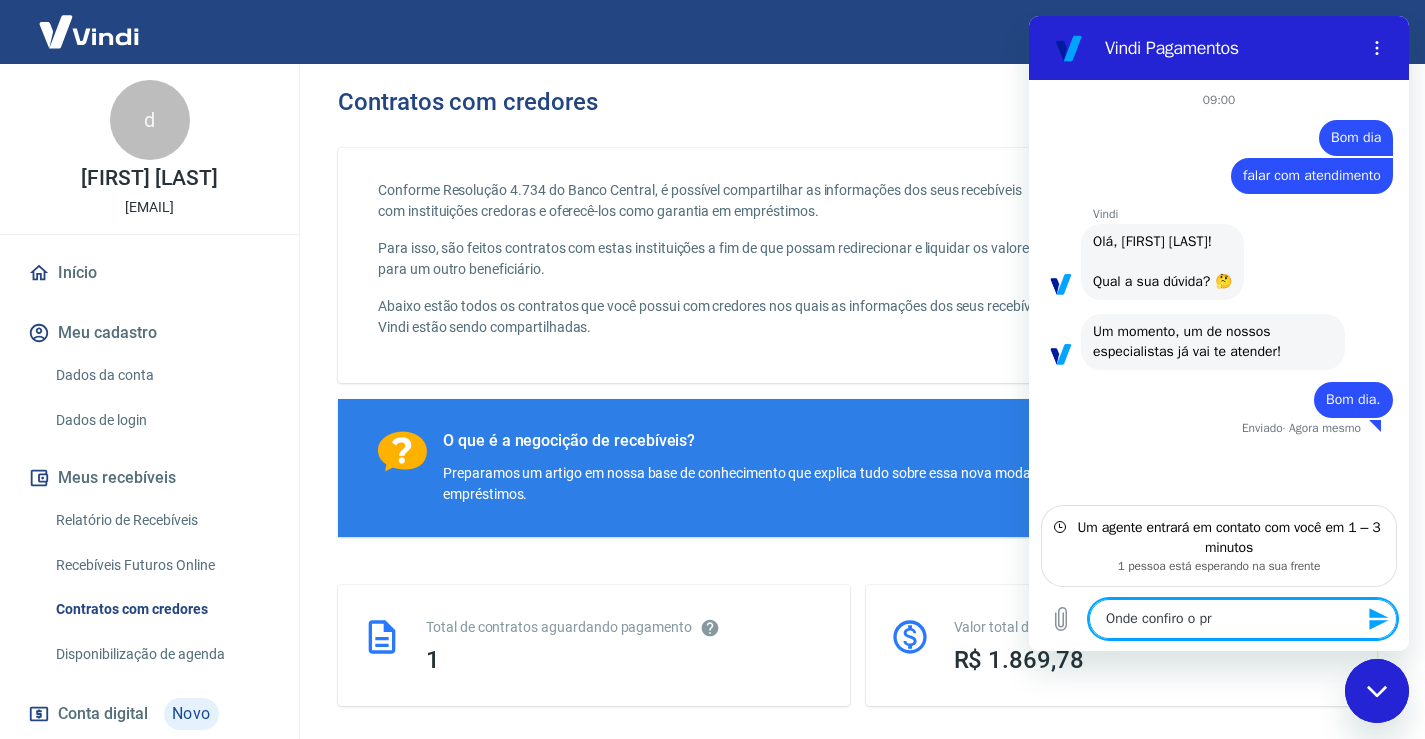 type on "Onde confiro o pra" 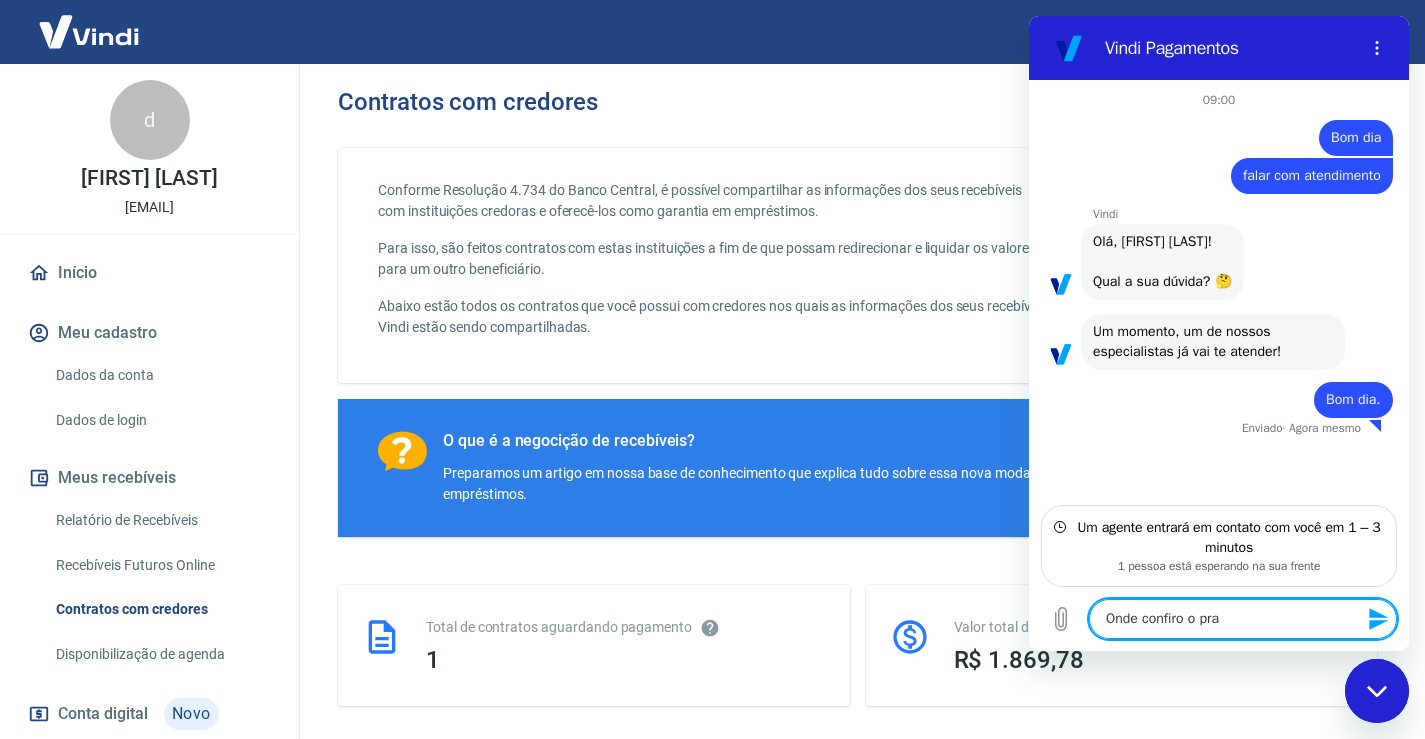 type on "Onde confiro o praz" 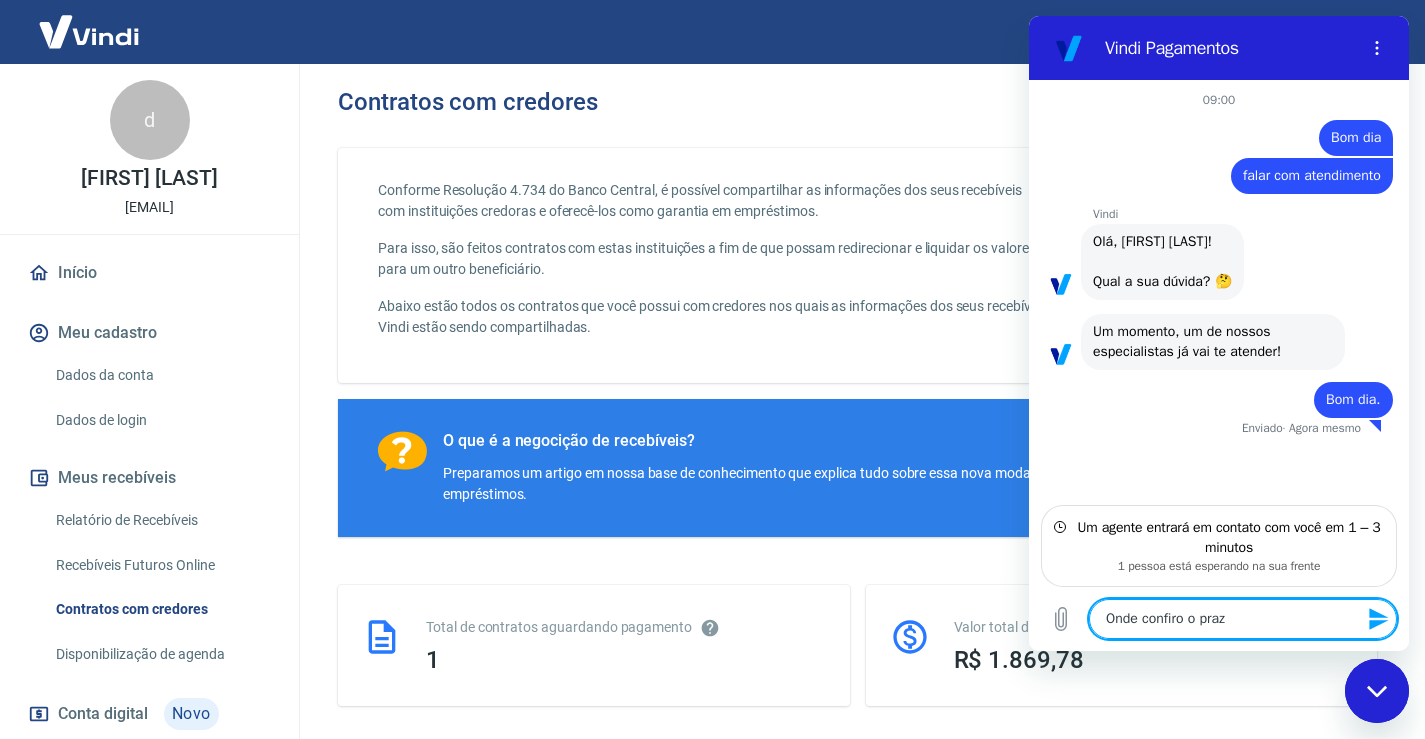 type on "Onde confiro o prazo" 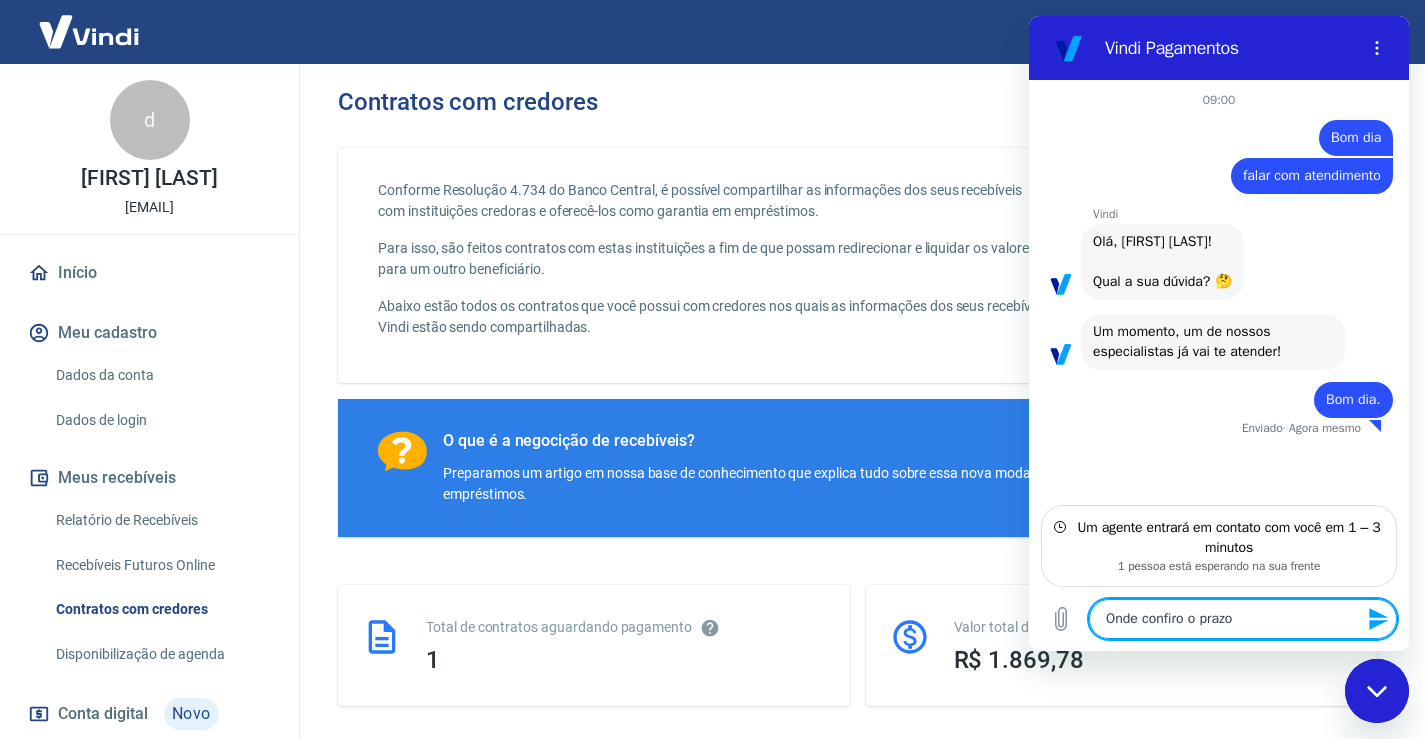 type on "Onde confiro o prazo" 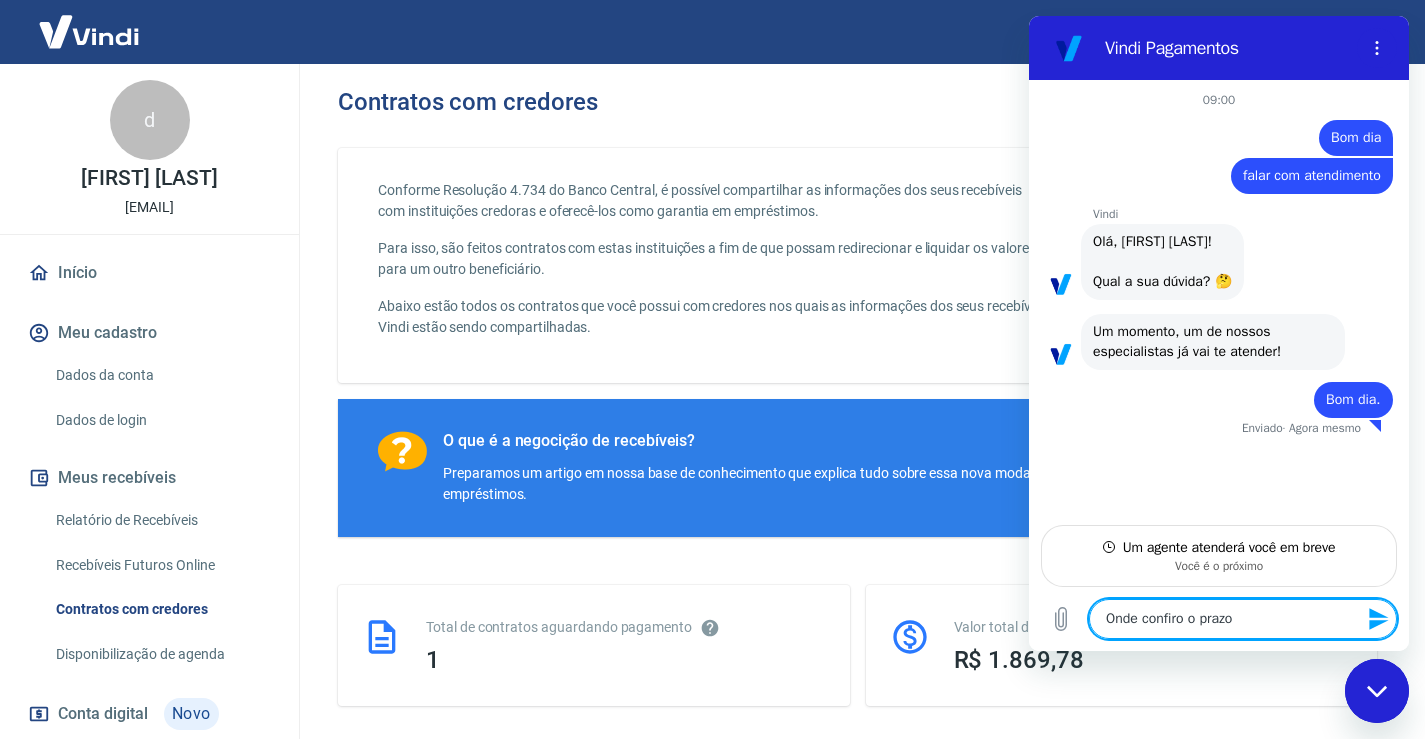 type on "Onde confiro o prazo" 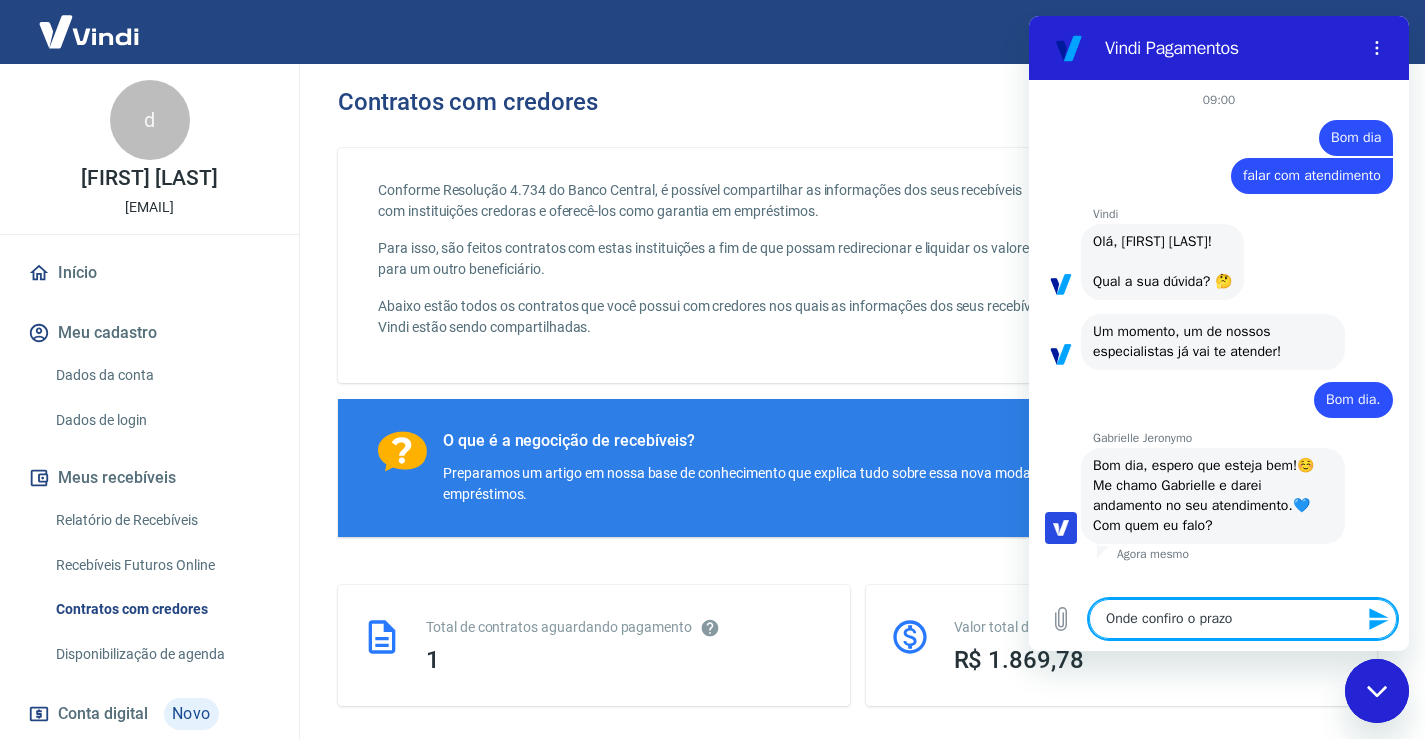 type on "x" 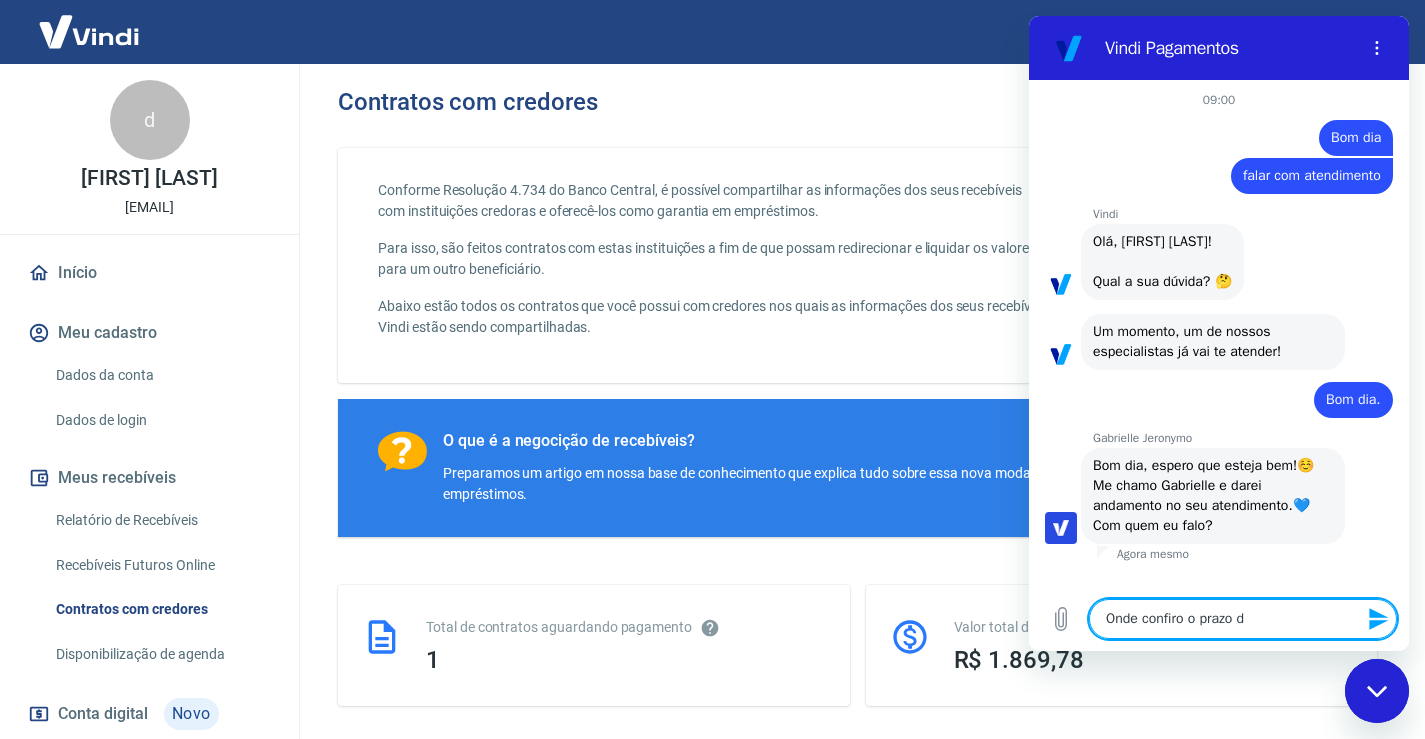 type on "Onde confiro o prazo de" 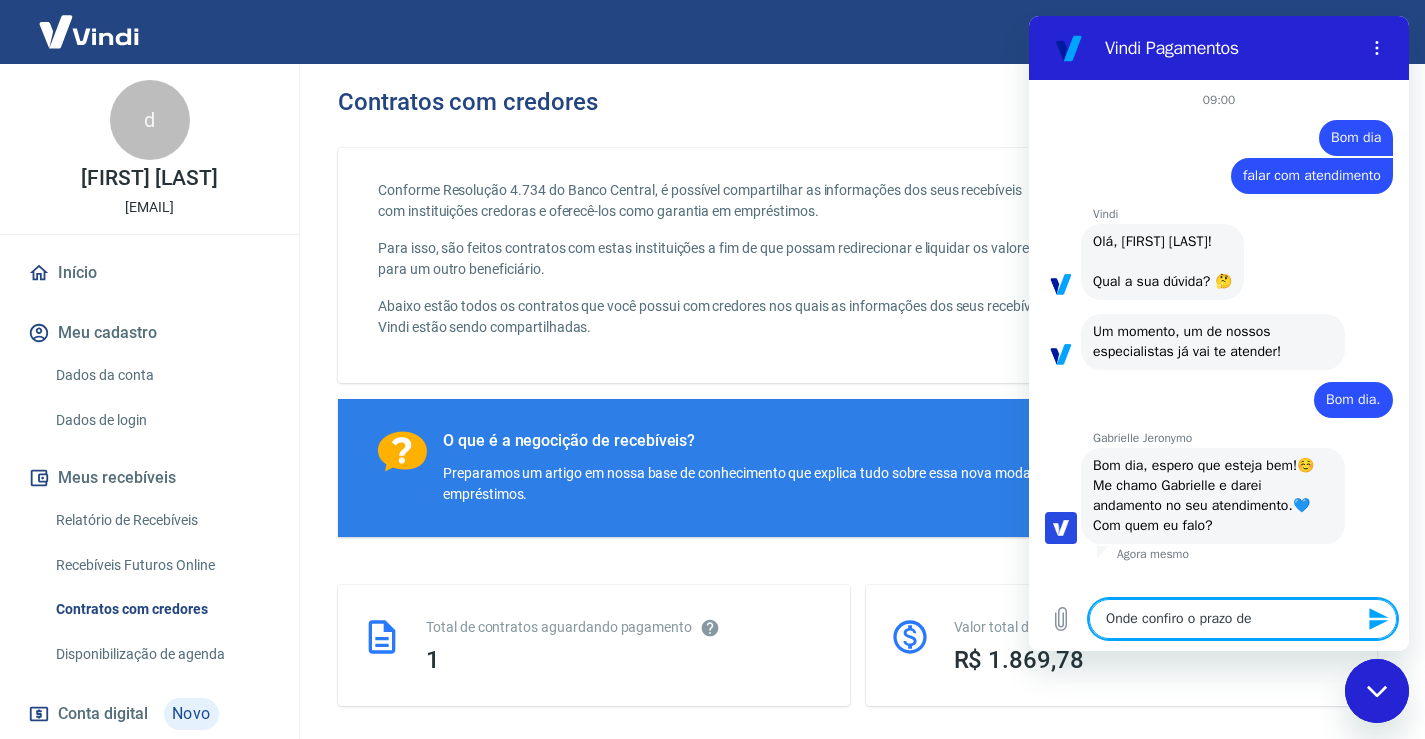 type on "Onde confiro o prazo de" 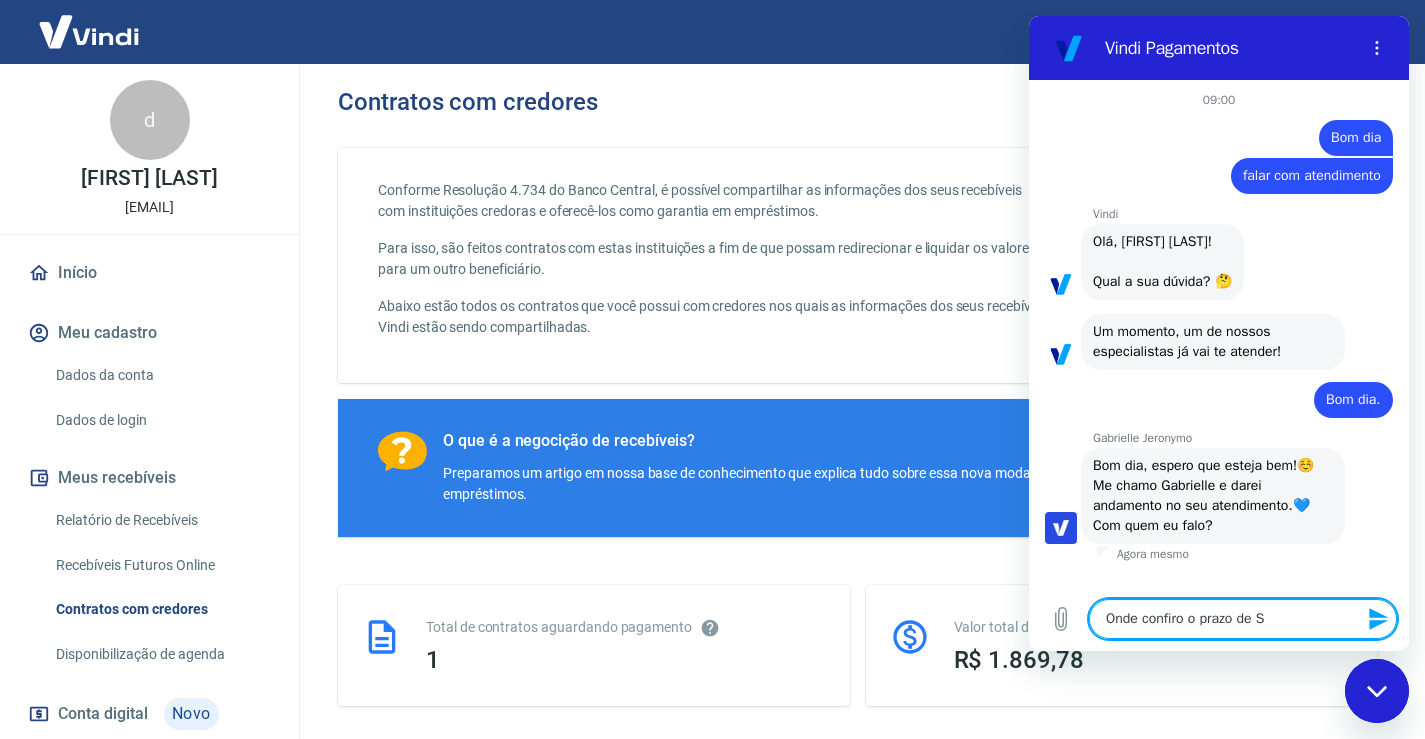 type on "Onde confiro o prazo de Sa" 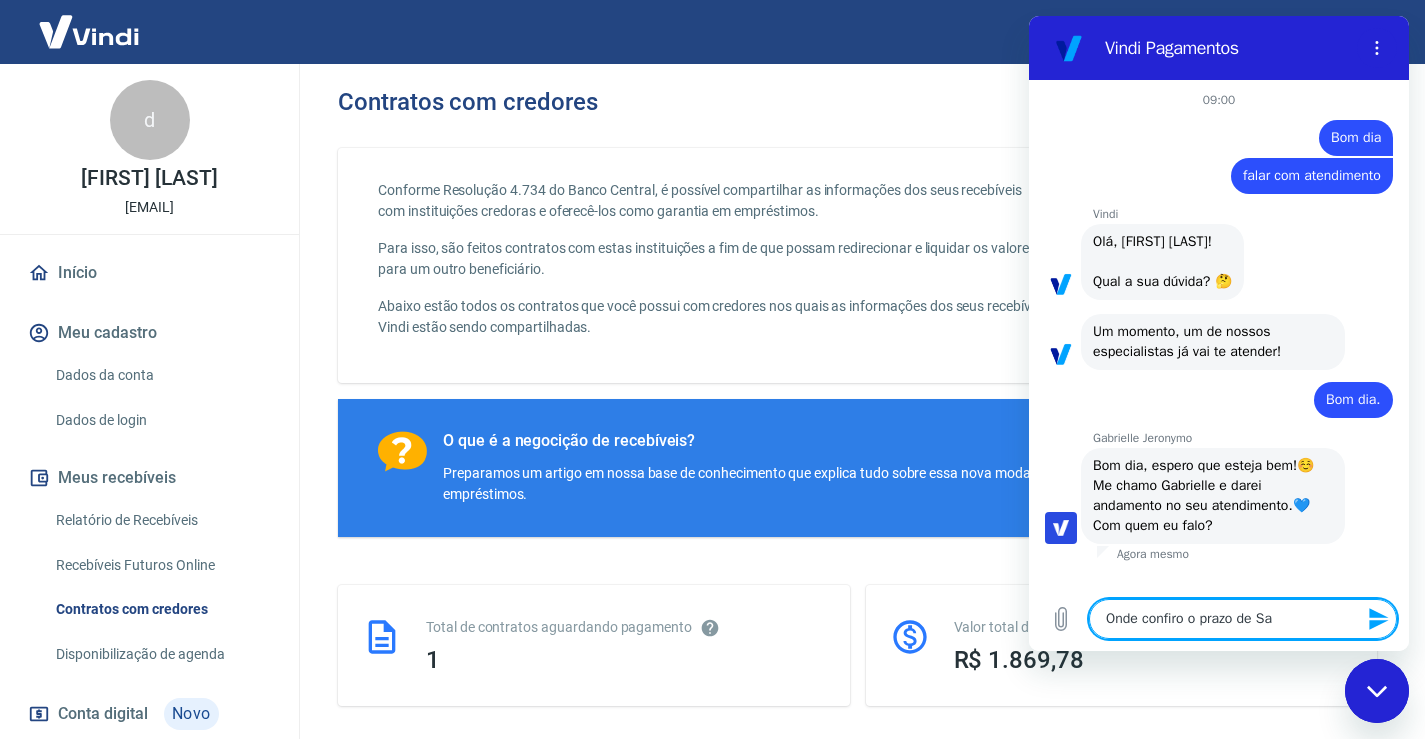 type on "Onde confiro o prazo de Sal" 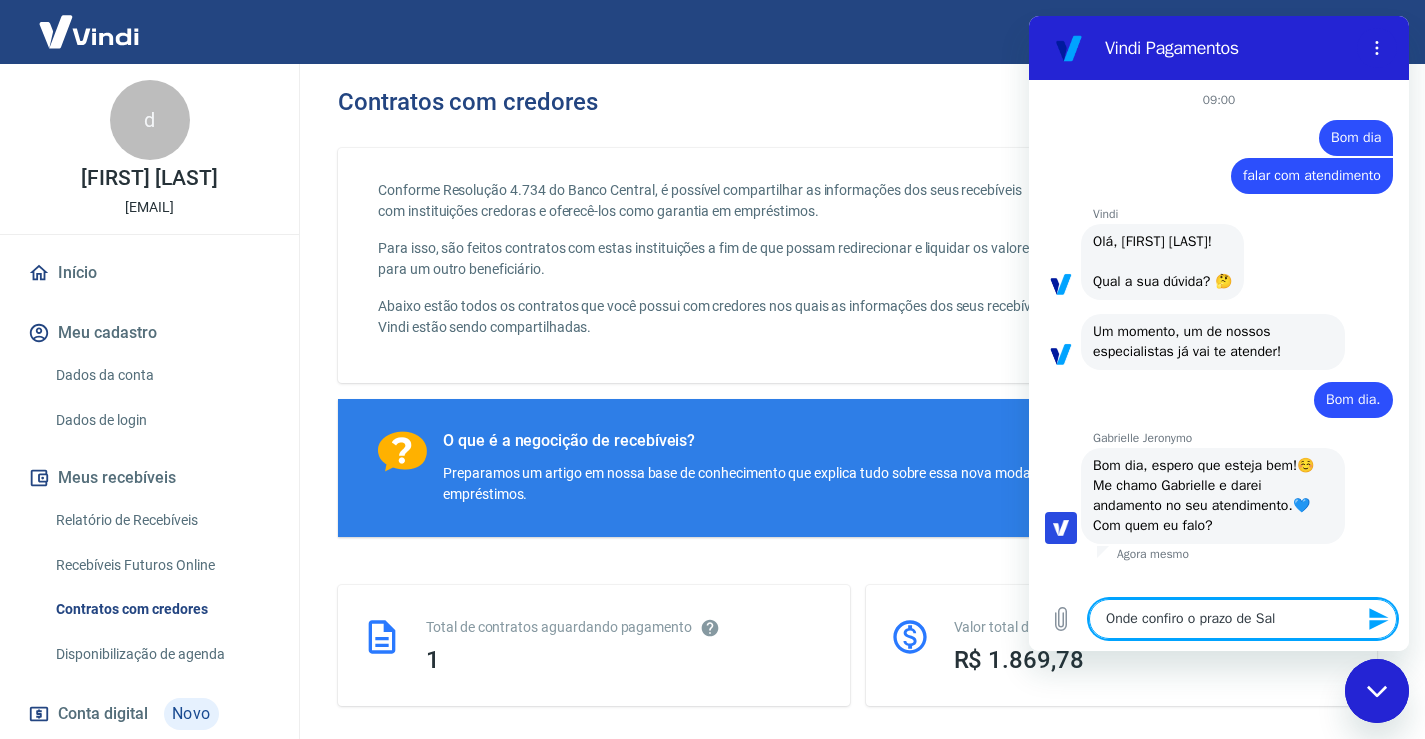 type on "Onde confiro o prazo de Sald" 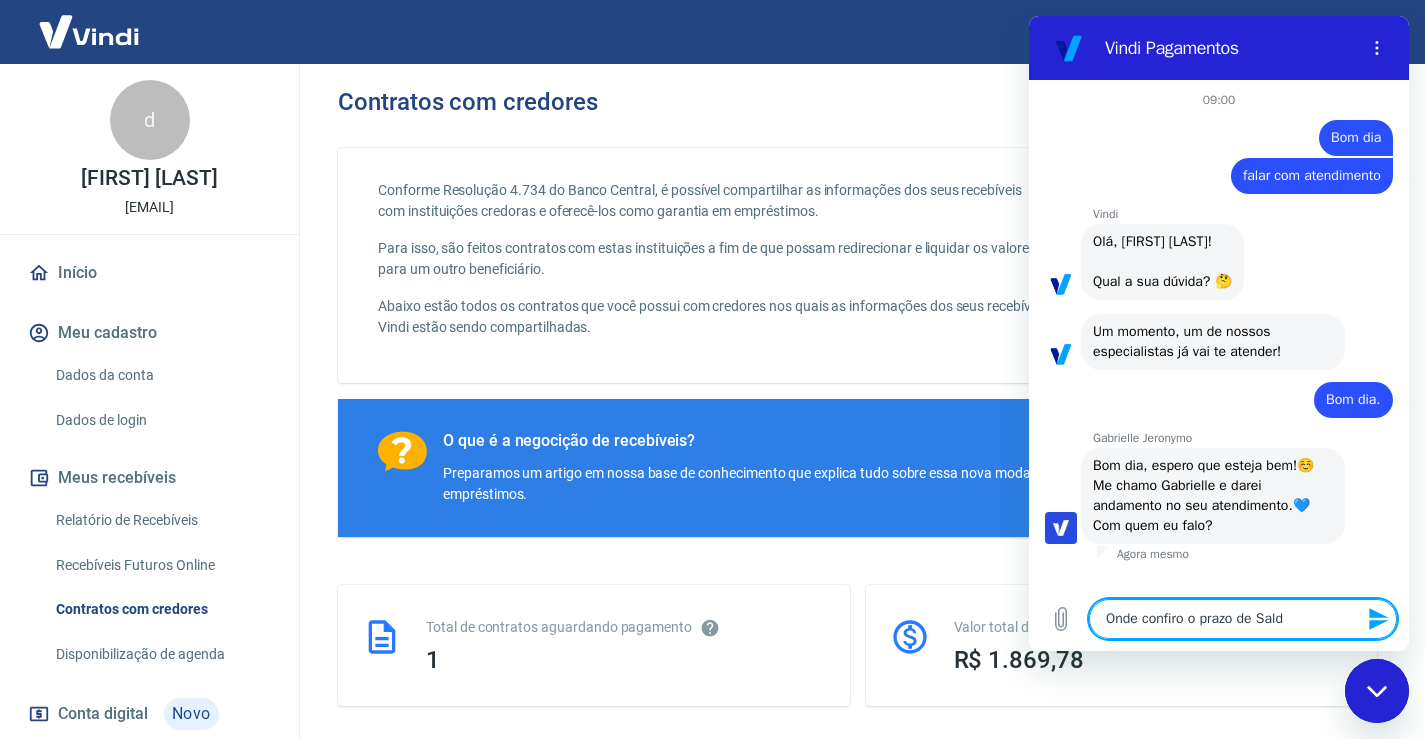 type on "Onde confiro o prazo de Saldo" 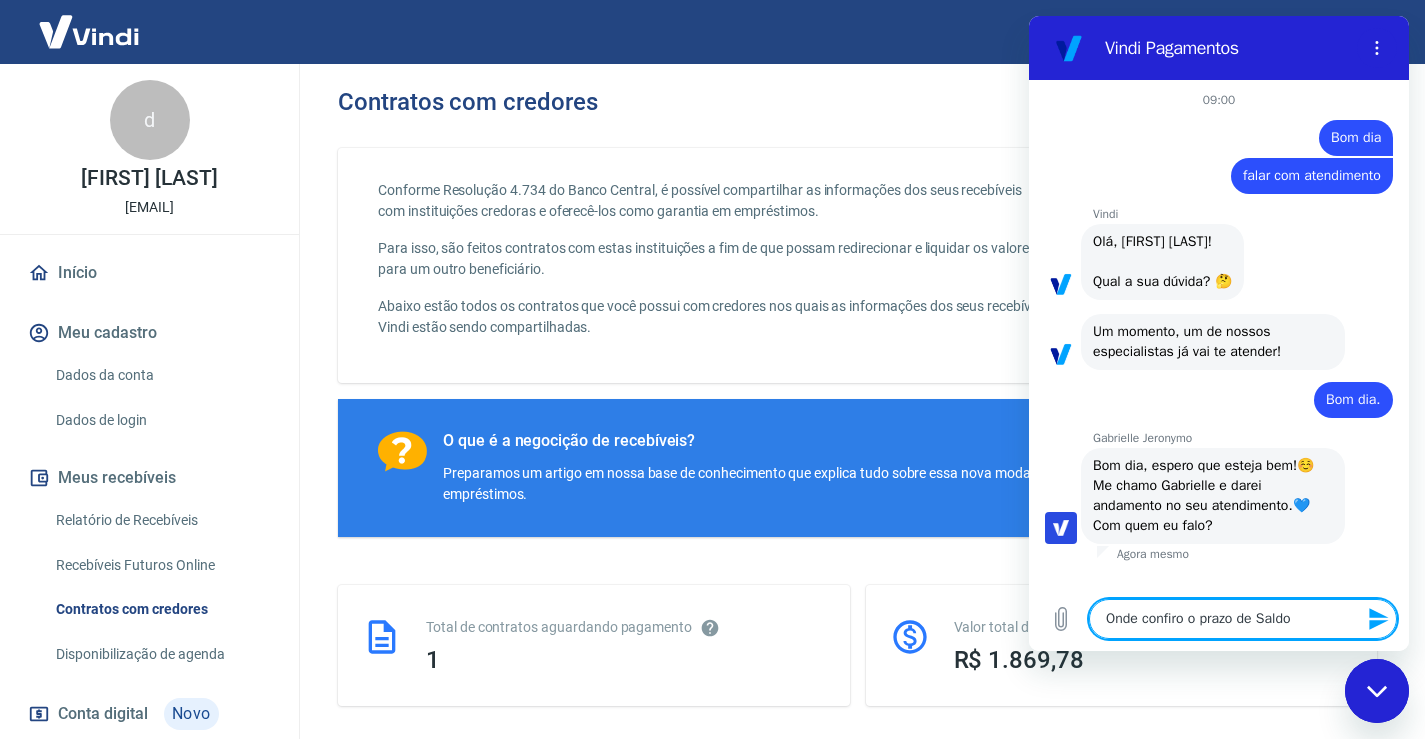 type on "Onde confiro o prazo de Saldos" 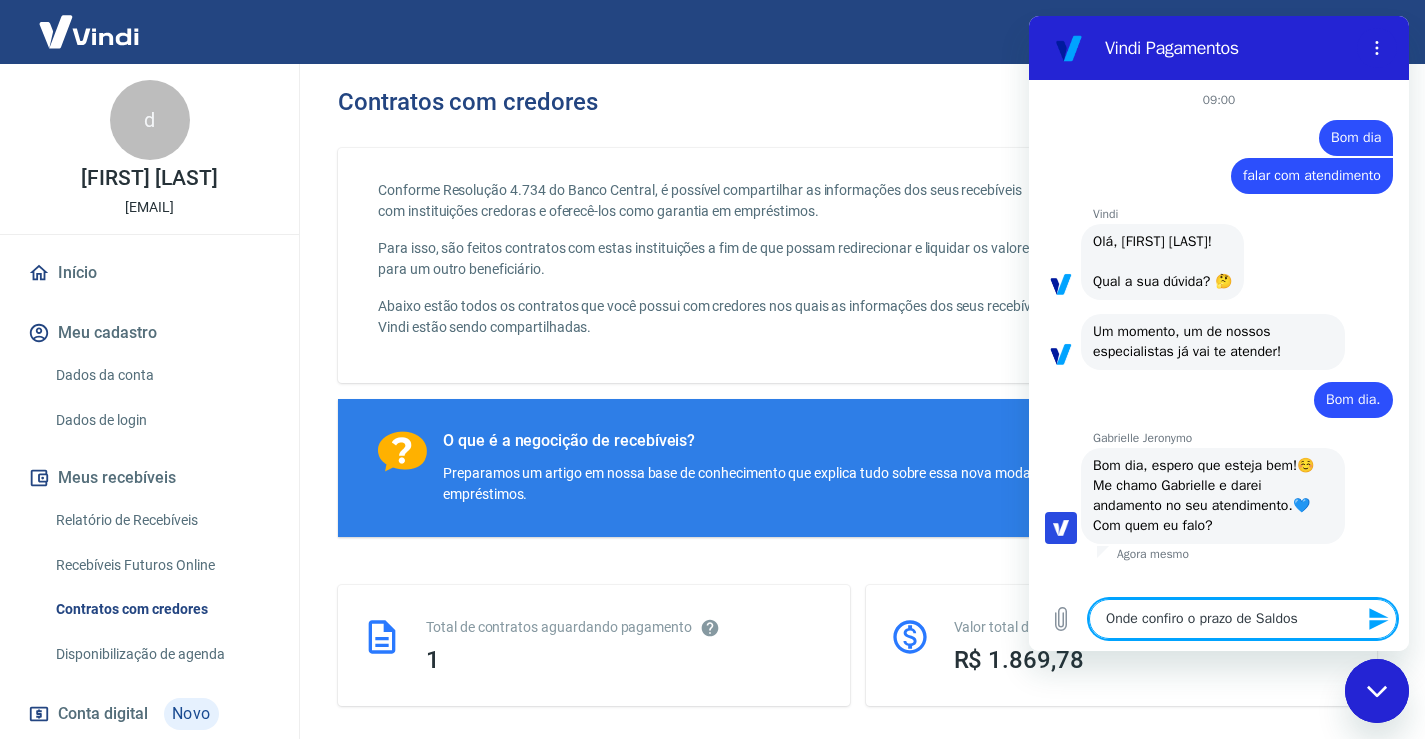 type on "Onde confiro o prazo de Saldos" 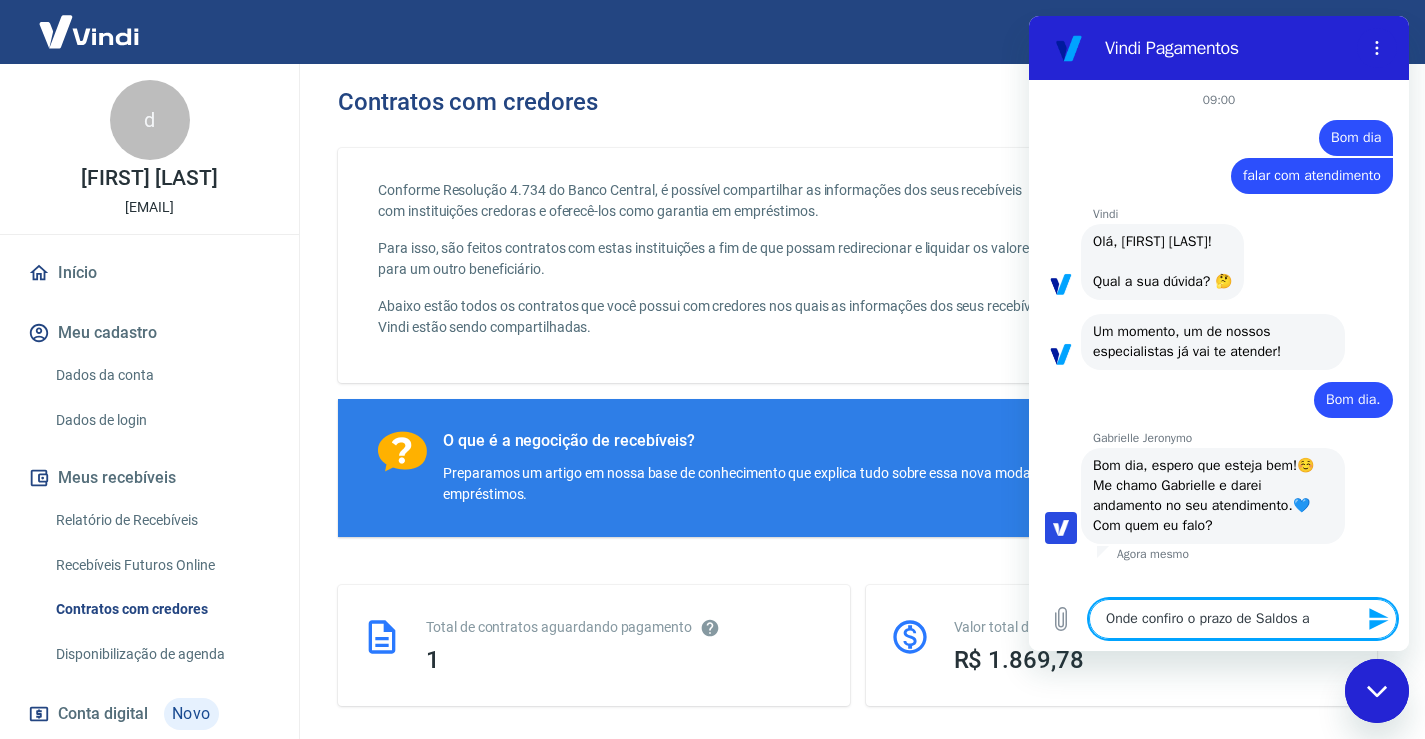 type on "Onde confiro o prazo de Saldos a" 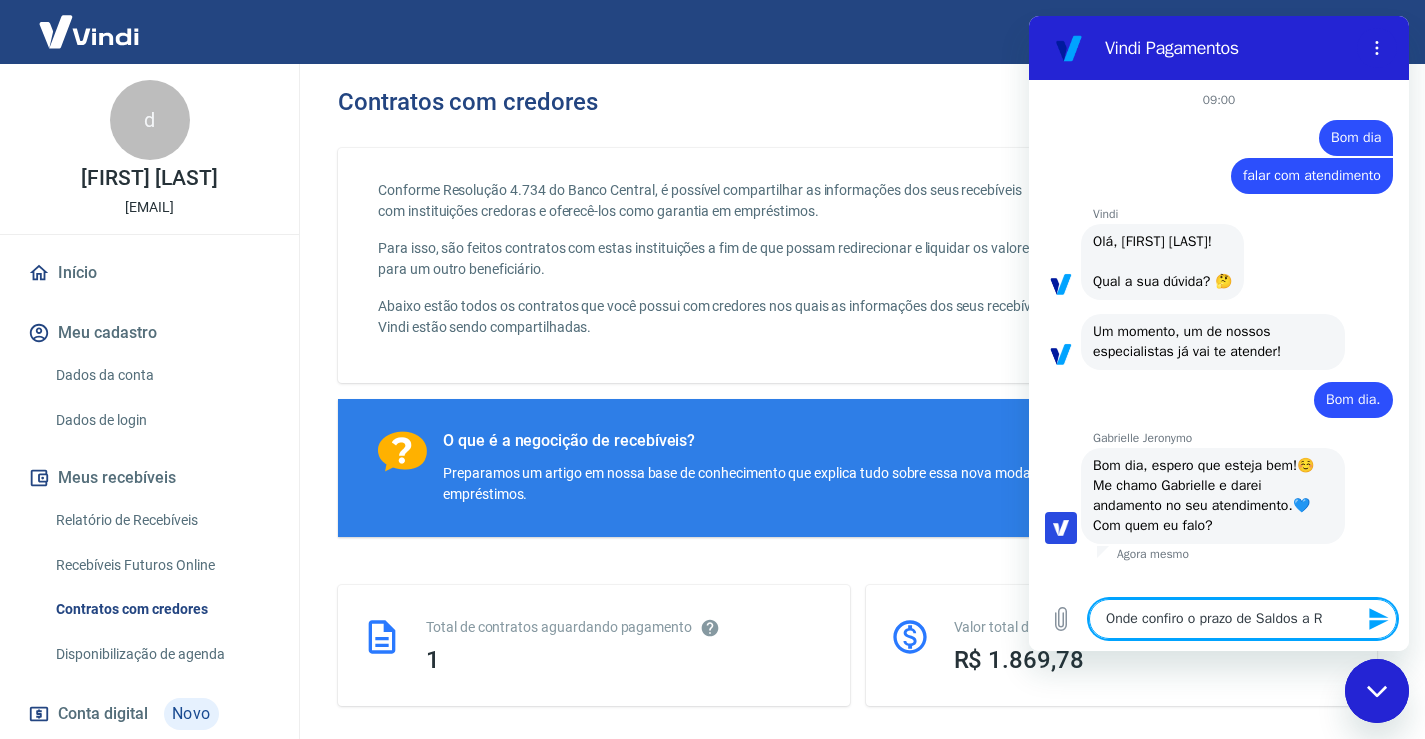 type on "Onde confiro o prazo de Saldos a Re" 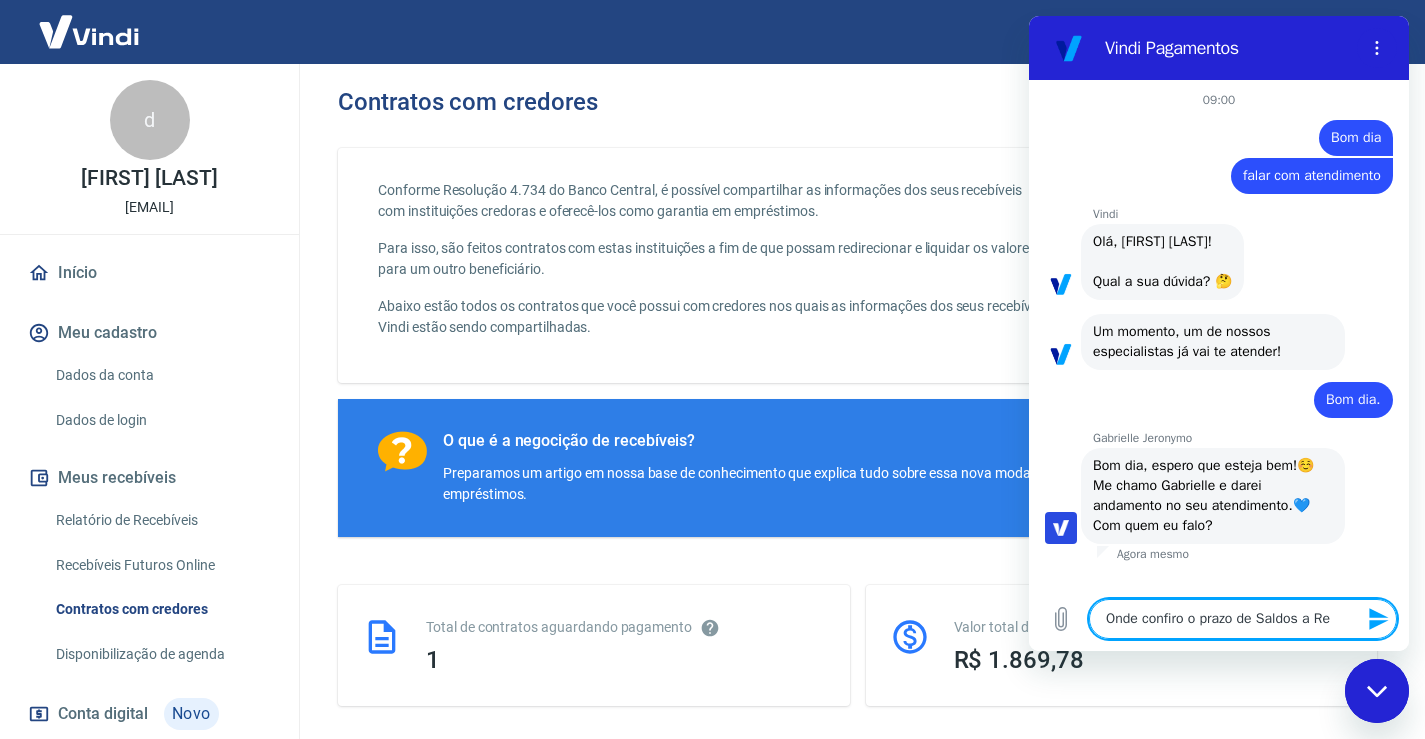 type on "Onde confiro o prazo de Saldos a Rec" 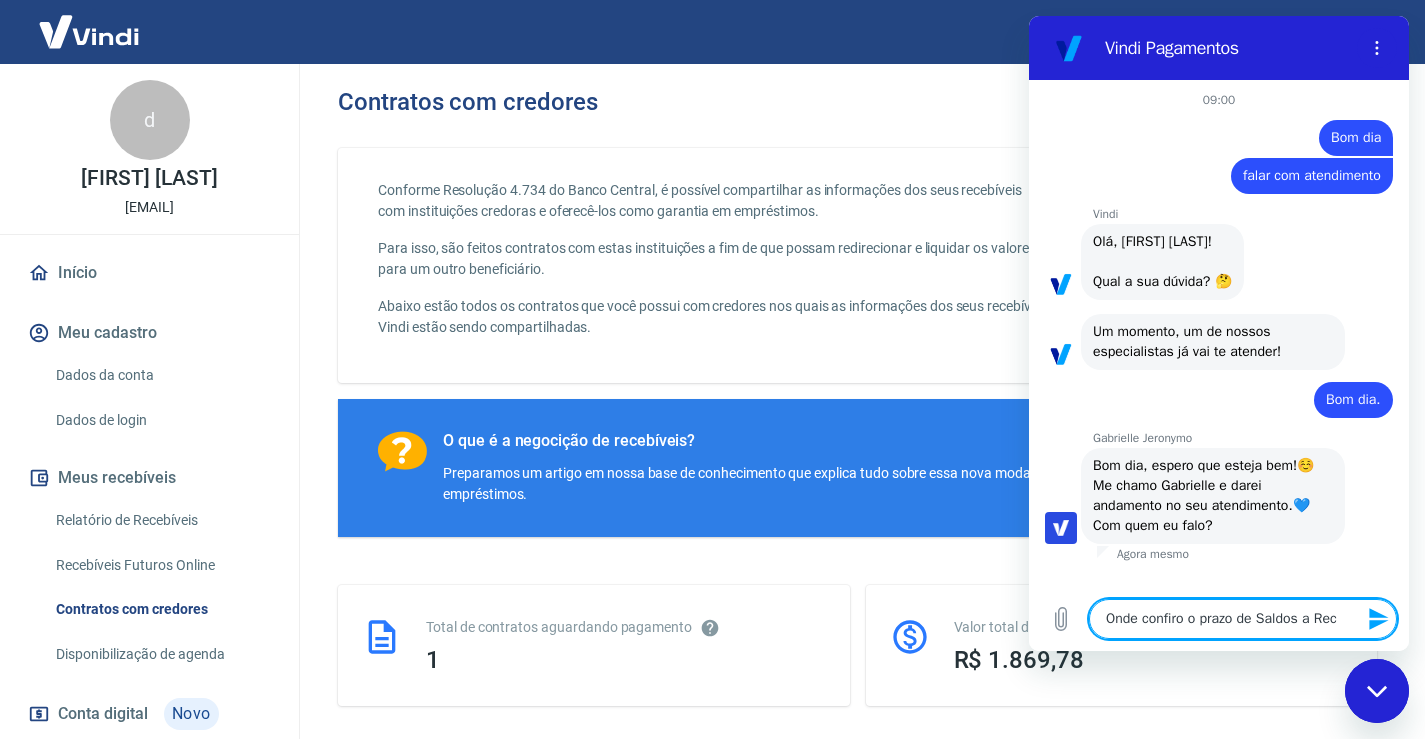 type on "Onde confiro o prazo de Saldos a Rece" 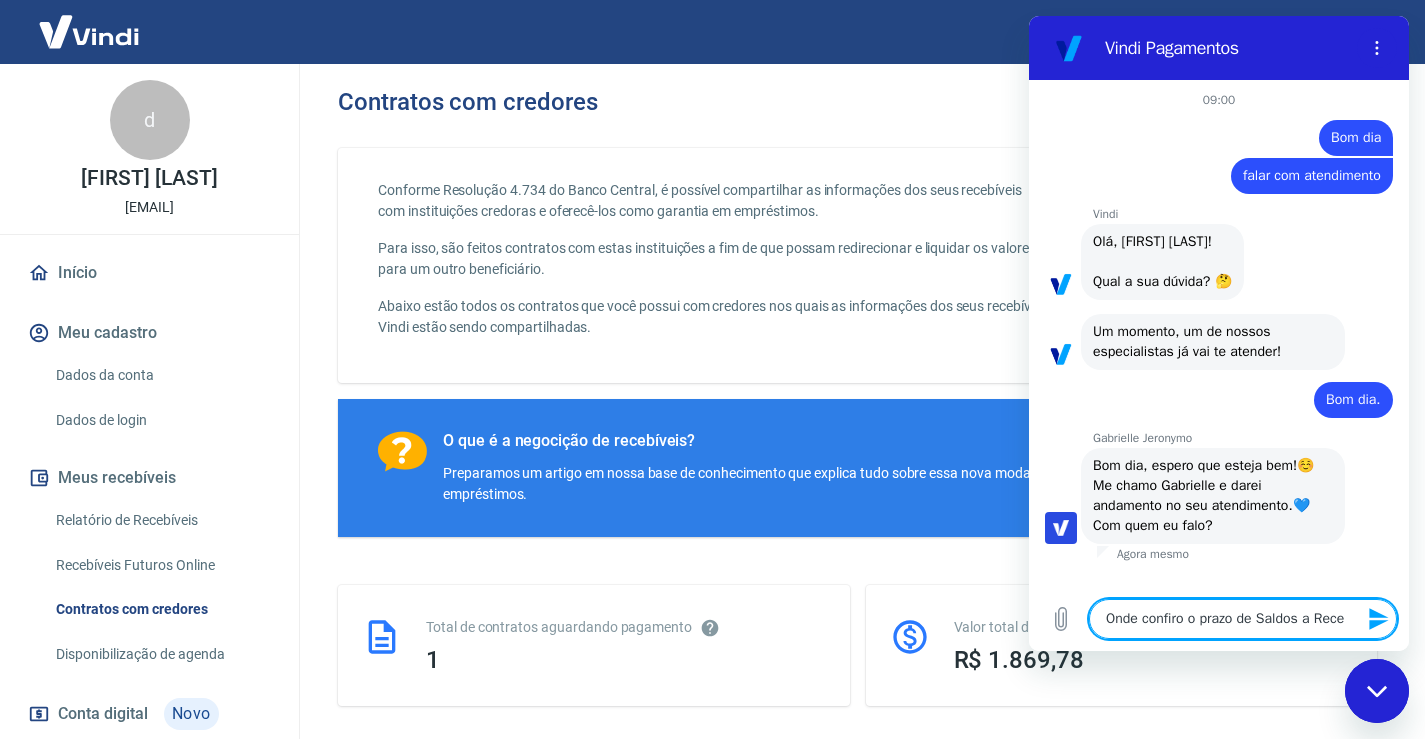 type on "Onde confiro o prazo de Saldos a Receb" 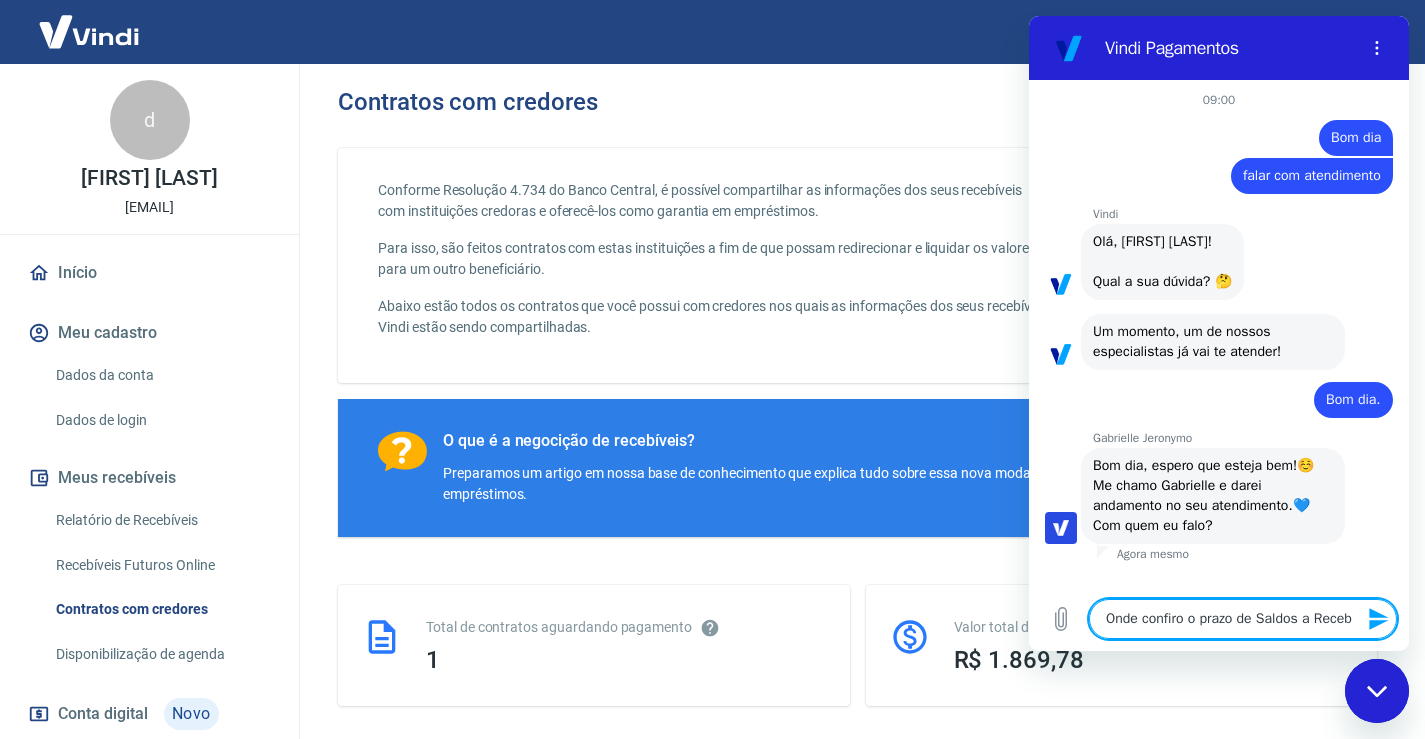 type on "Onde confiro o prazo de Saldos a Recebe" 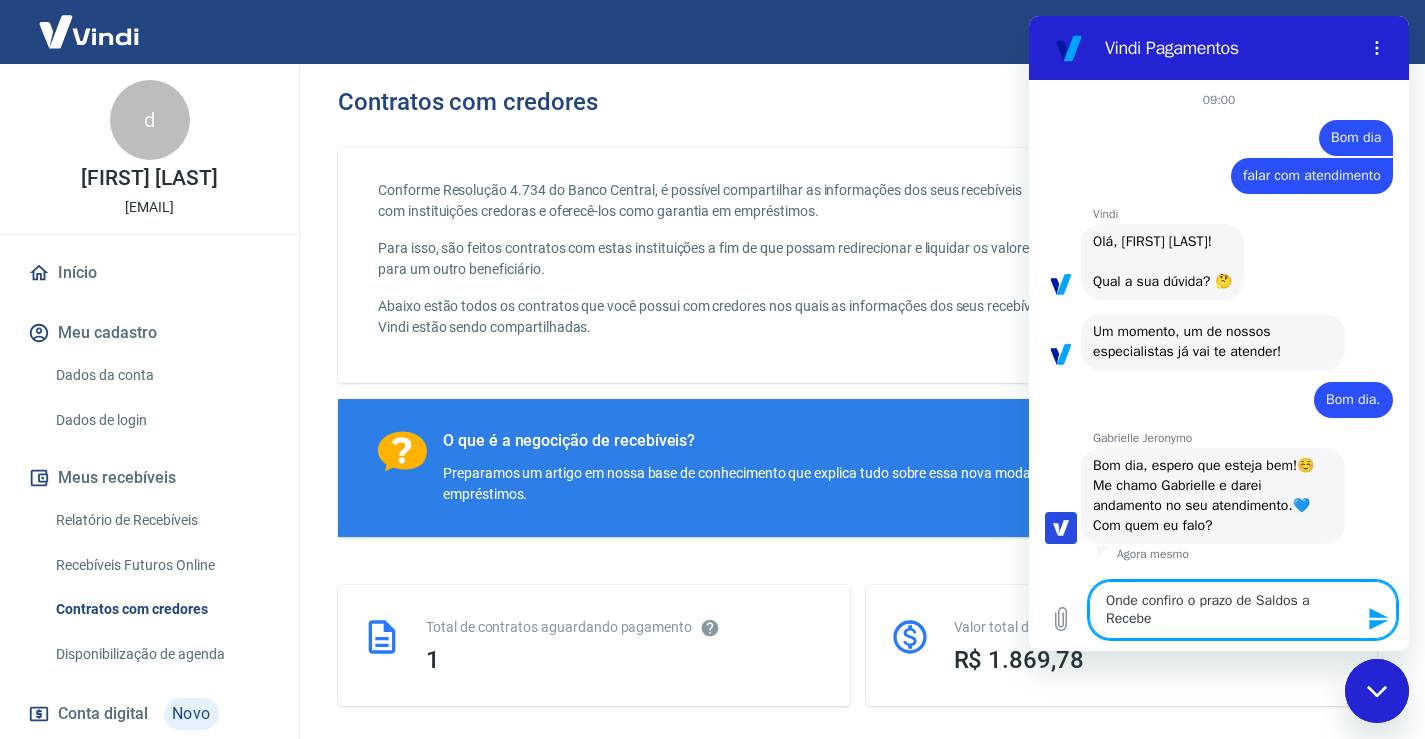type on "Onde confiro o prazo de Saldos a Receber" 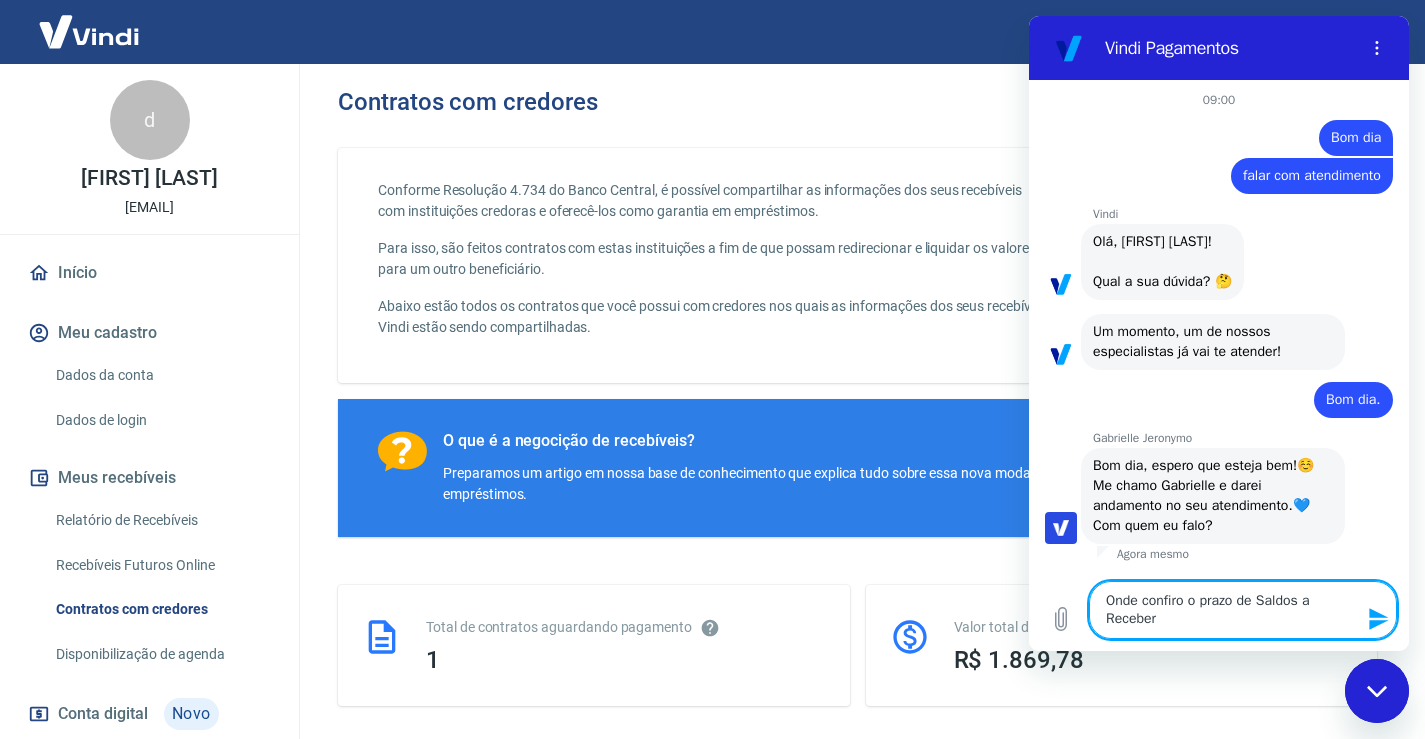 type on "Onde confiro o prazo de Saldos a Receber?" 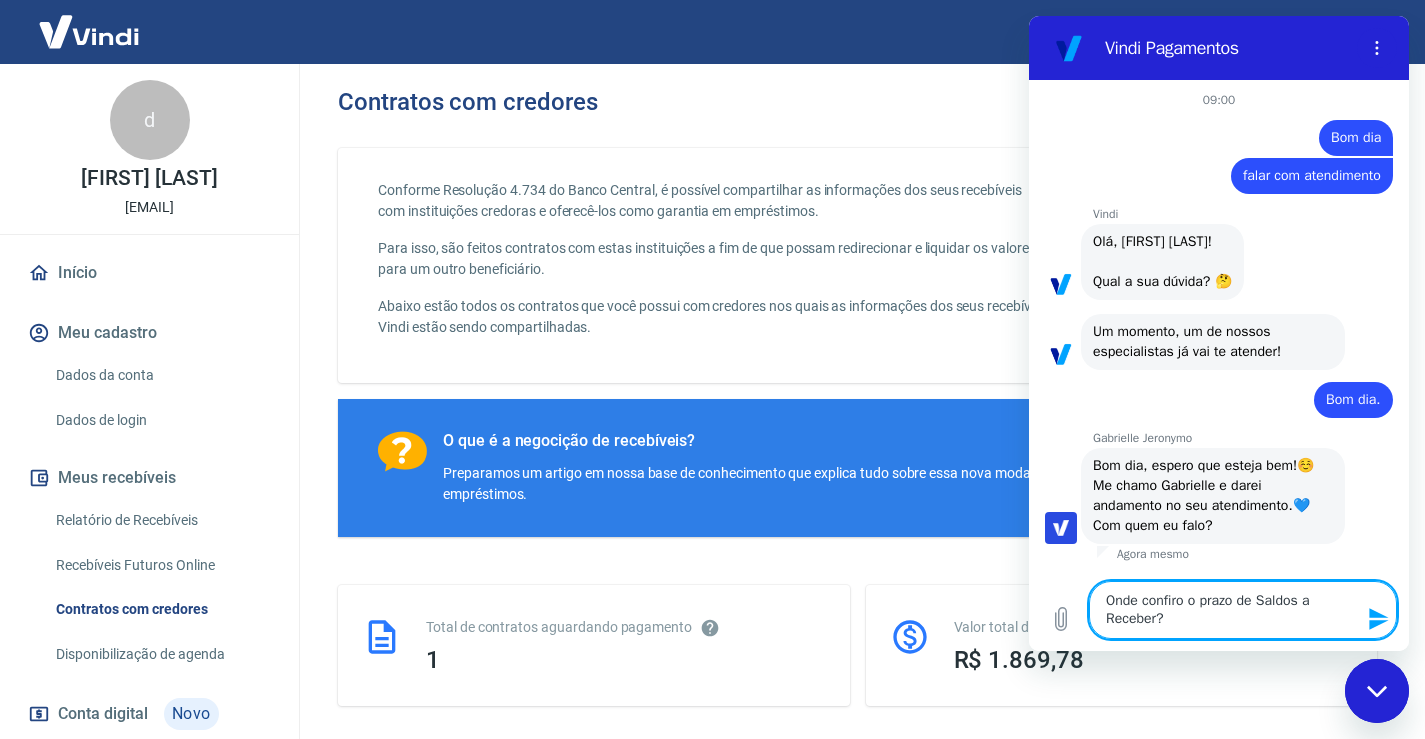 click on "Onde confiro o prazo de Saldos a Receber?" at bounding box center (1243, 610) 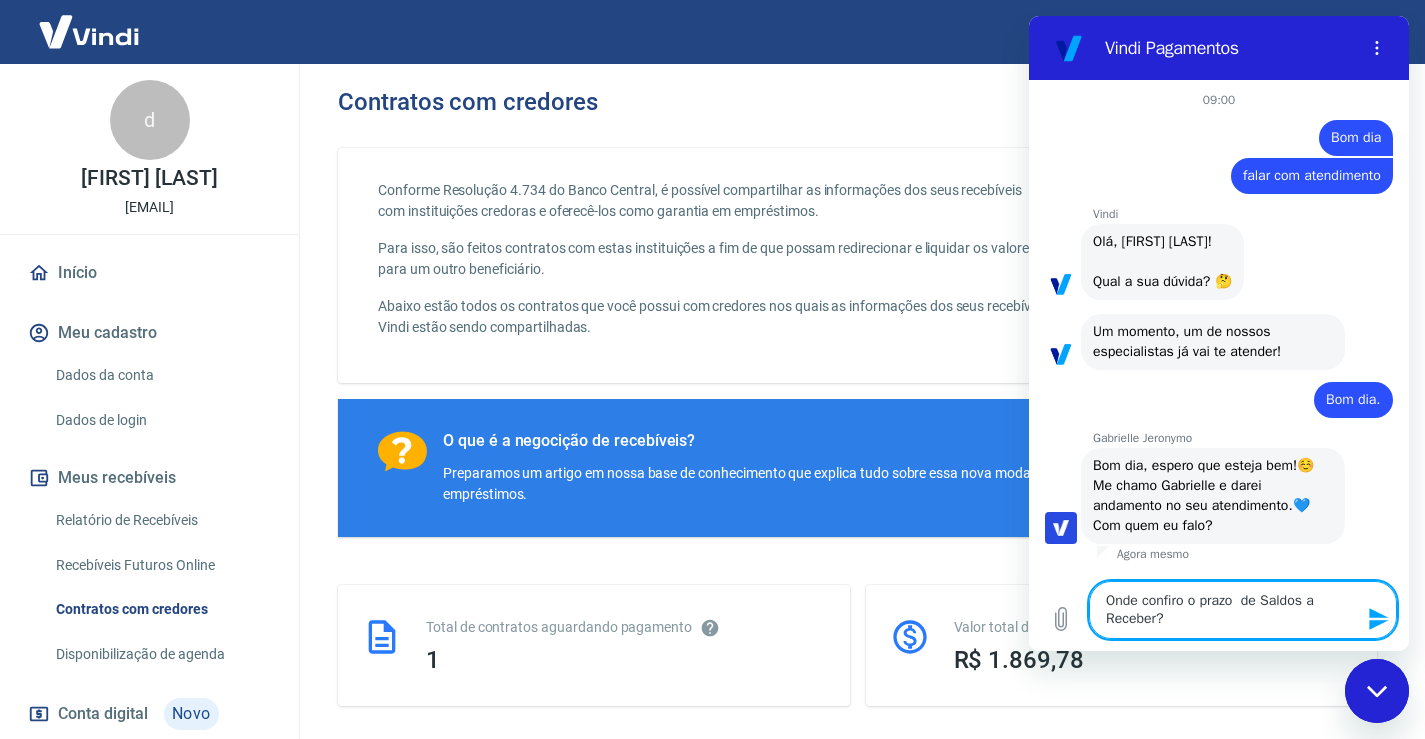 type on "Onde confiro o prazo d de Saldos a Receber?" 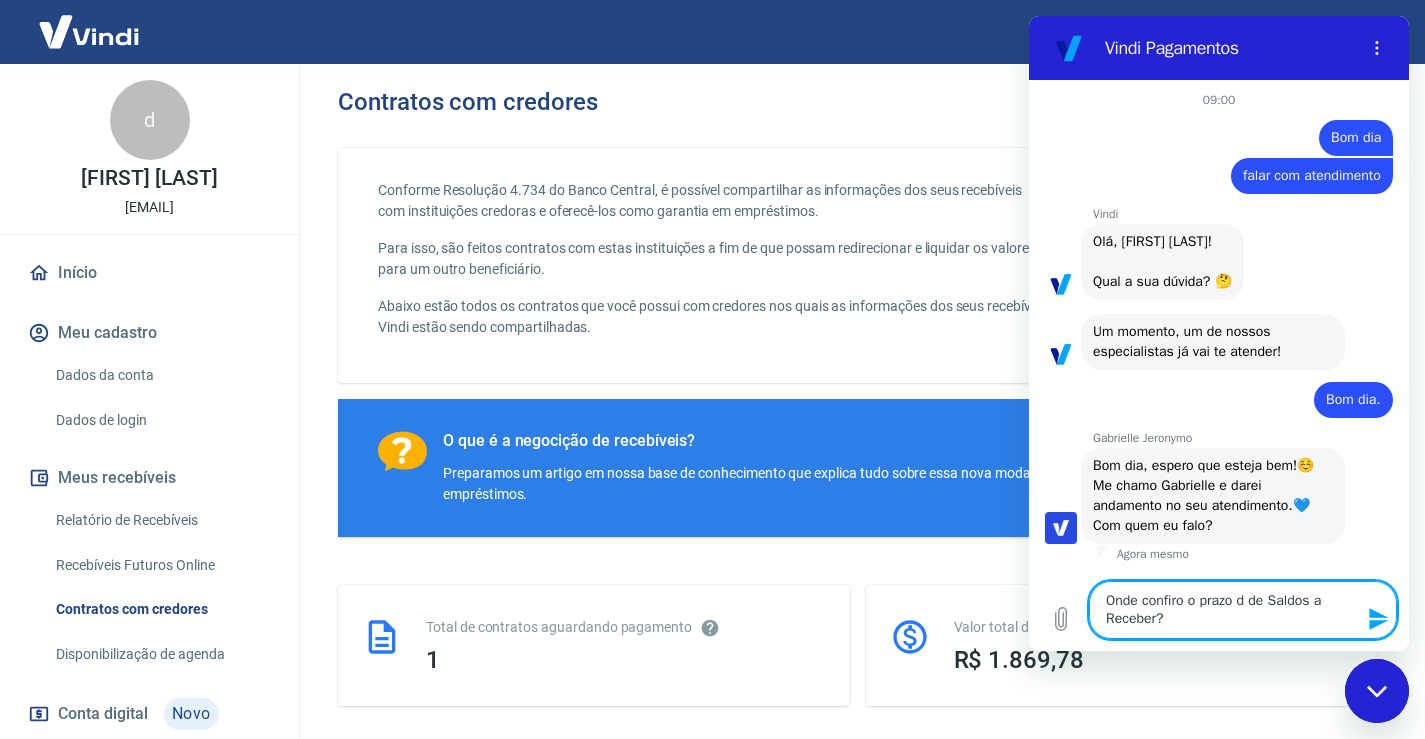 type on "Onde confiro o prazo de de Saldos a Receber?" 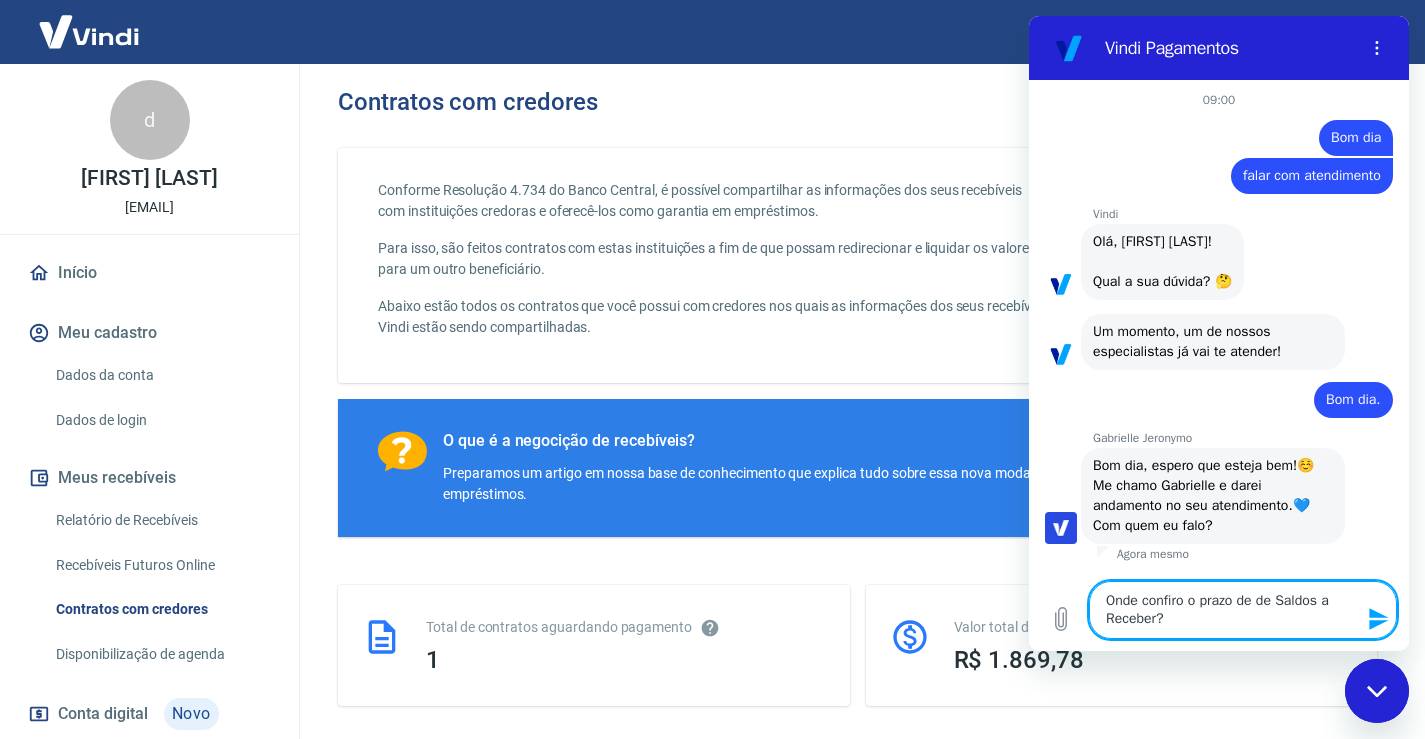 type on "Onde confiro o prazo de  de Saldos a Receber?" 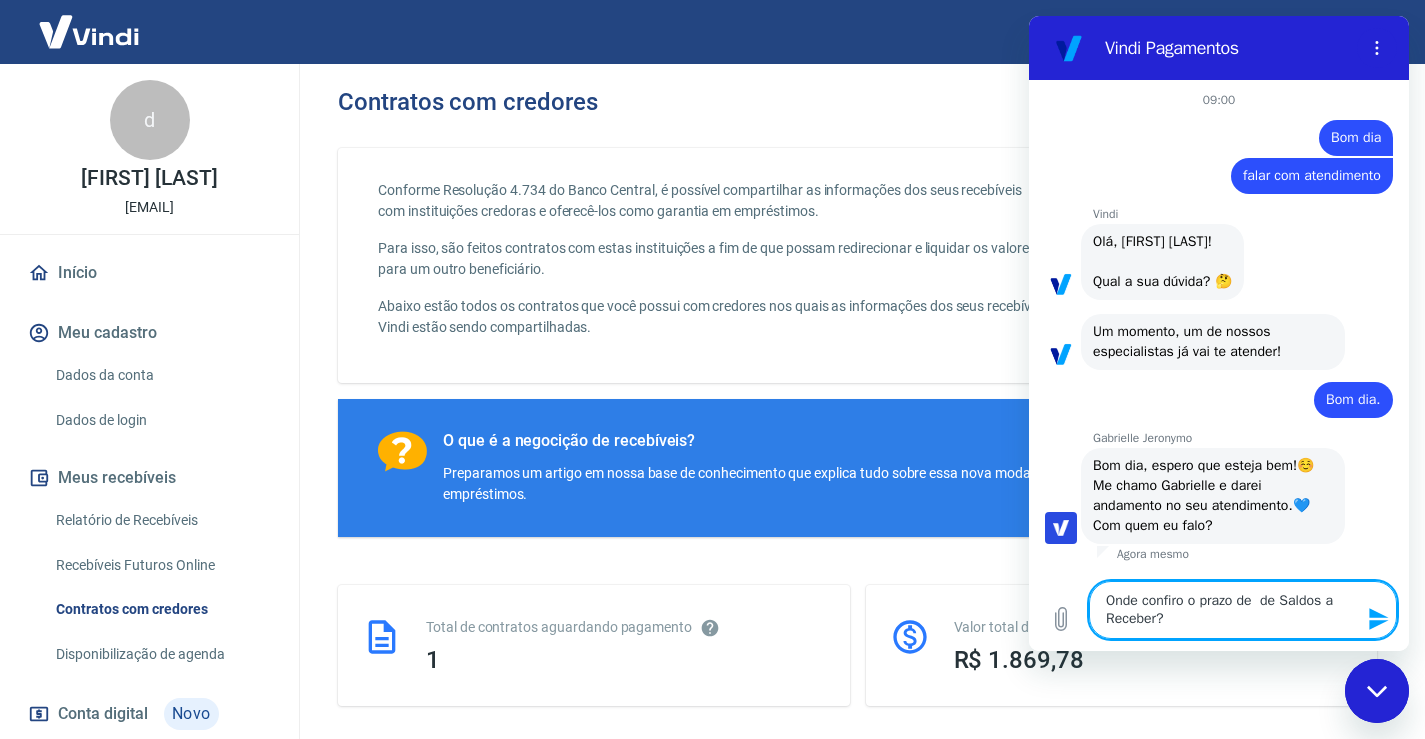 type on "Onde confiro o prazo de R de Saldos a Receber?" 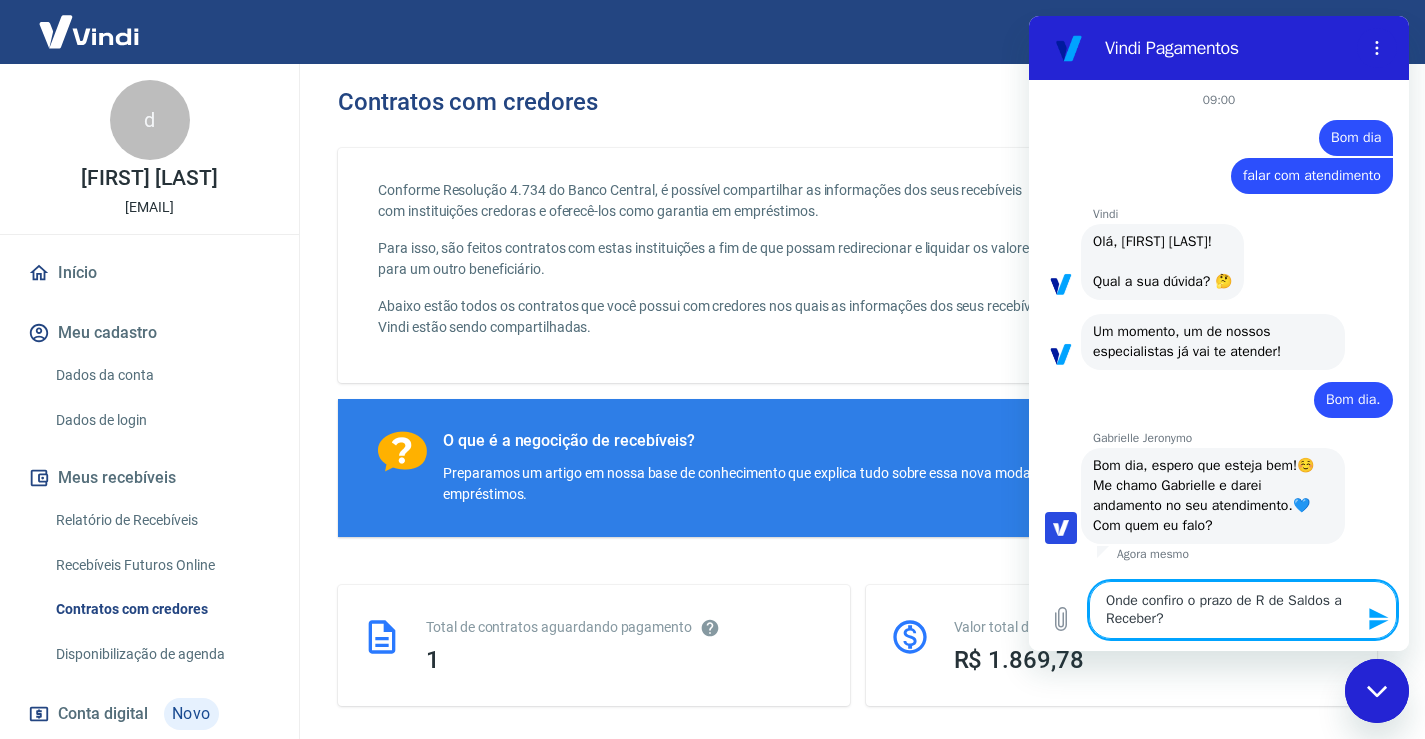 type on "Onde confiro o prazo de Re de Saldos a Receber?" 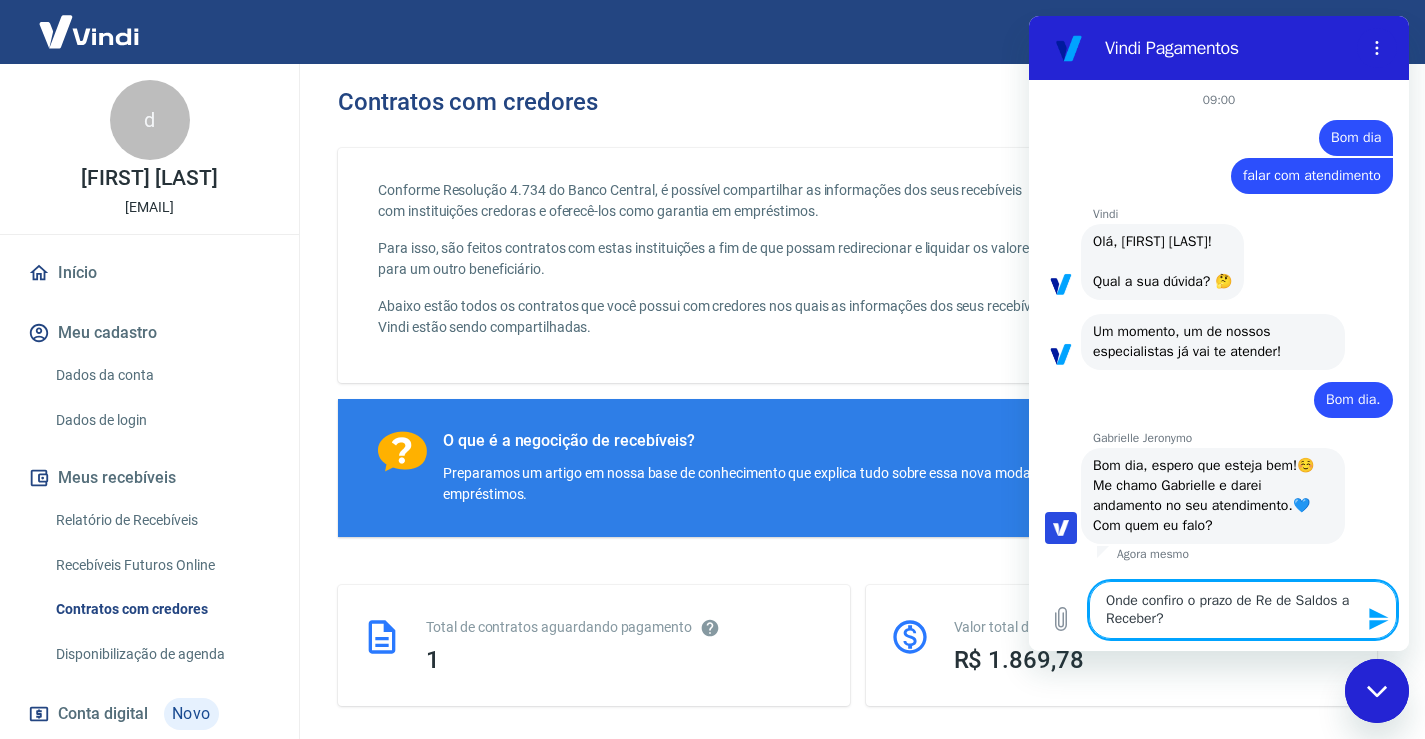 type on "Onde confiro o prazo de Rec de Saldos a Receber?" 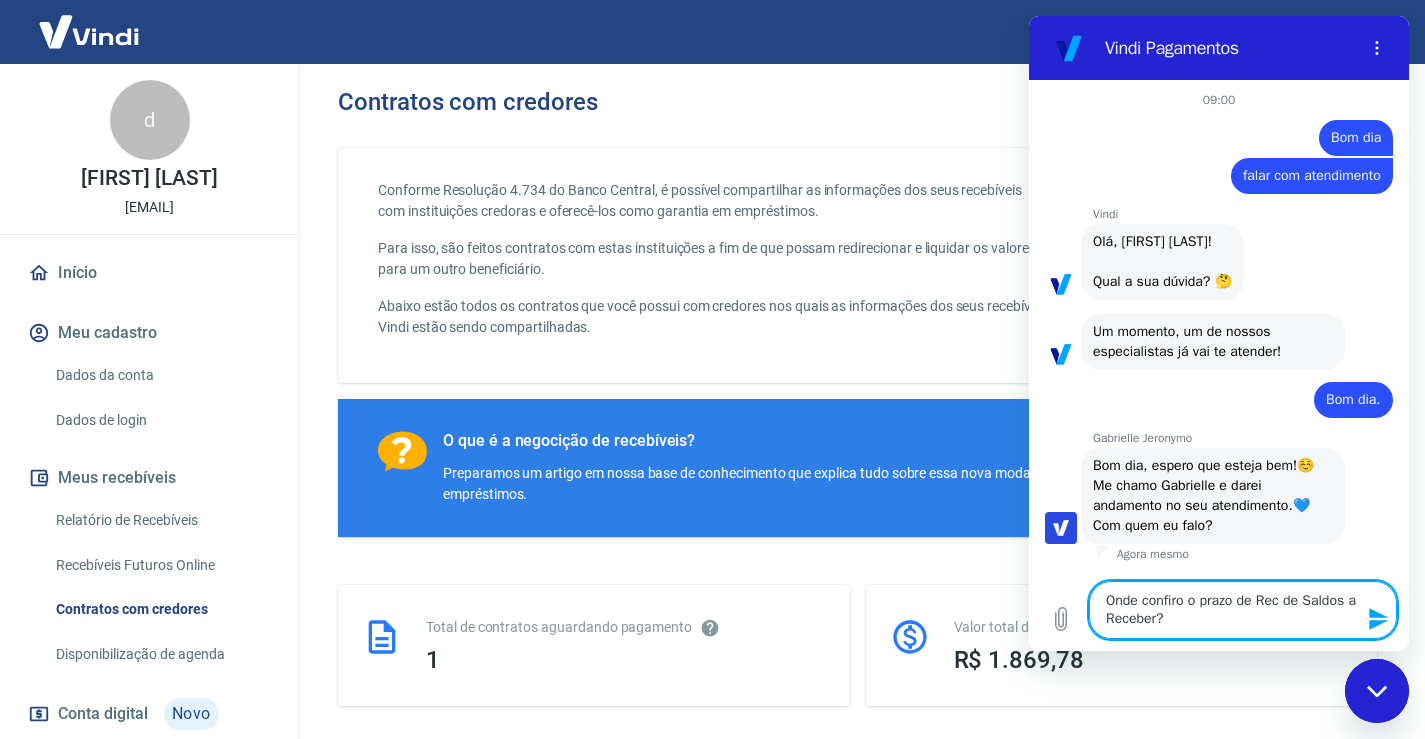 type on "x" 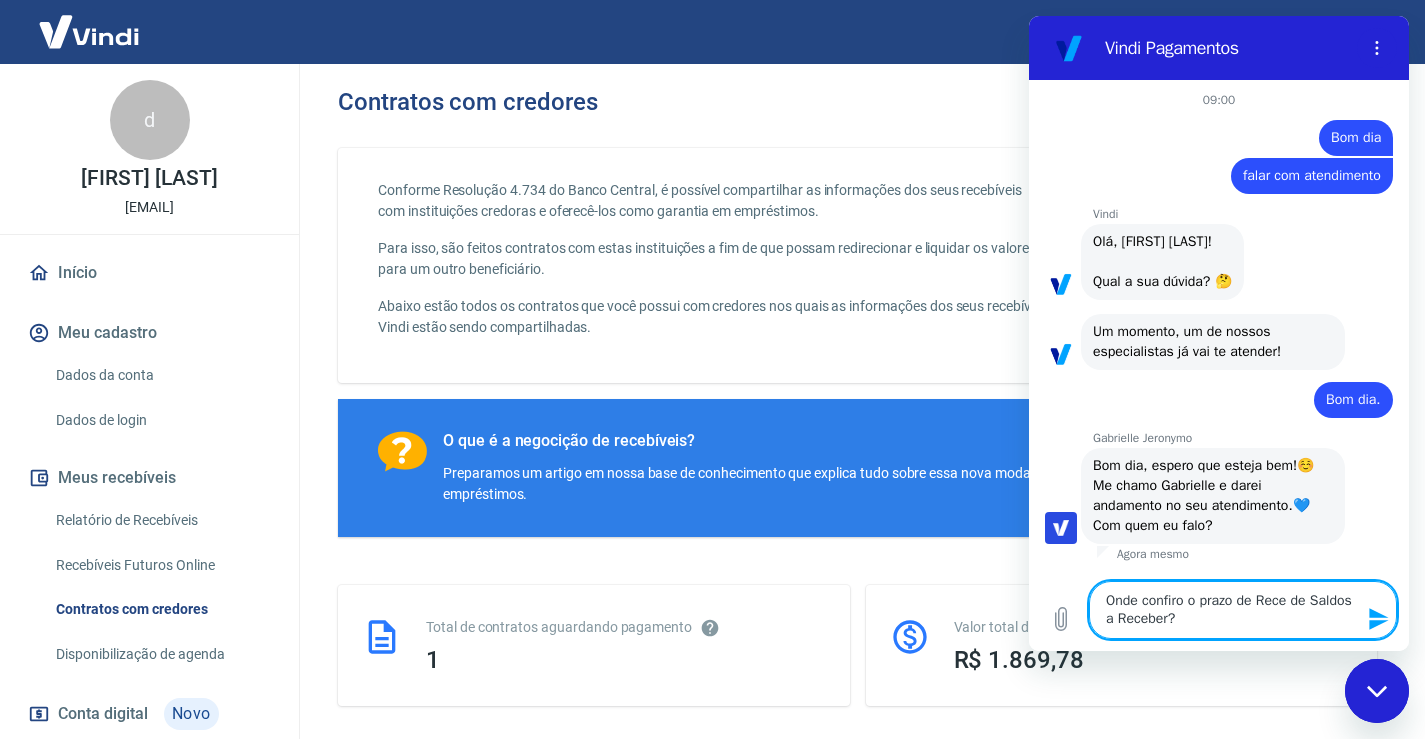 type on "Onde confiro o prazo de Receb de Saldos a Receber?" 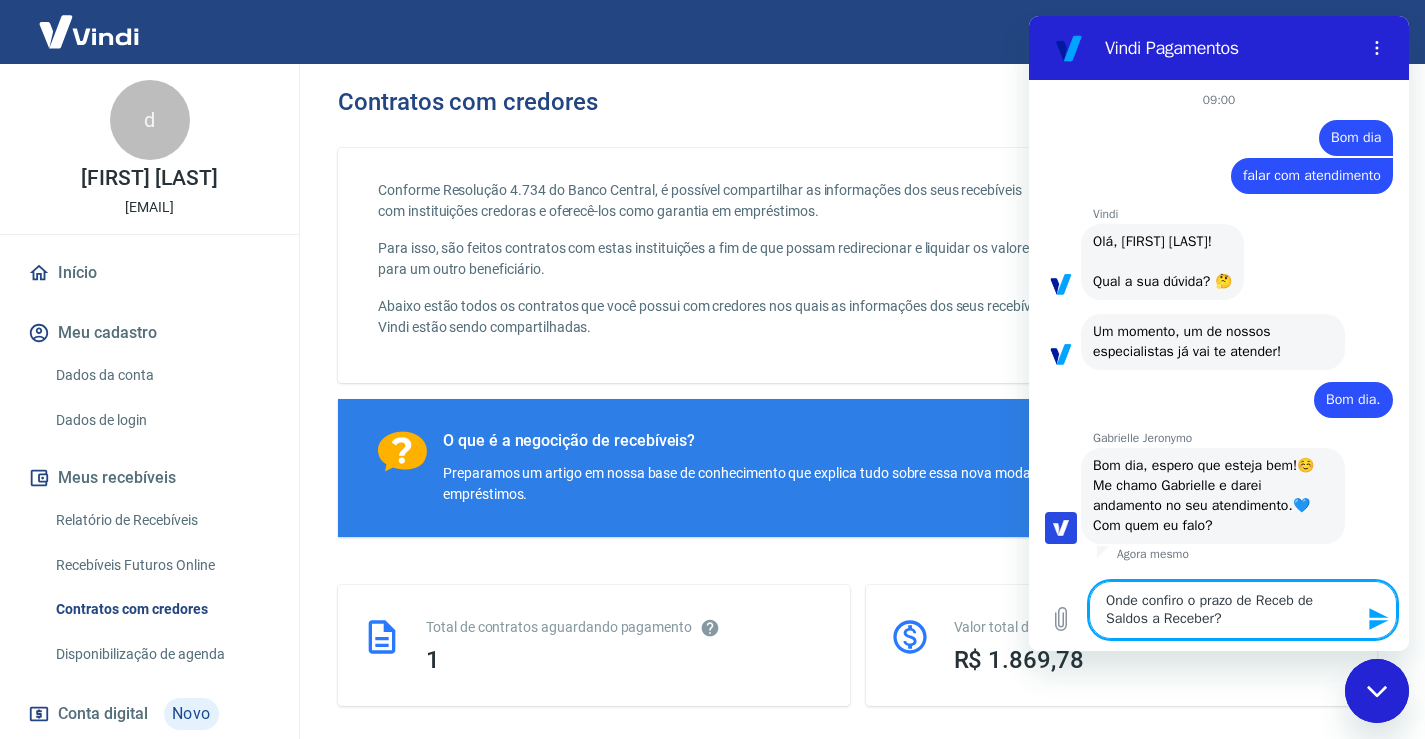 type on "x" 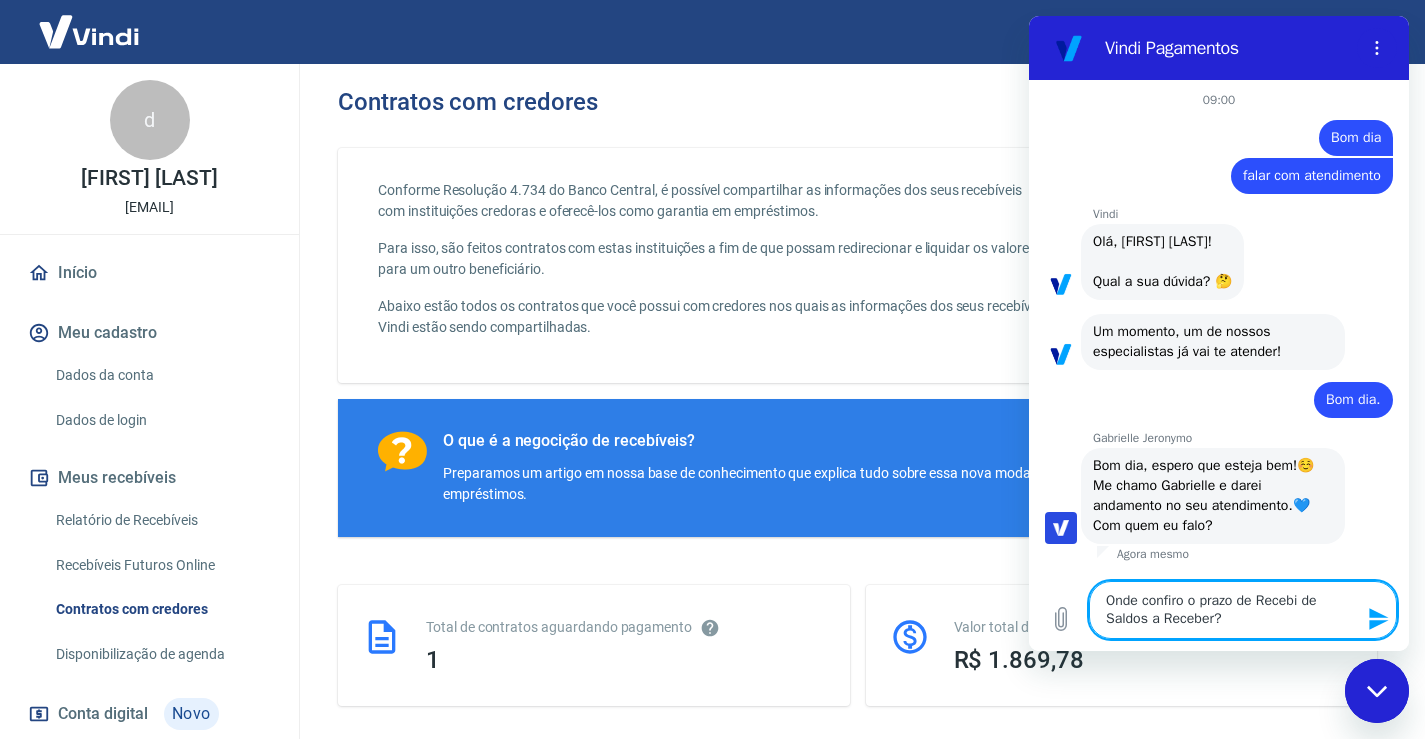 type on "Onde confiro o prazo de Recebim de Saldos a Receber?" 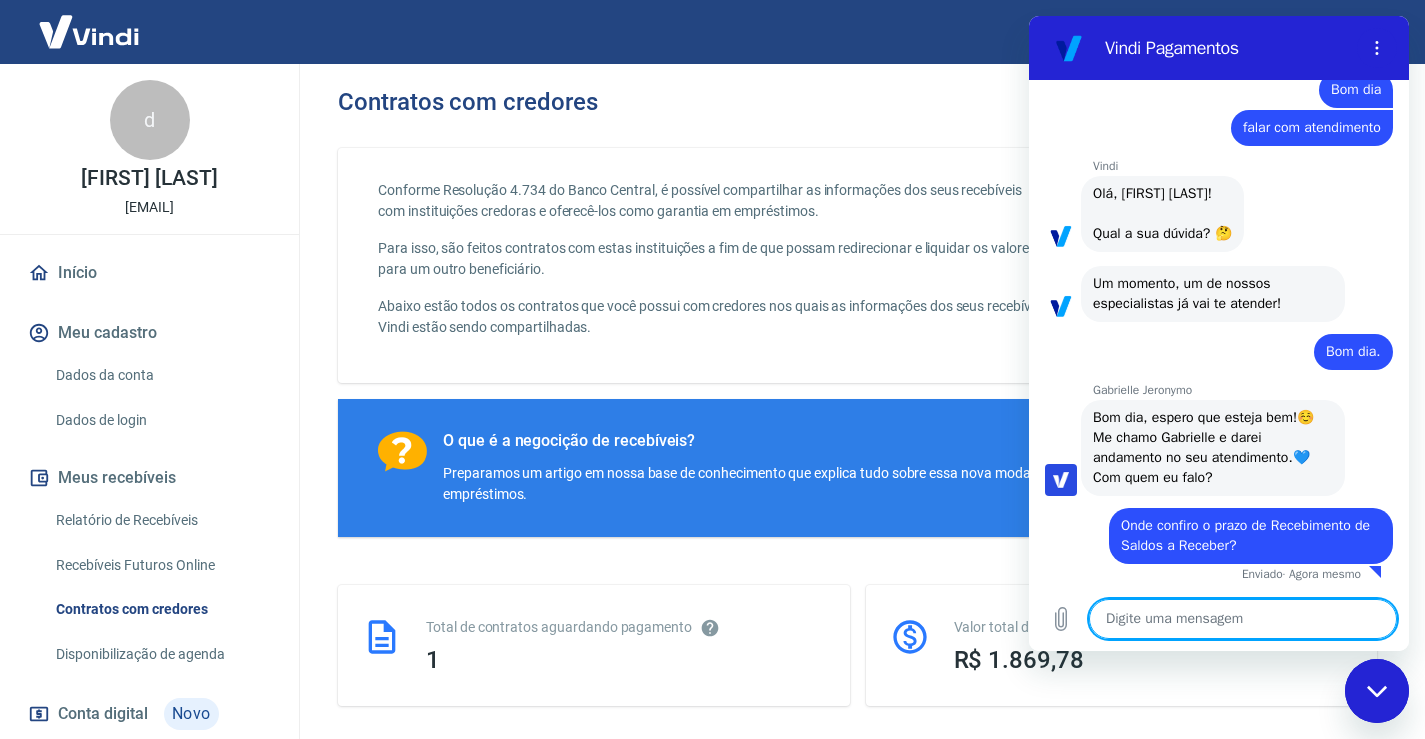 scroll, scrollTop: 88, scrollLeft: 0, axis: vertical 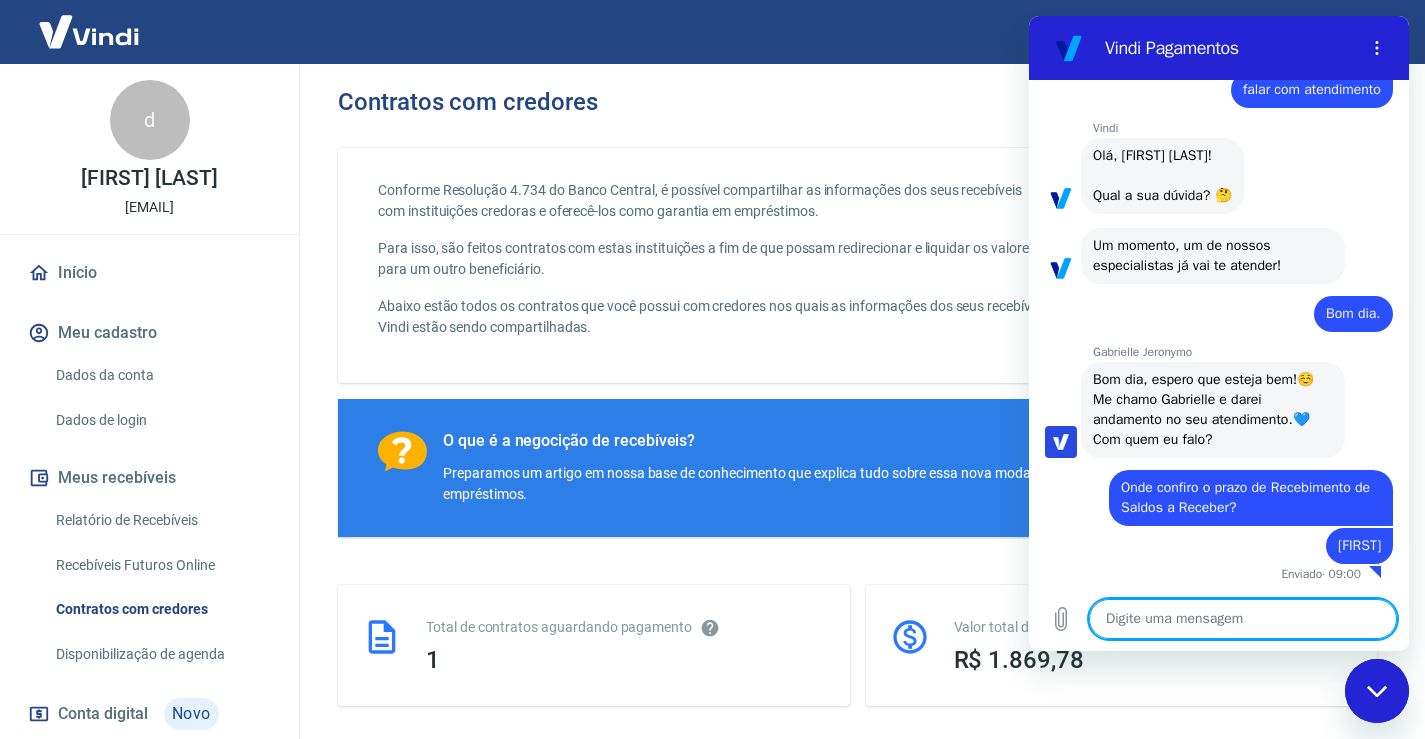 click at bounding box center [1243, 619] 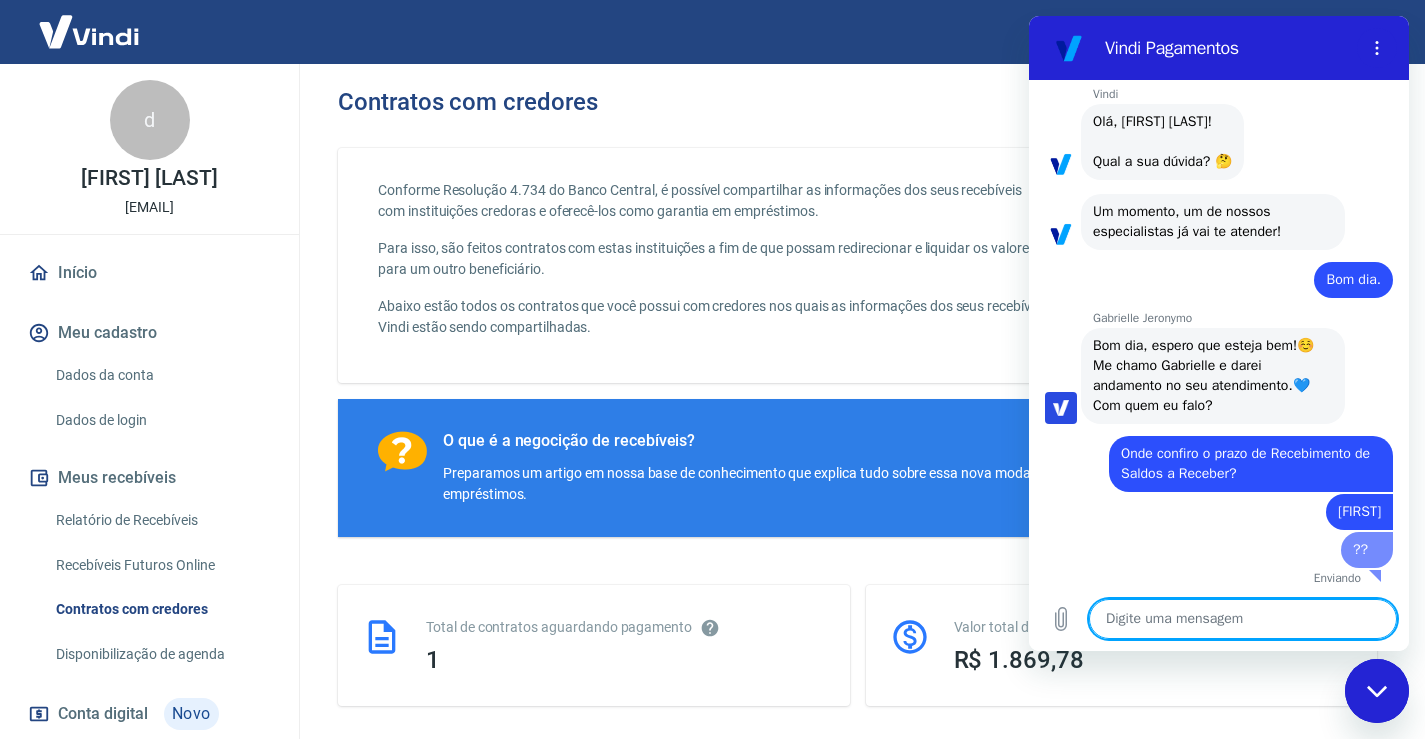 scroll, scrollTop: 164, scrollLeft: 0, axis: vertical 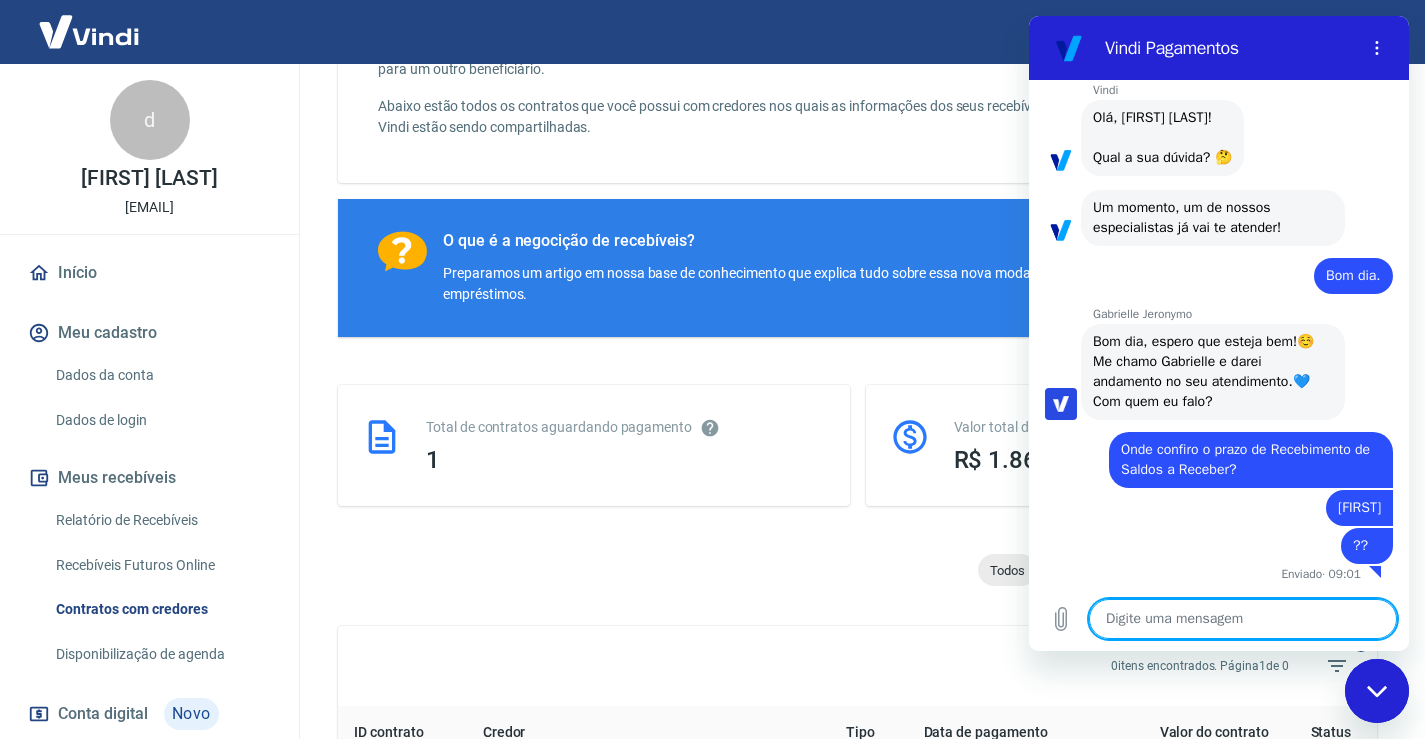 click 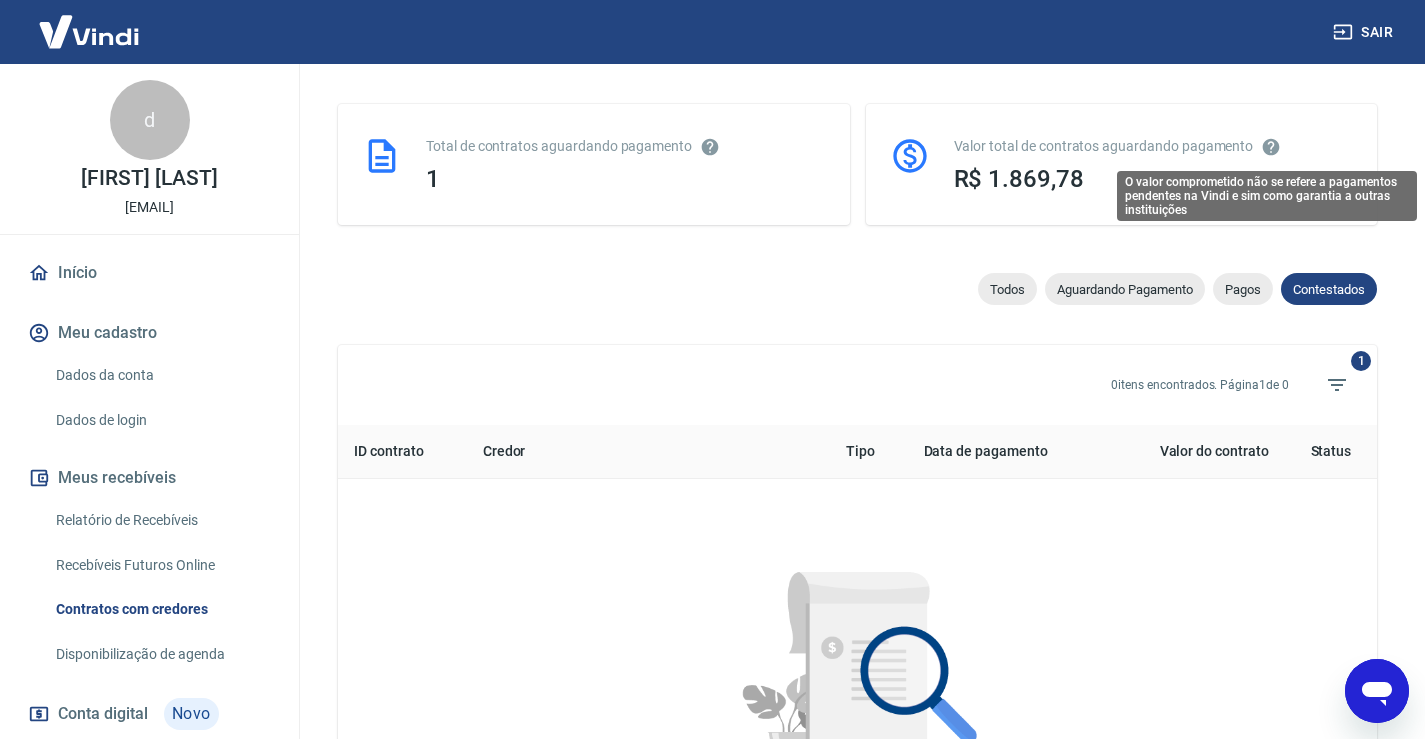 scroll, scrollTop: 500, scrollLeft: 0, axis: vertical 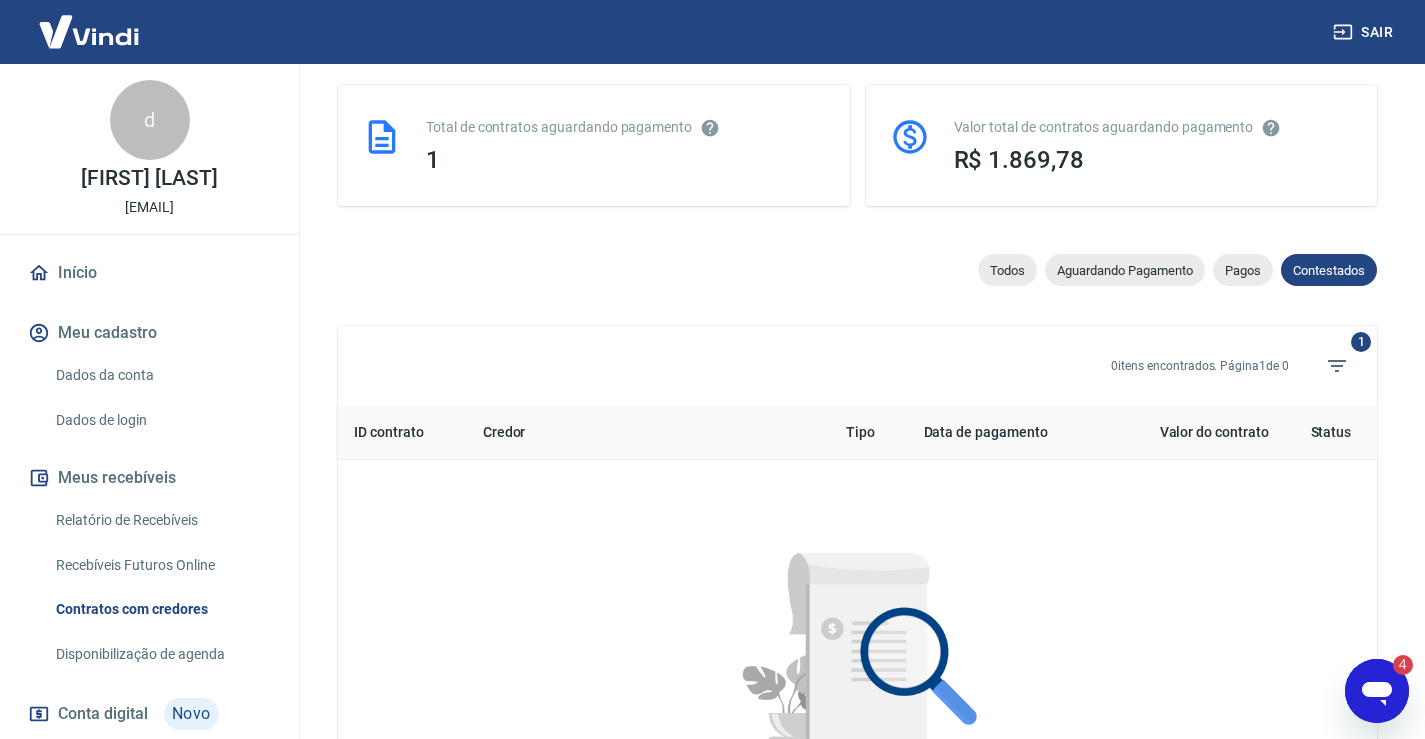 click 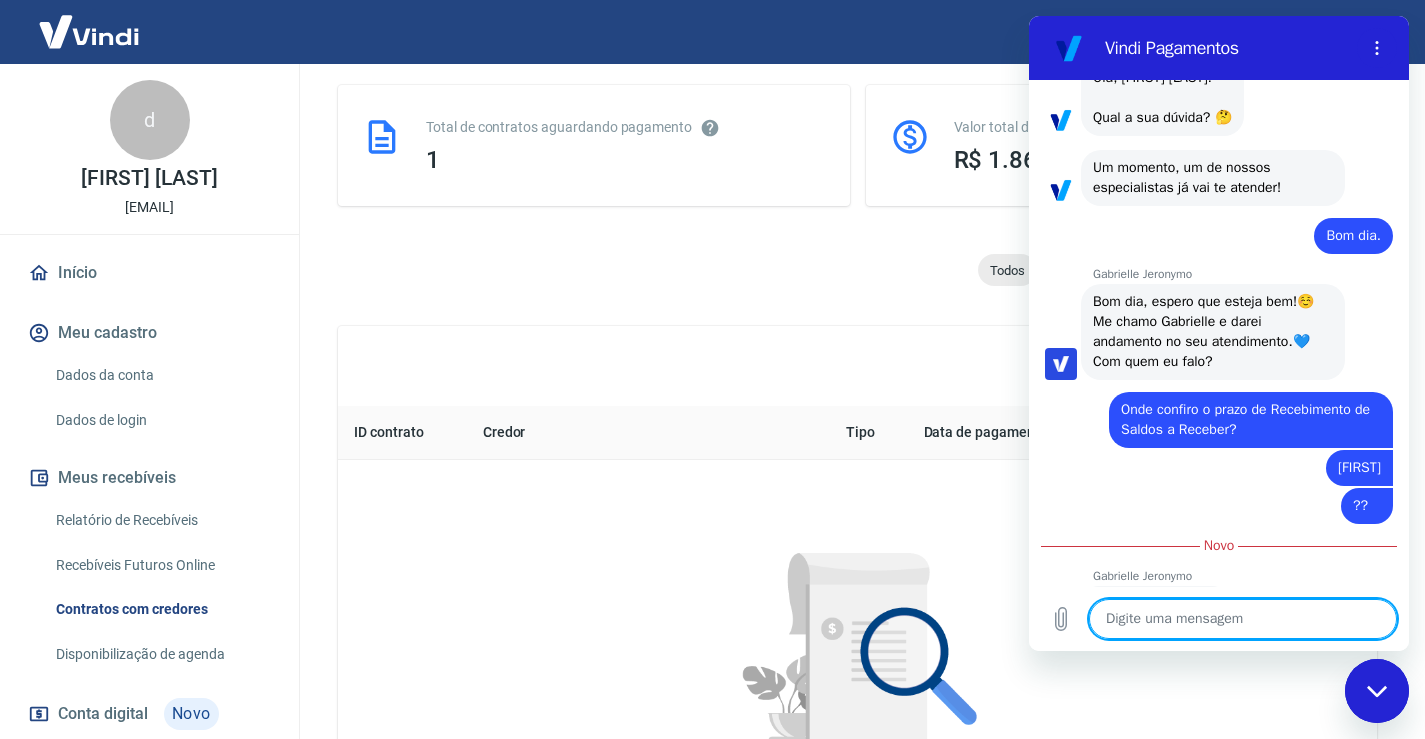 scroll, scrollTop: 0, scrollLeft: 0, axis: both 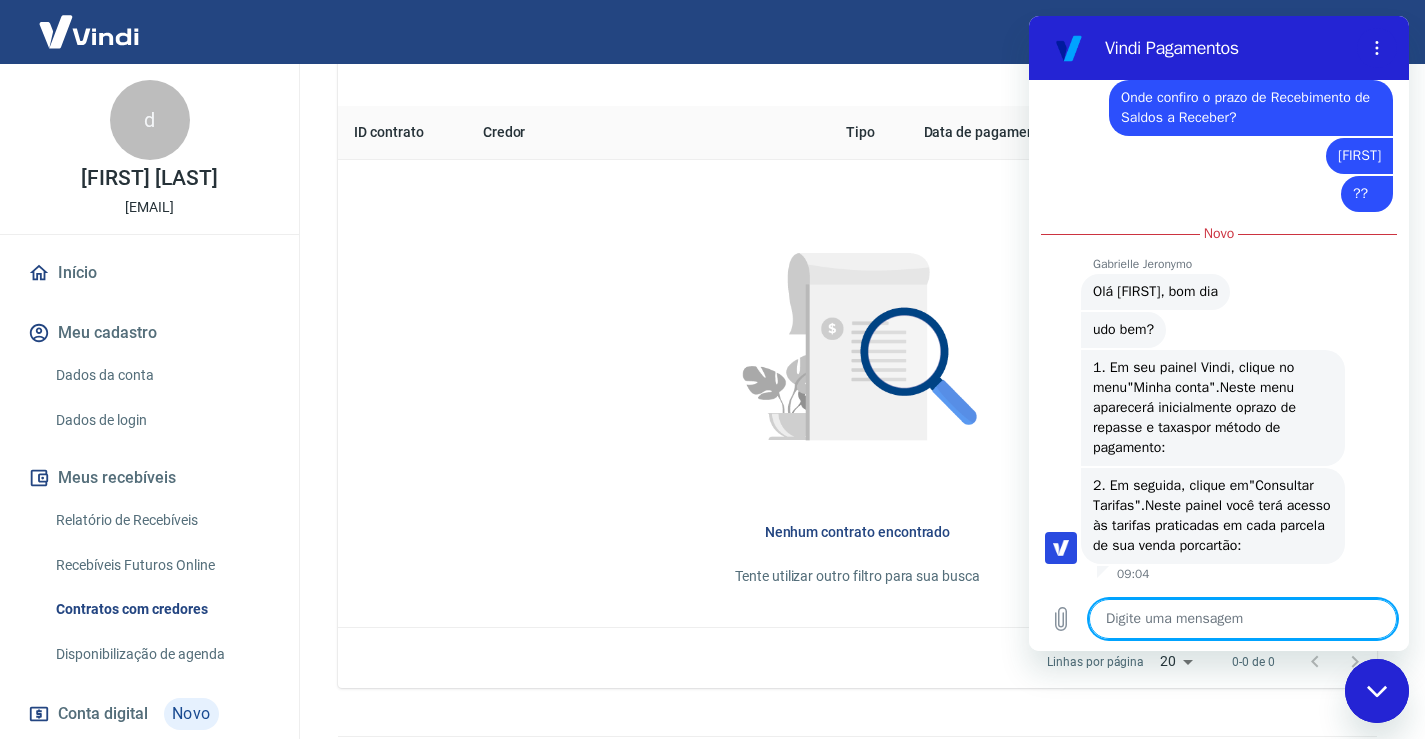 click at bounding box center (1243, 619) 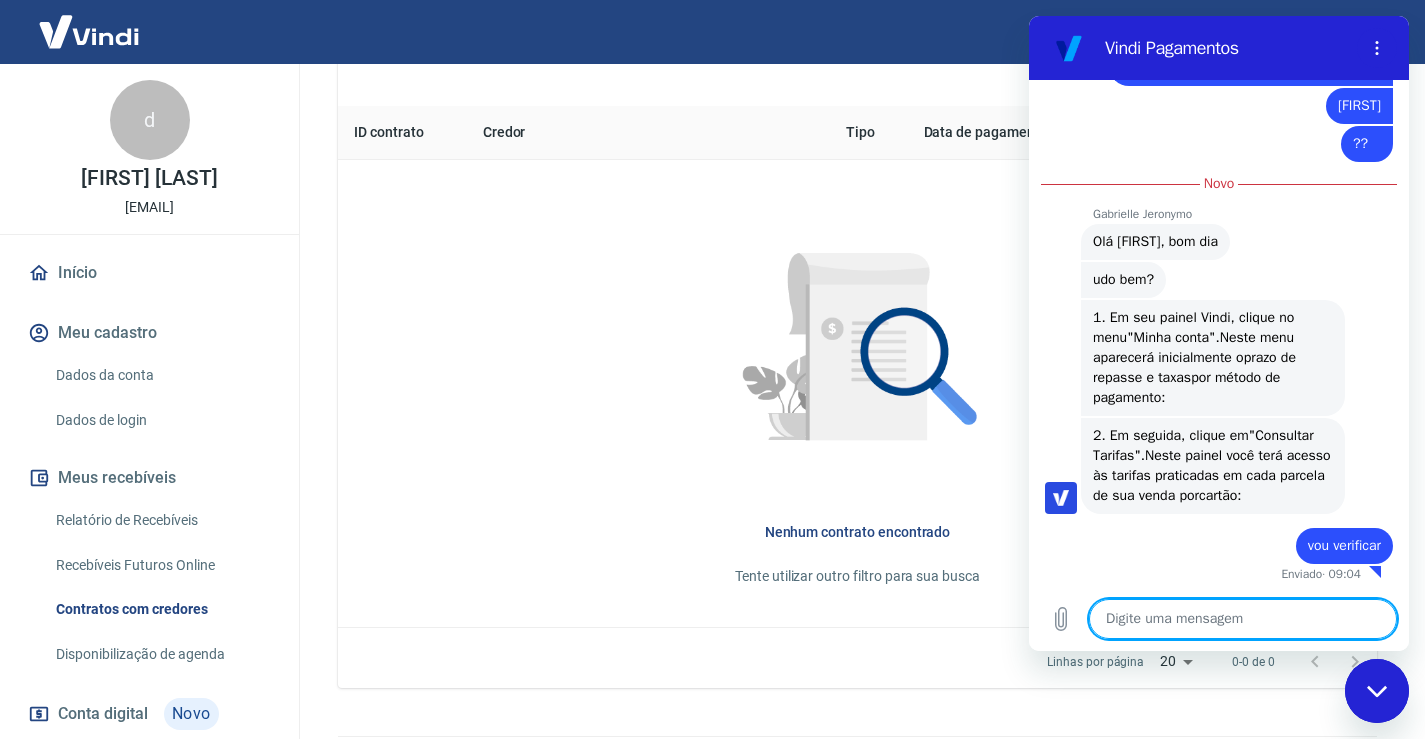 scroll, scrollTop: 584, scrollLeft: 0, axis: vertical 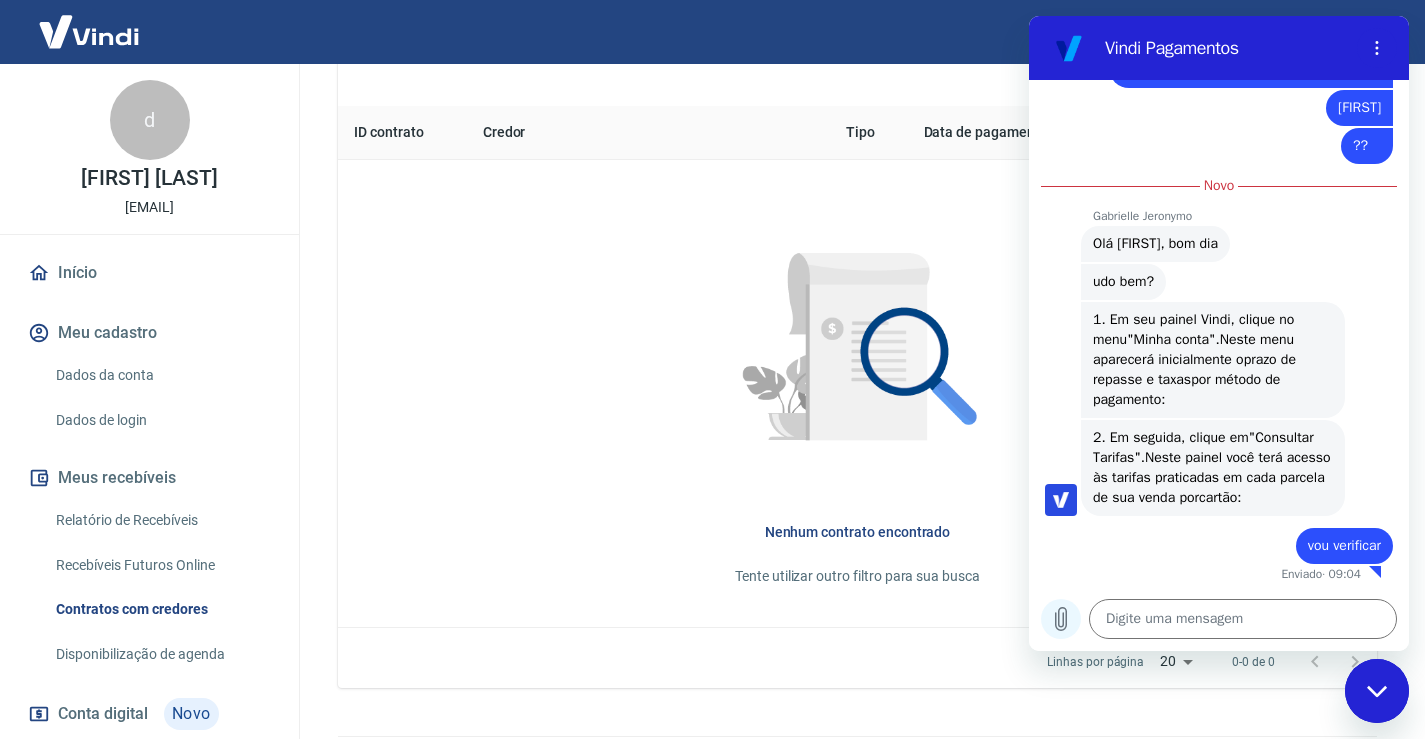 click 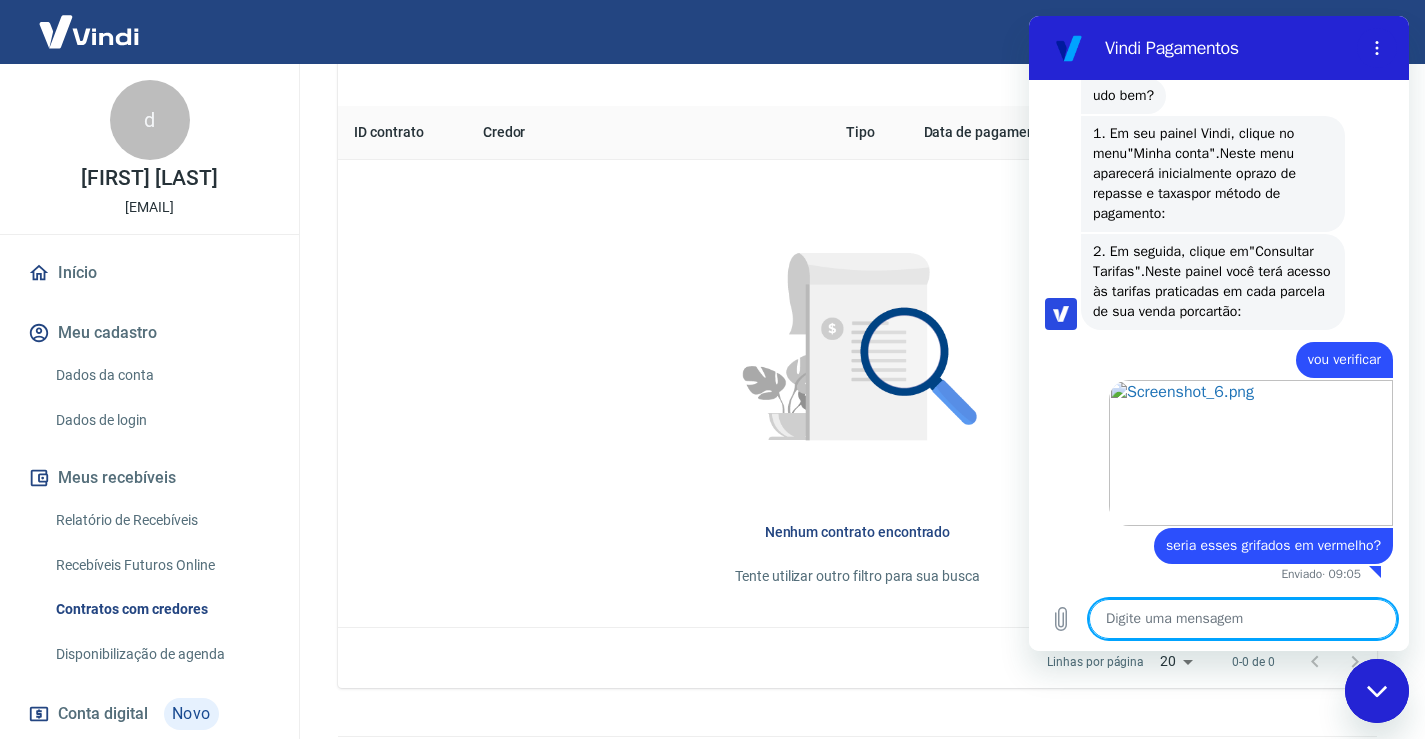 scroll, scrollTop: 770, scrollLeft: 0, axis: vertical 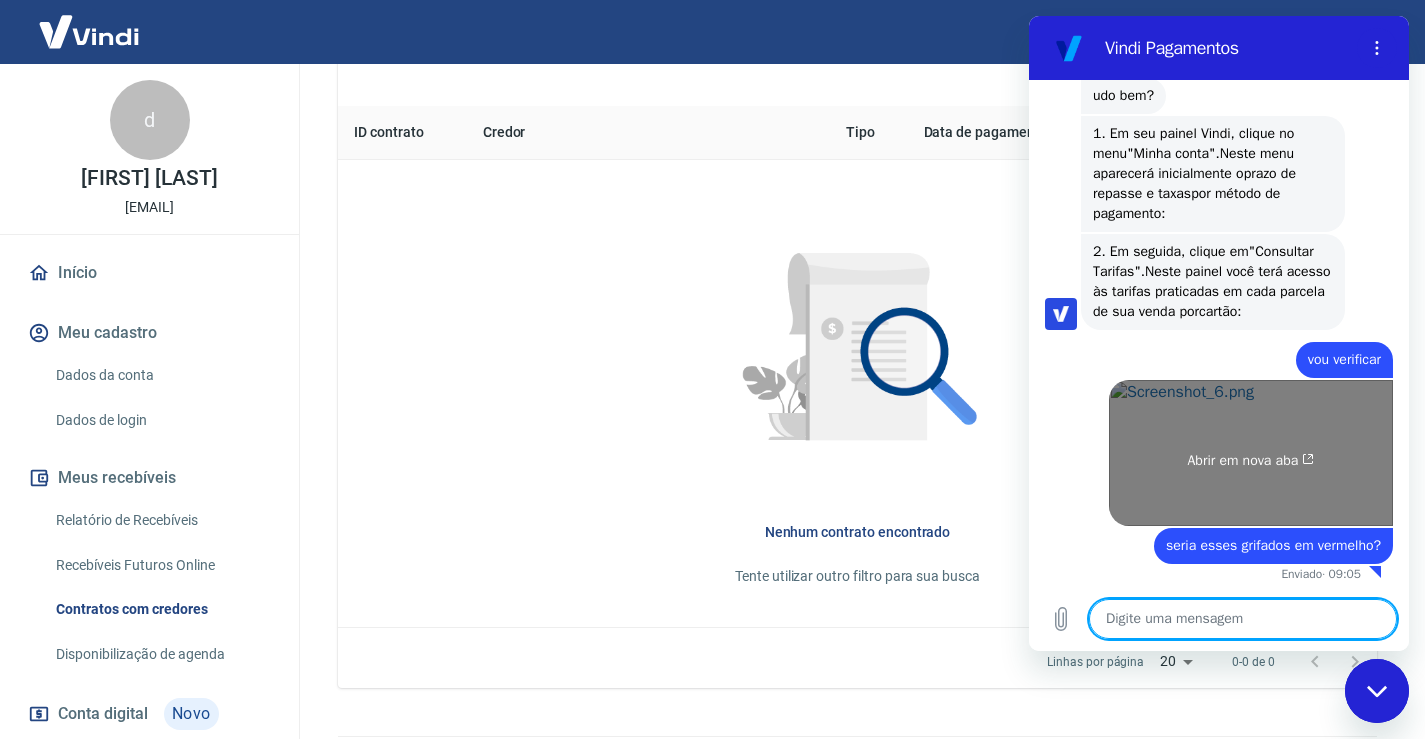 click on "Abrir em nova aba" at bounding box center (1251, 453) 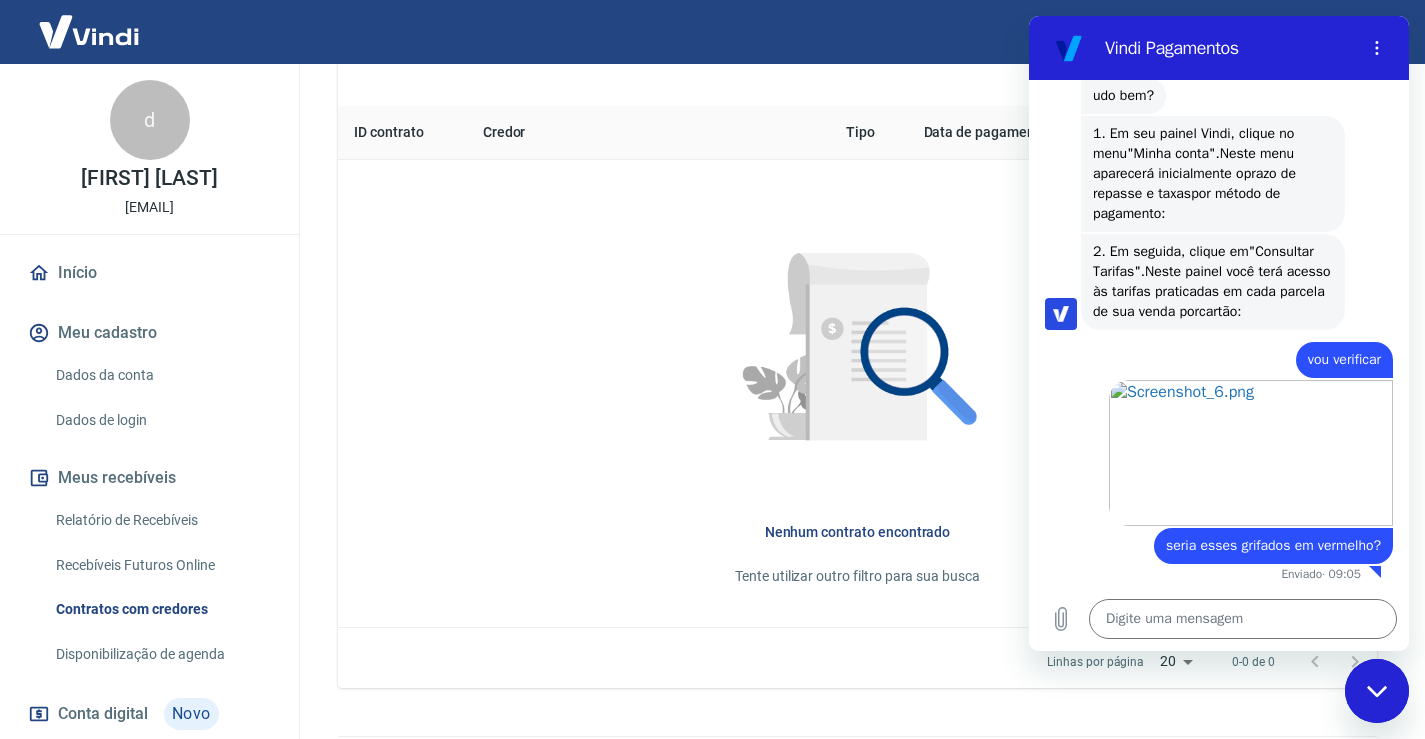 click on "vou verificar" at bounding box center [1344, 359] 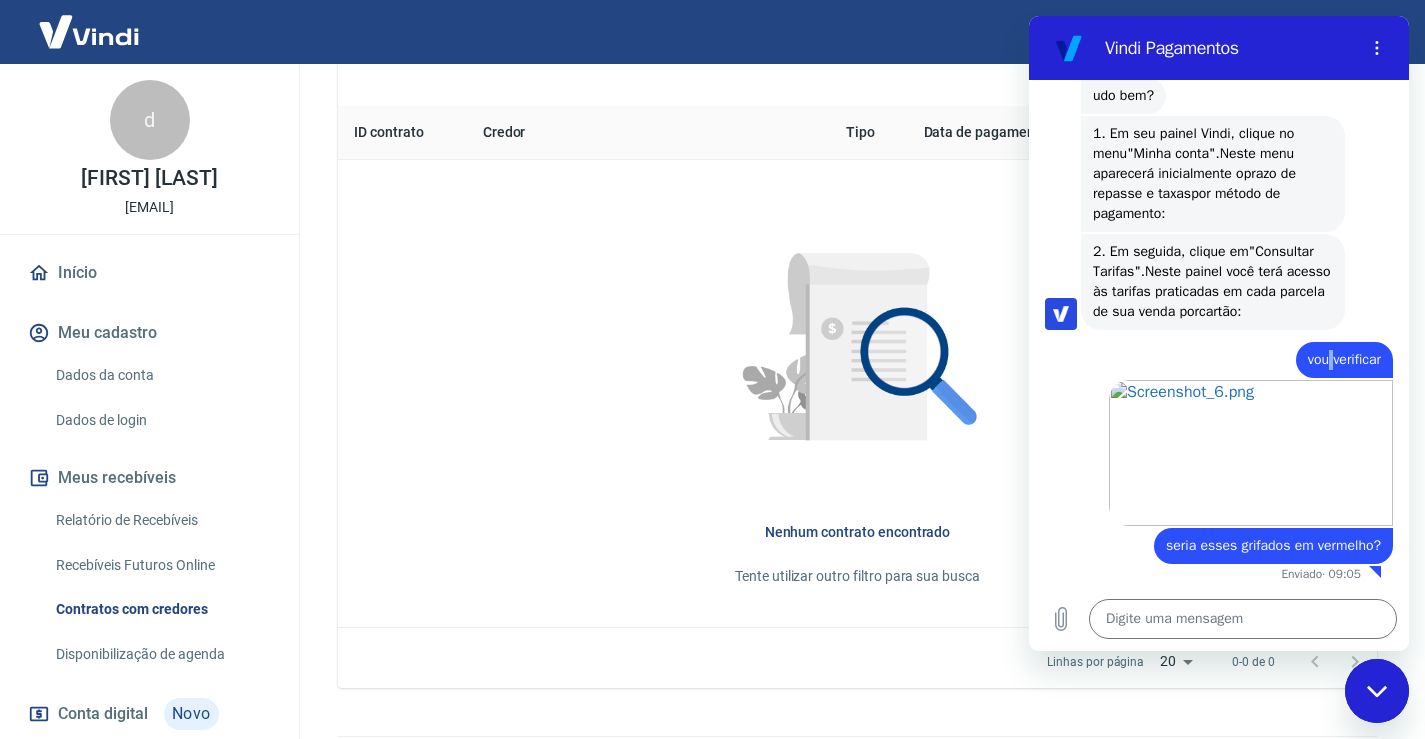 click on "vou verificar" at bounding box center [1344, 359] 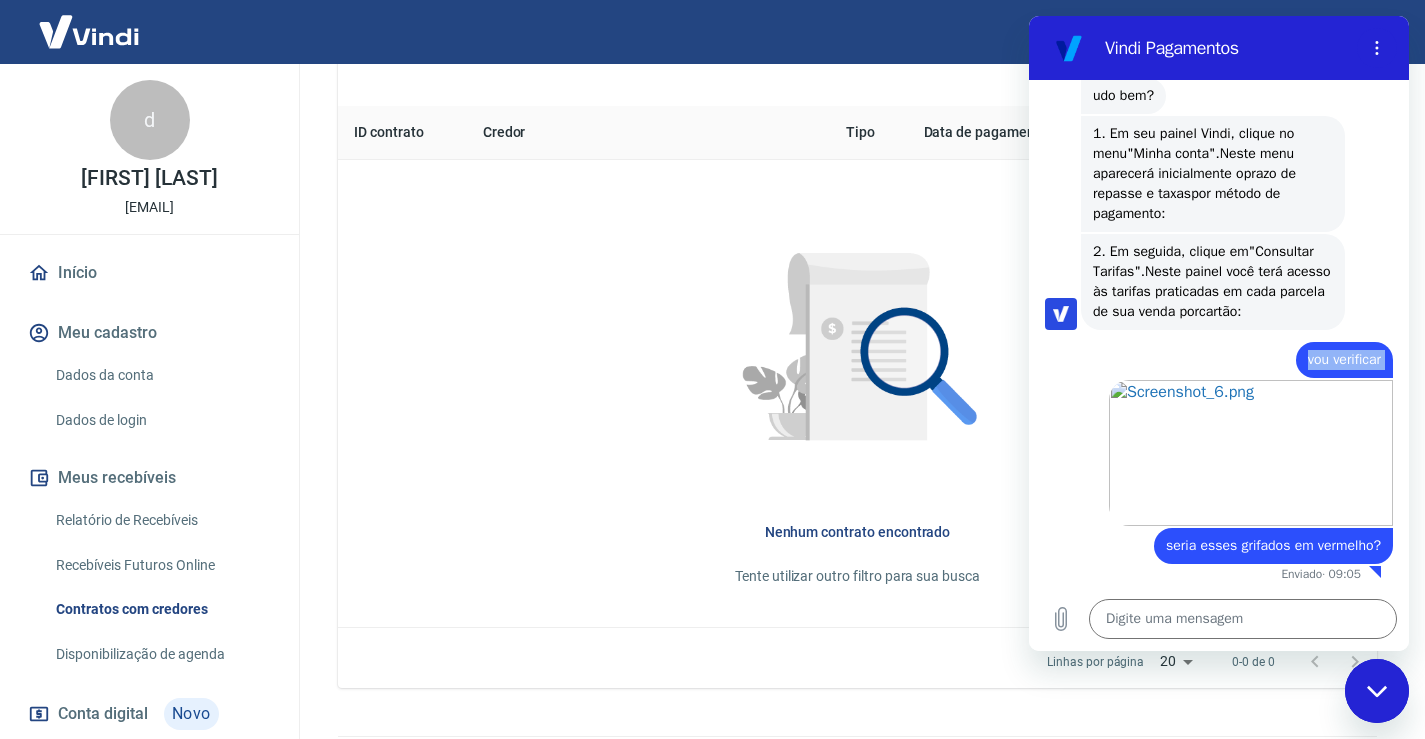 click on "vou verificar" at bounding box center (1344, 359) 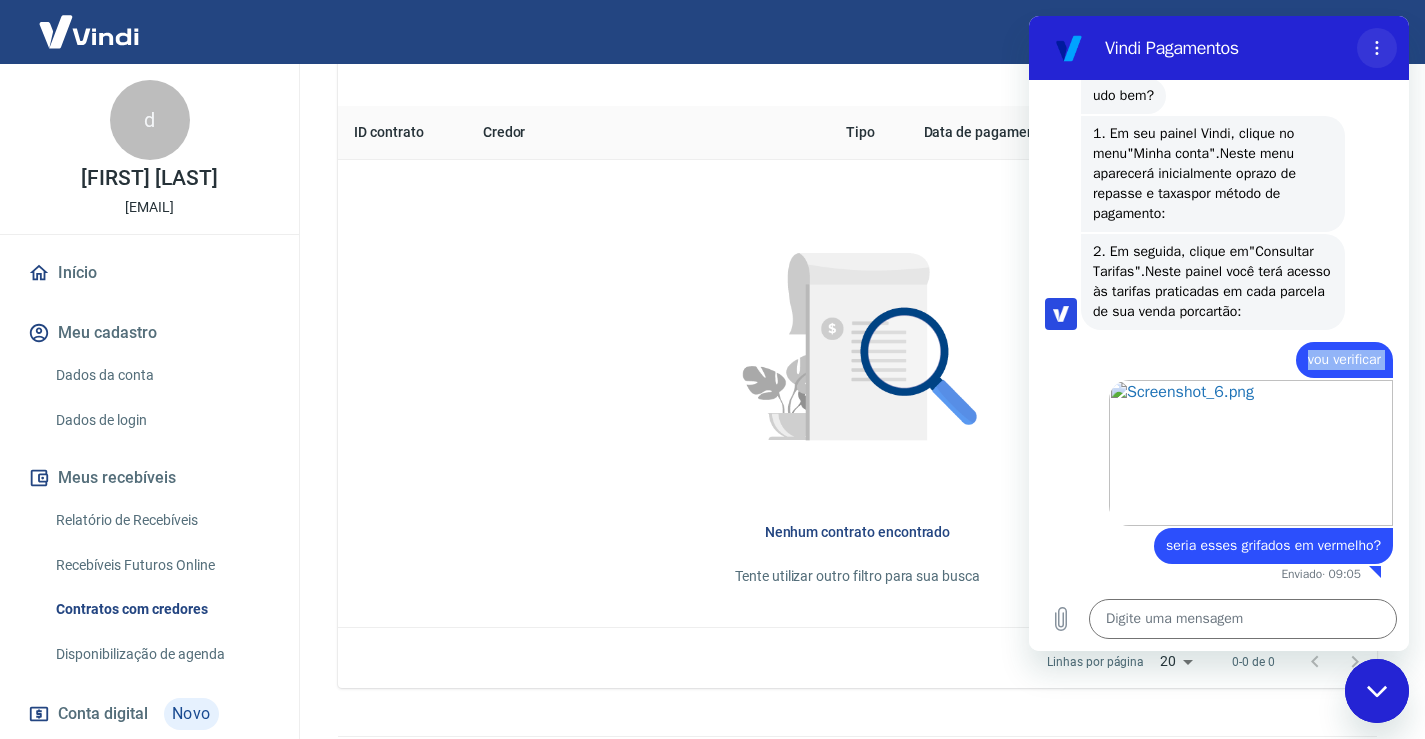 click at bounding box center (1377, 48) 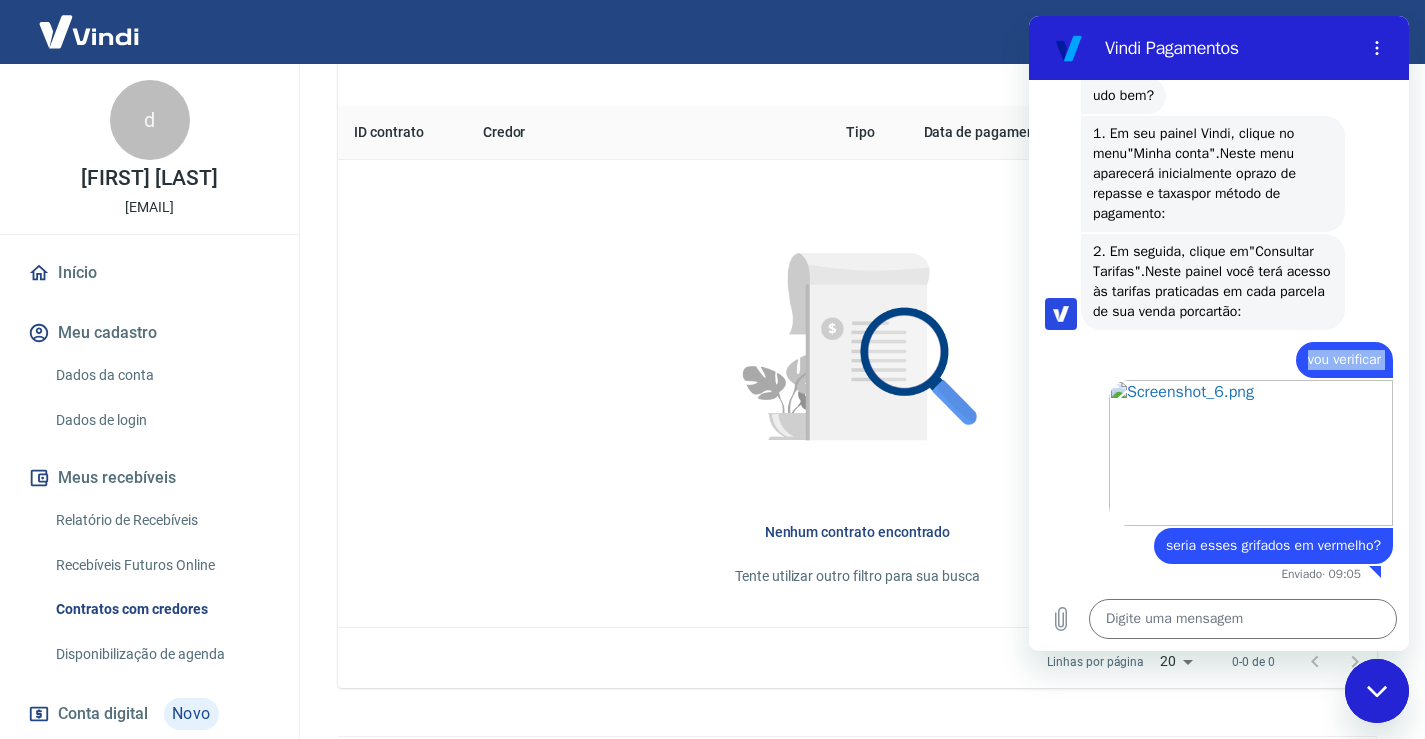 click at bounding box center (1377, 691) 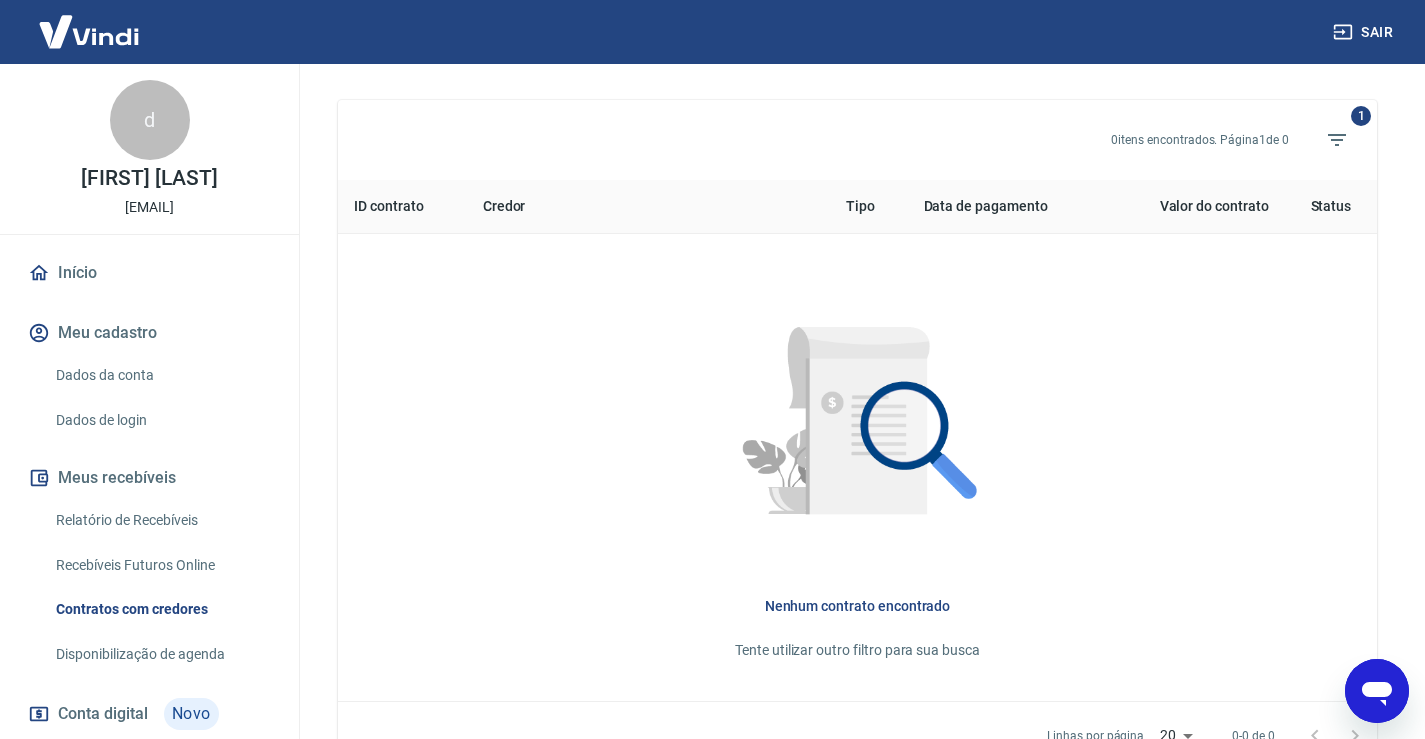 scroll, scrollTop: 400, scrollLeft: 0, axis: vertical 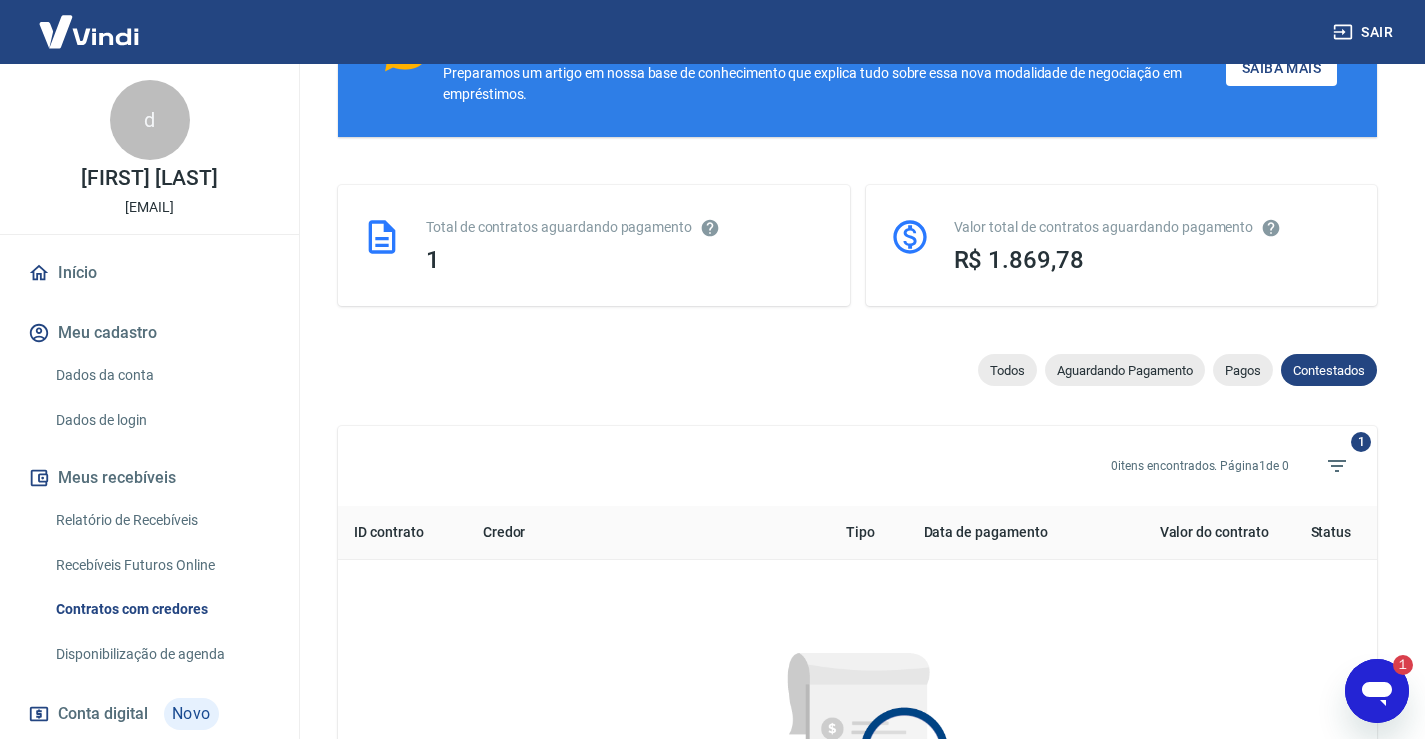 click at bounding box center [1377, 691] 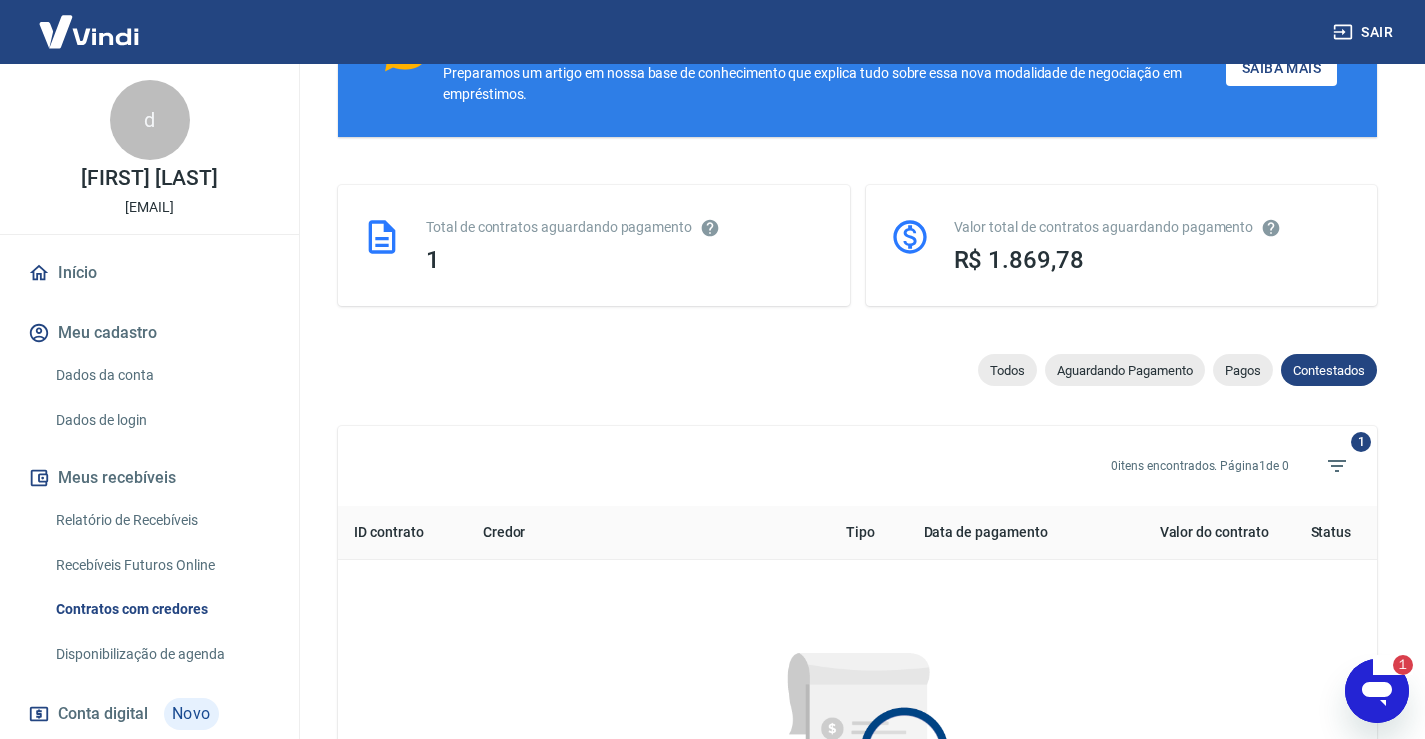 scroll, scrollTop: 0, scrollLeft: 0, axis: both 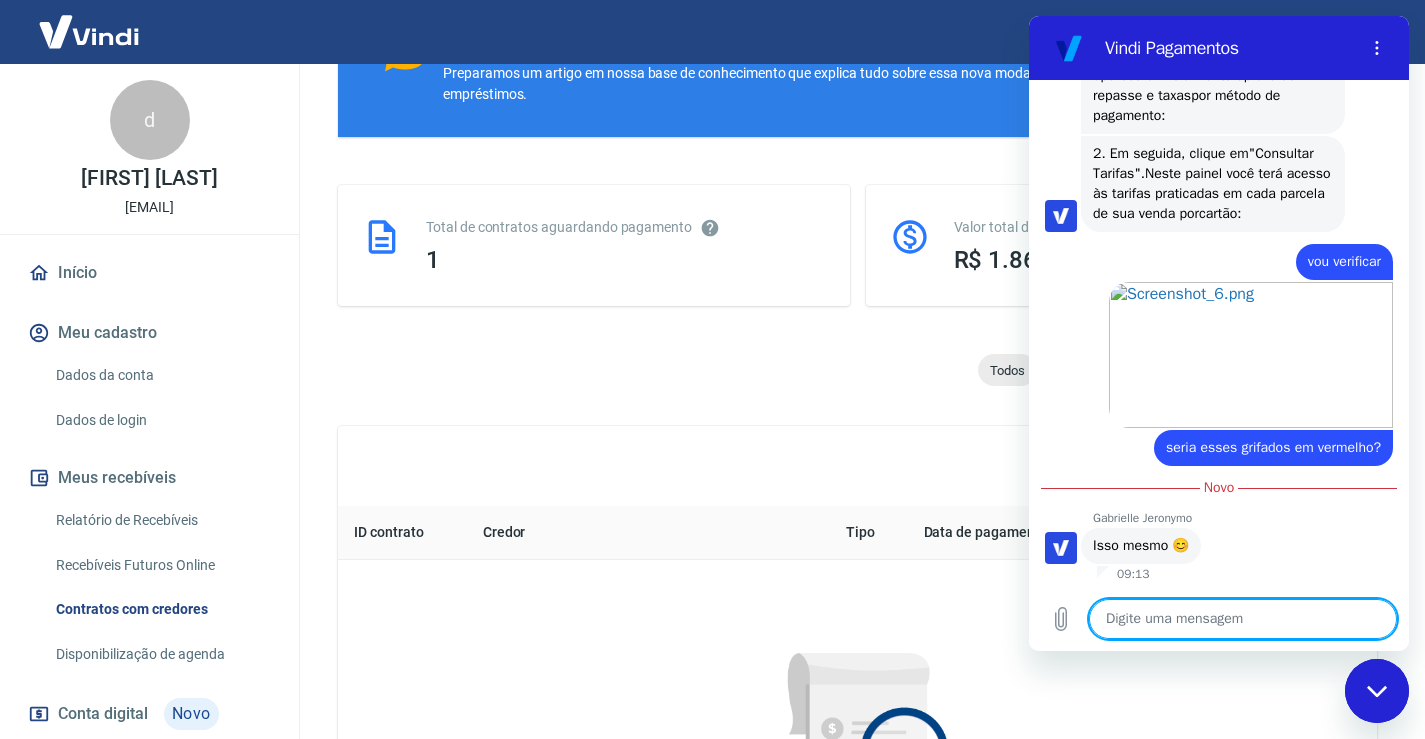 click at bounding box center (1243, 619) 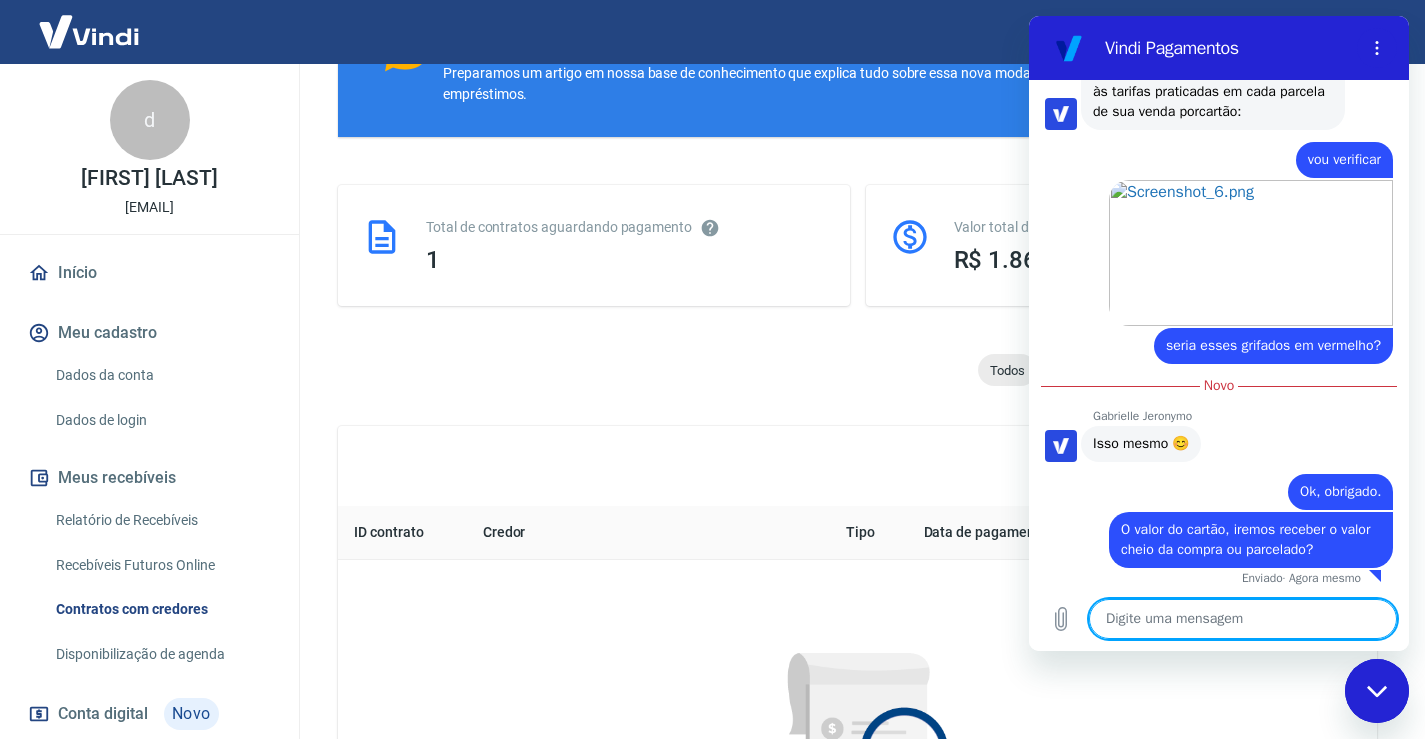 scroll, scrollTop: 942, scrollLeft: 0, axis: vertical 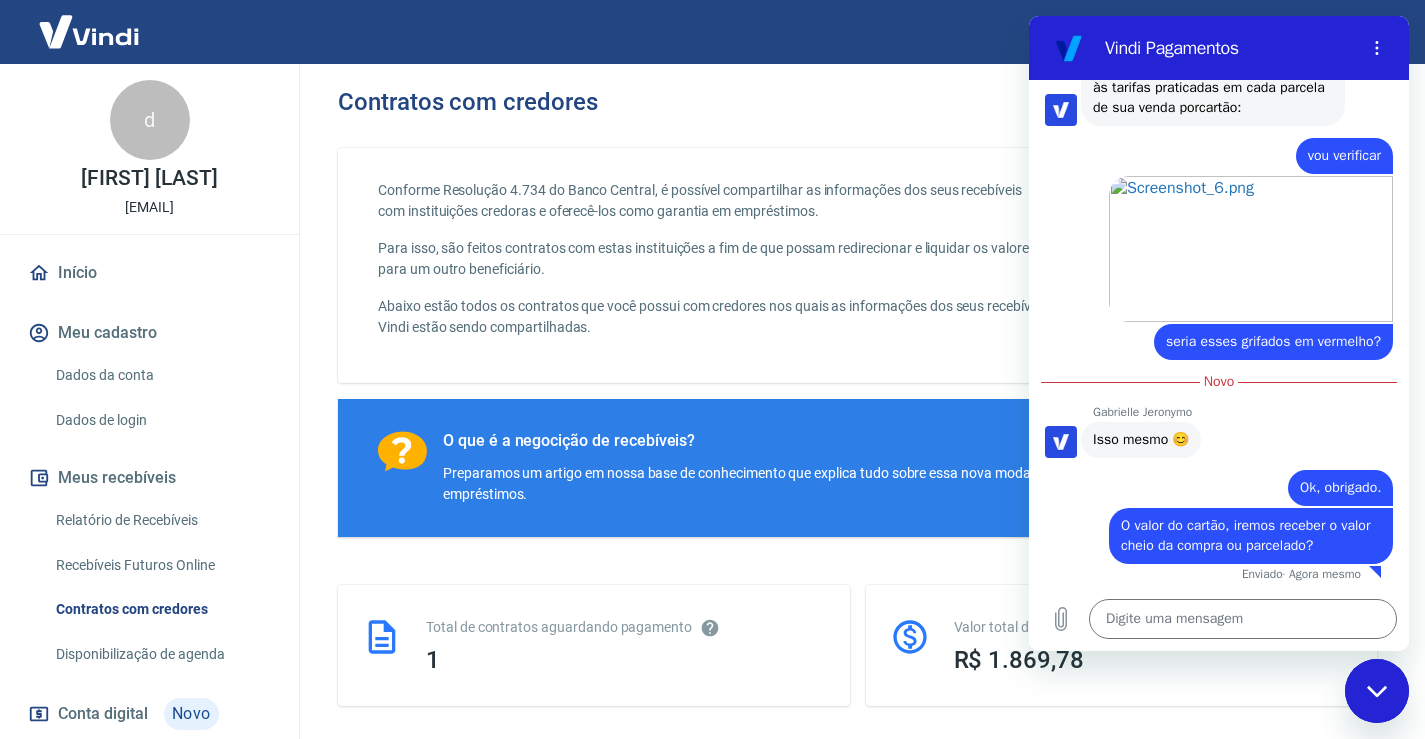 click 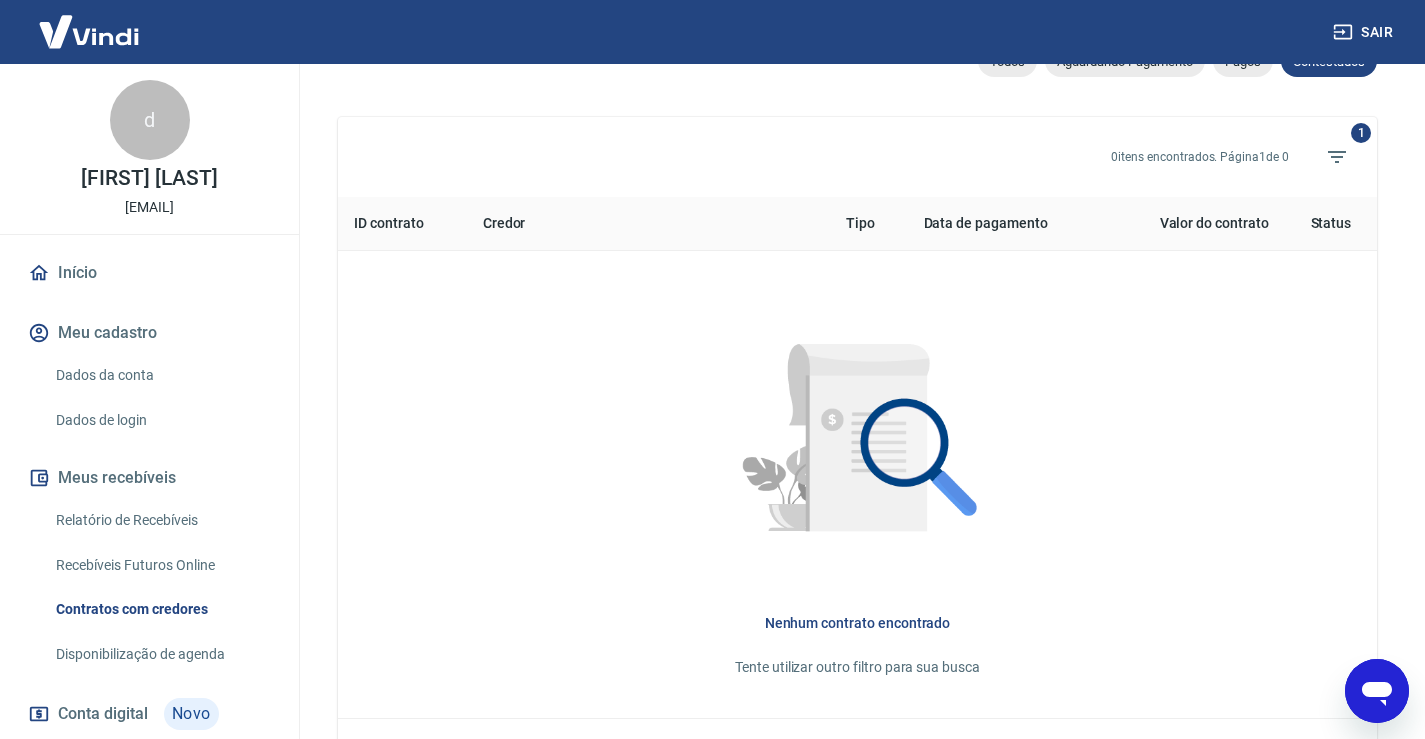 scroll, scrollTop: 800, scrollLeft: 0, axis: vertical 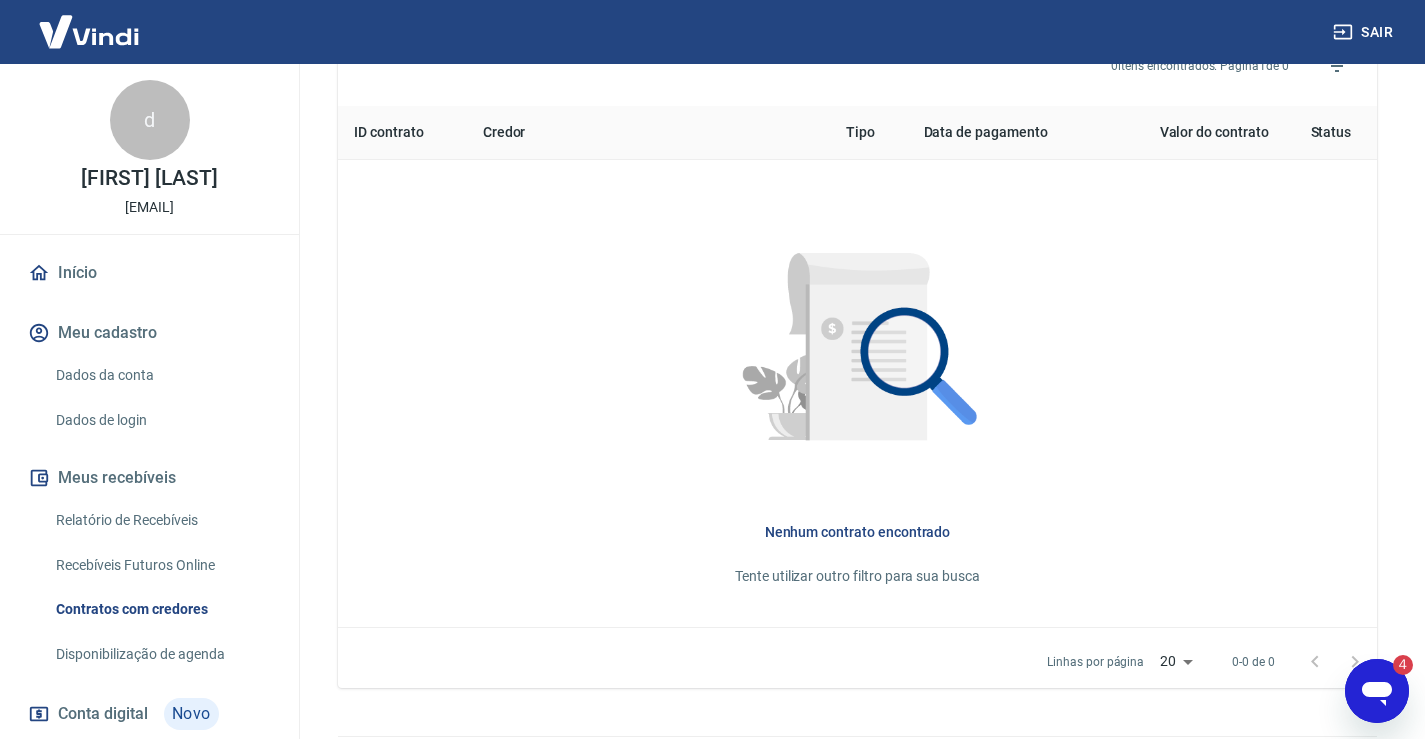 click 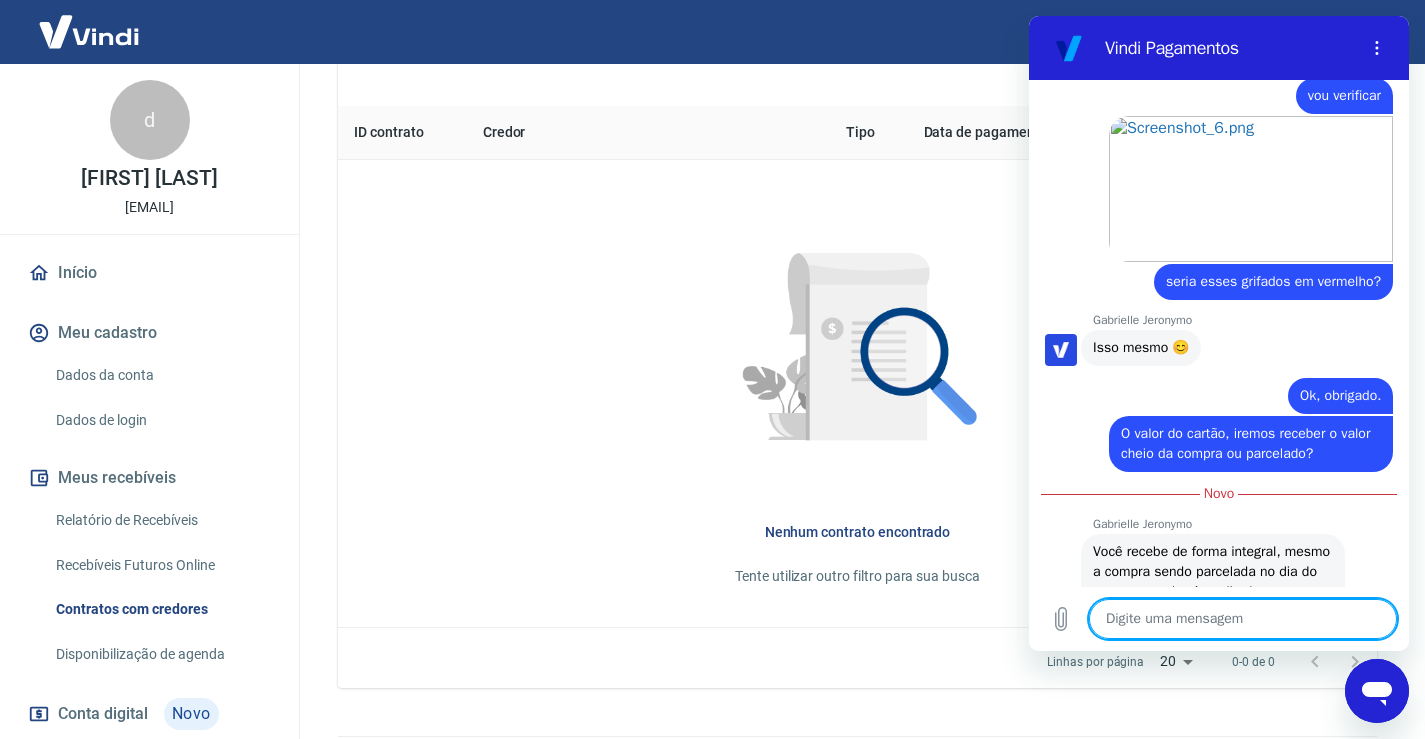 scroll, scrollTop: 0, scrollLeft: 0, axis: both 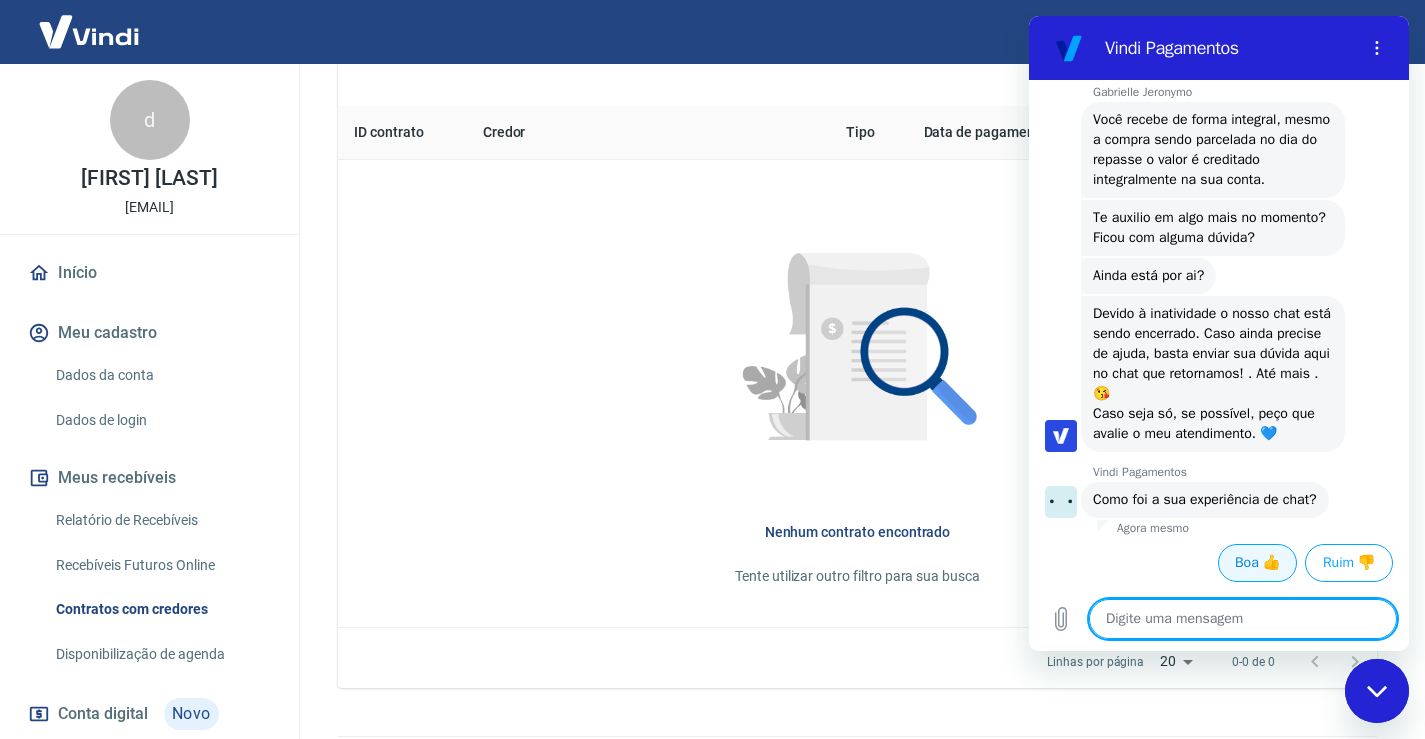 click on "Boa 👍" at bounding box center [1257, 563] 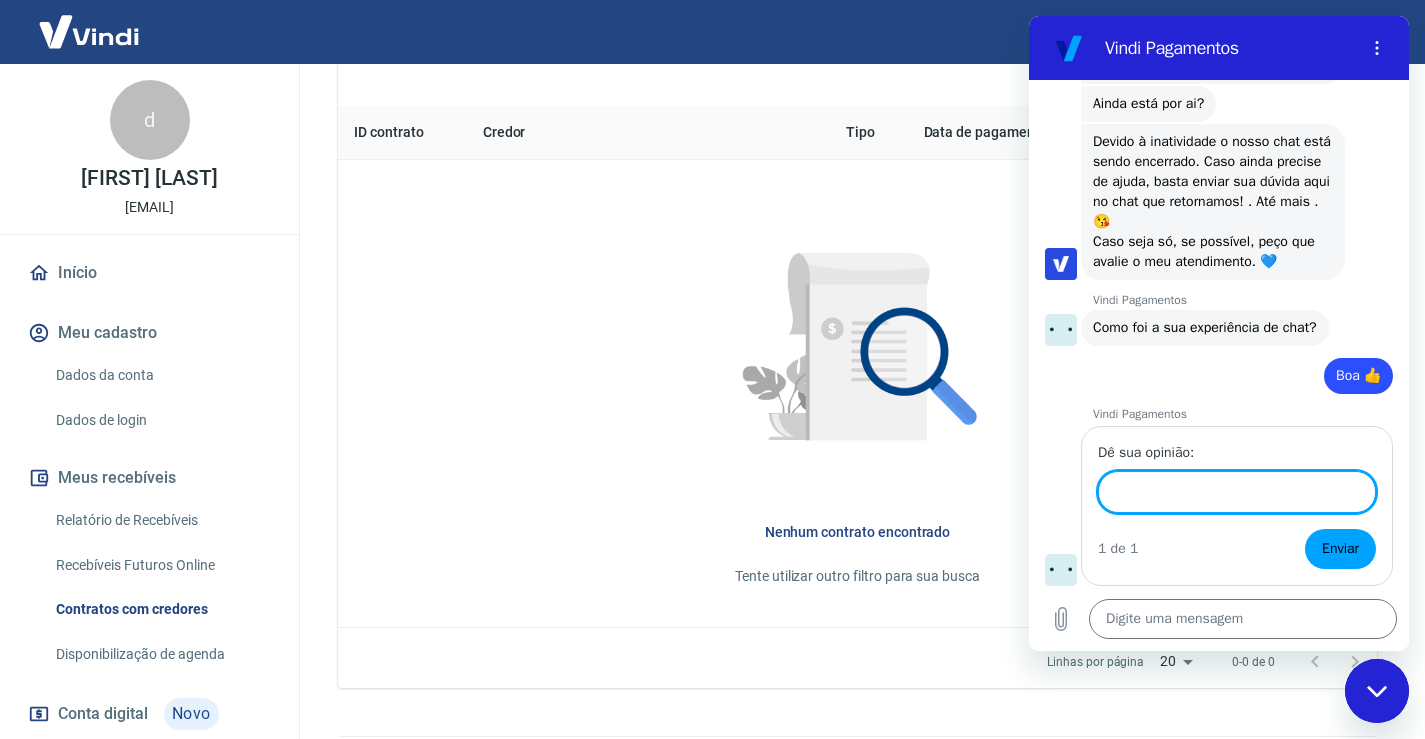 scroll, scrollTop: 1646, scrollLeft: 0, axis: vertical 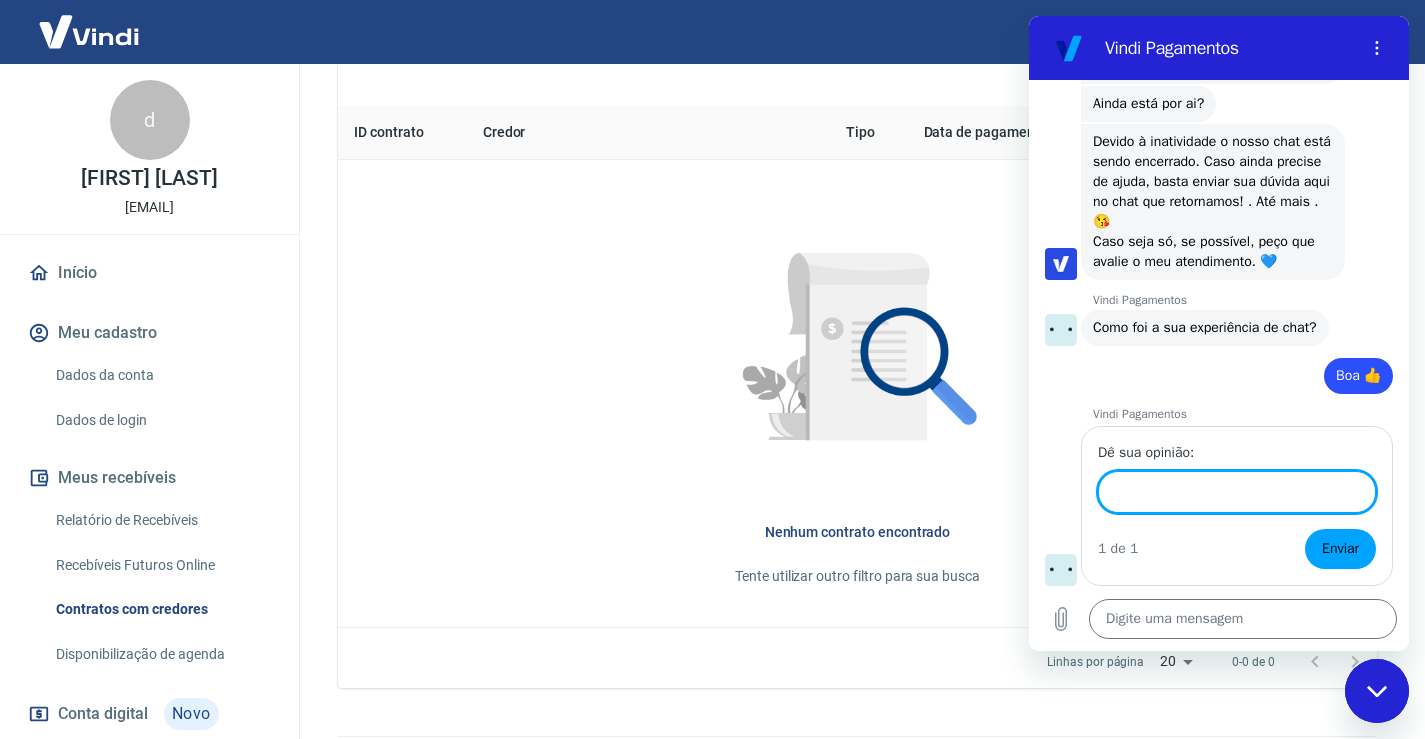 click 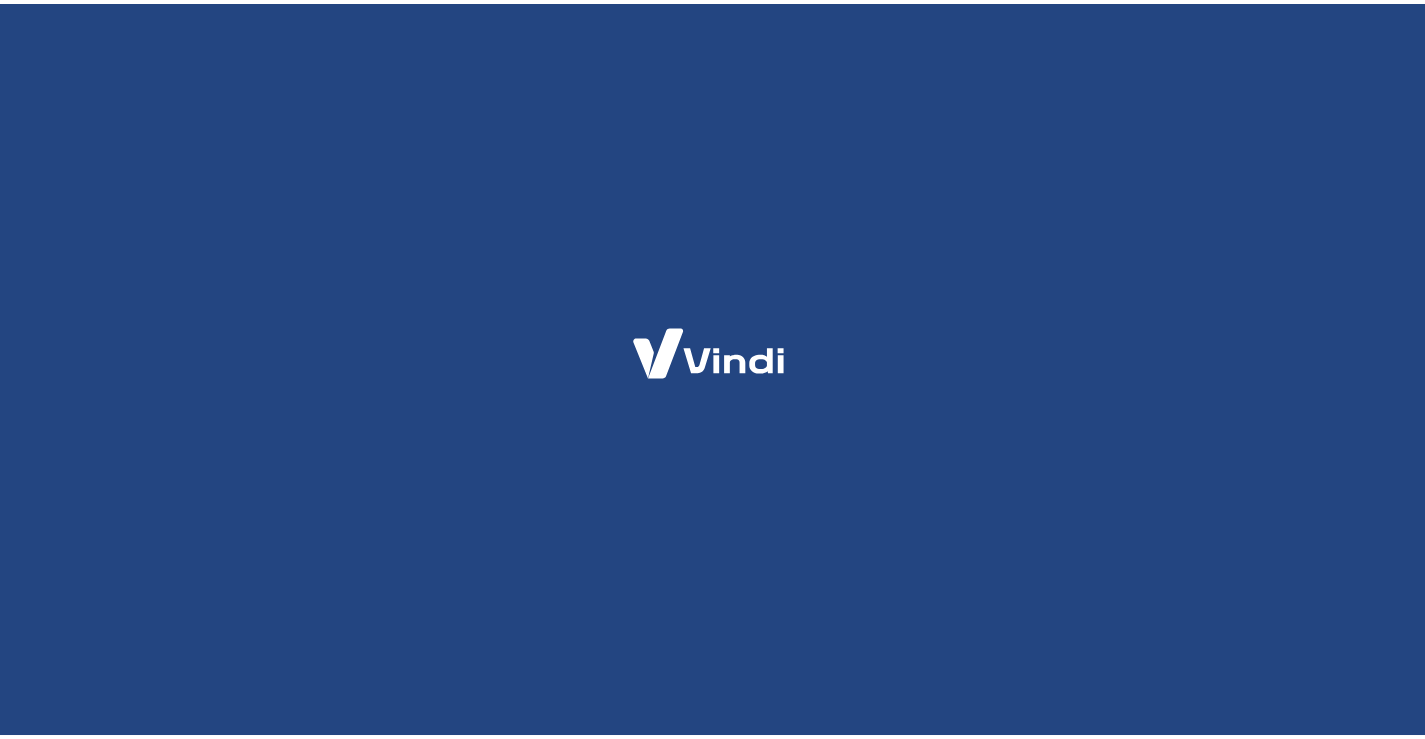 scroll, scrollTop: 0, scrollLeft: 0, axis: both 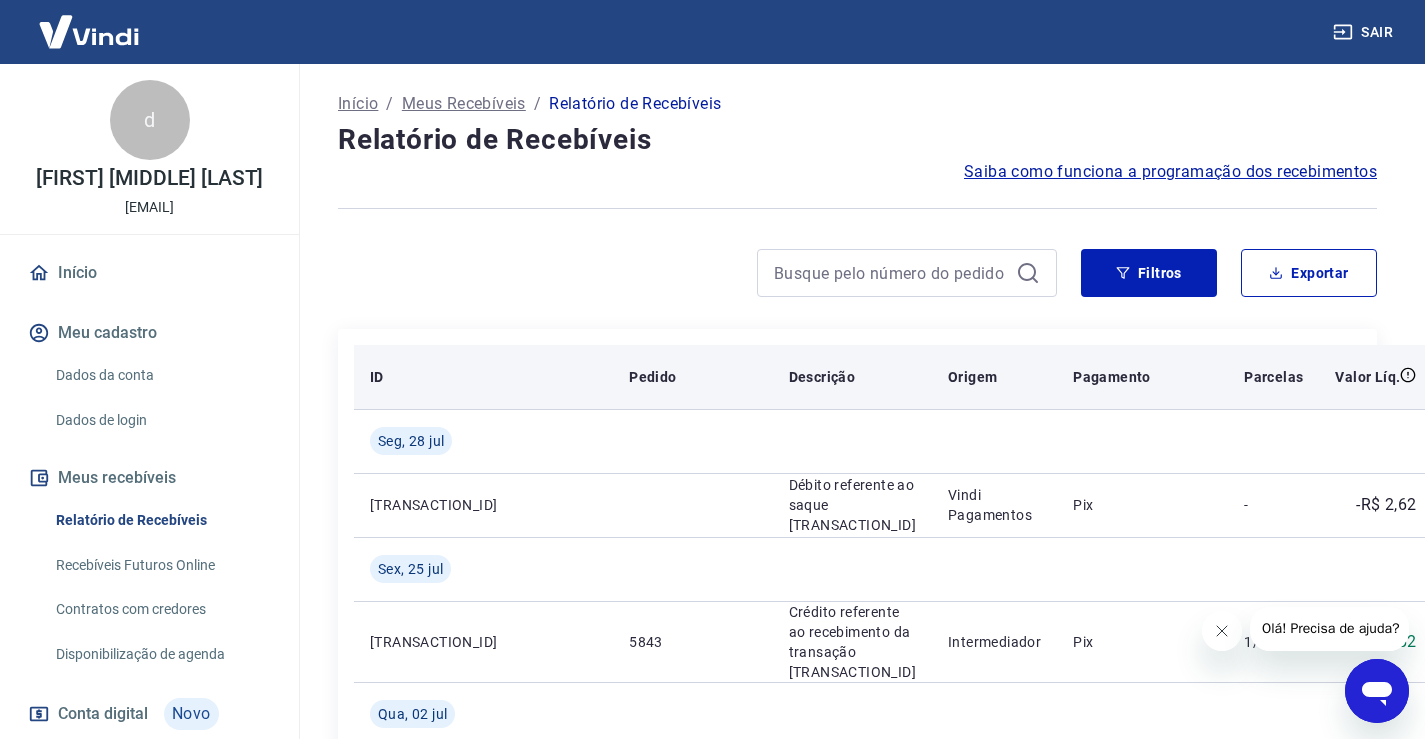 click on "Descrição" at bounding box center [822, 377] 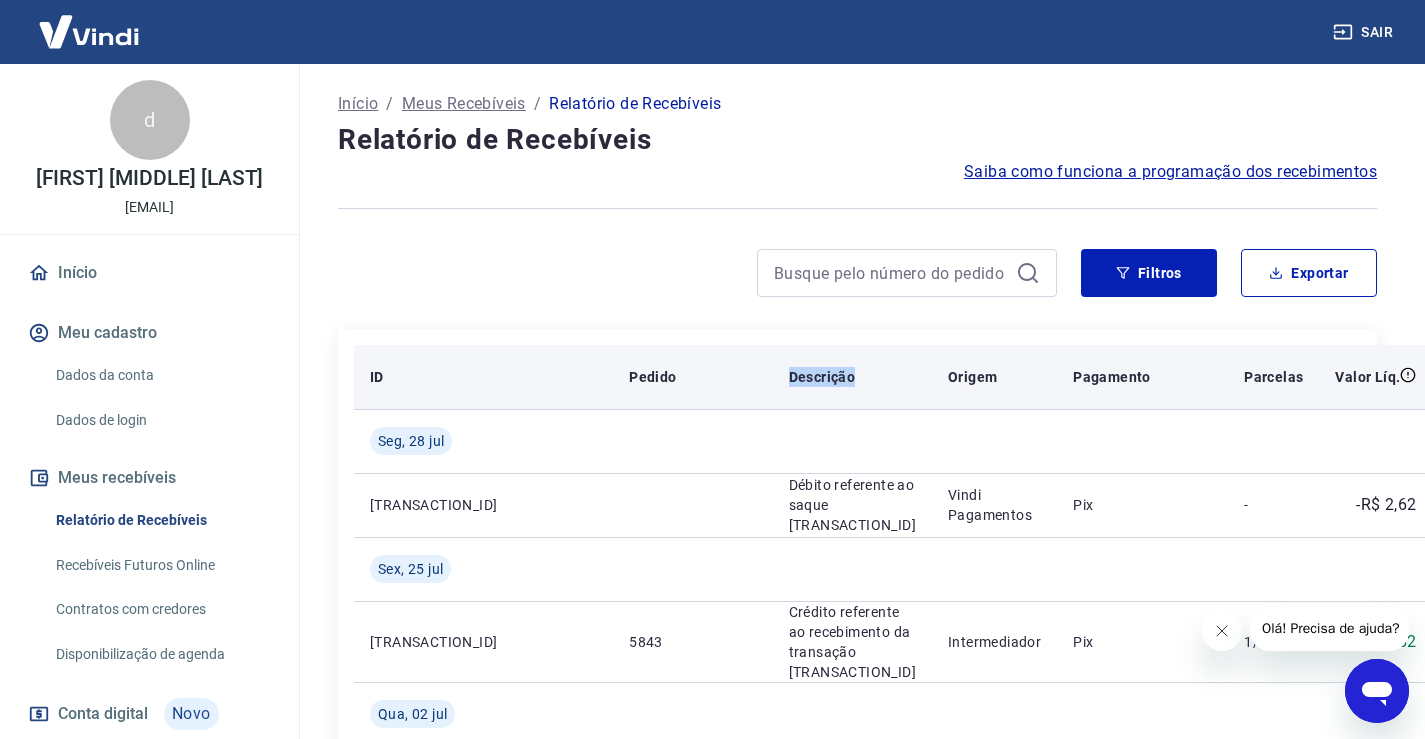 click on "Descrição" at bounding box center (822, 377) 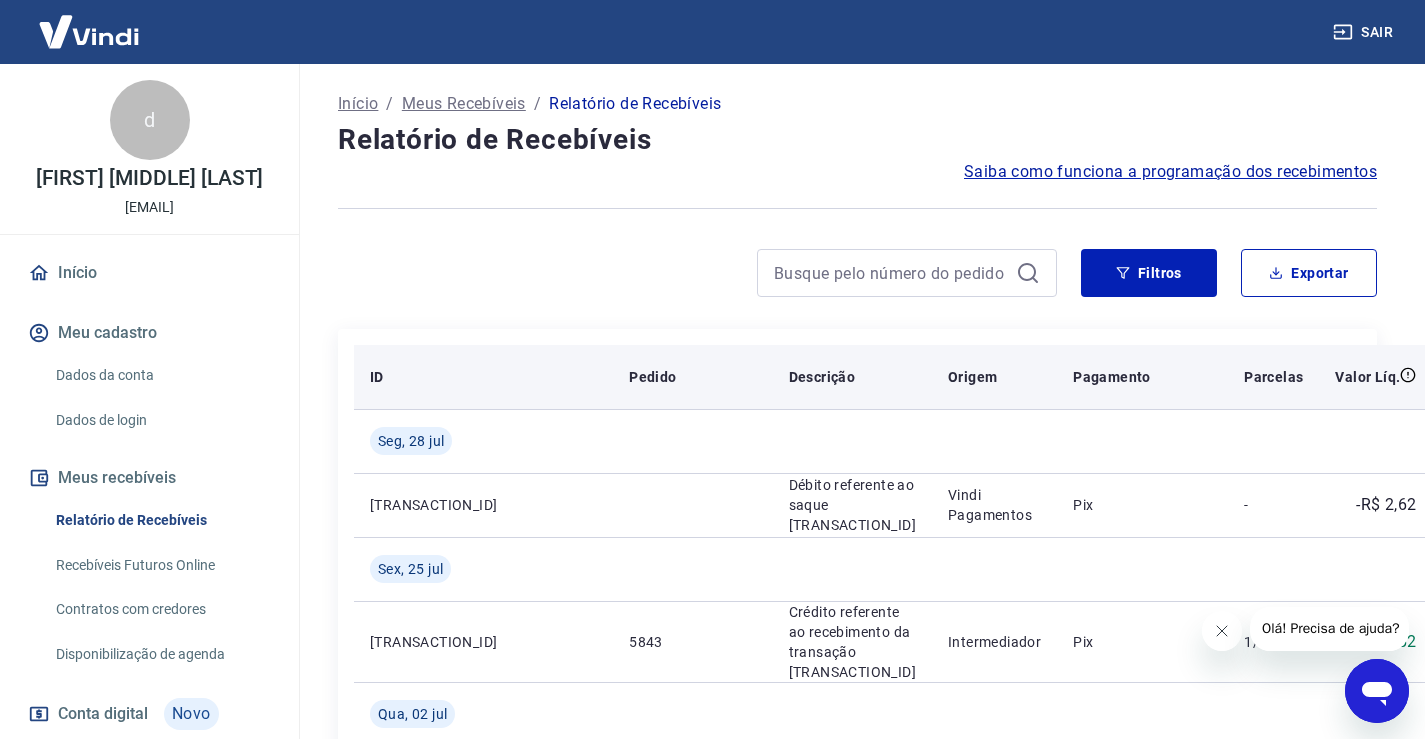 click on "Origem" at bounding box center (994, 377) 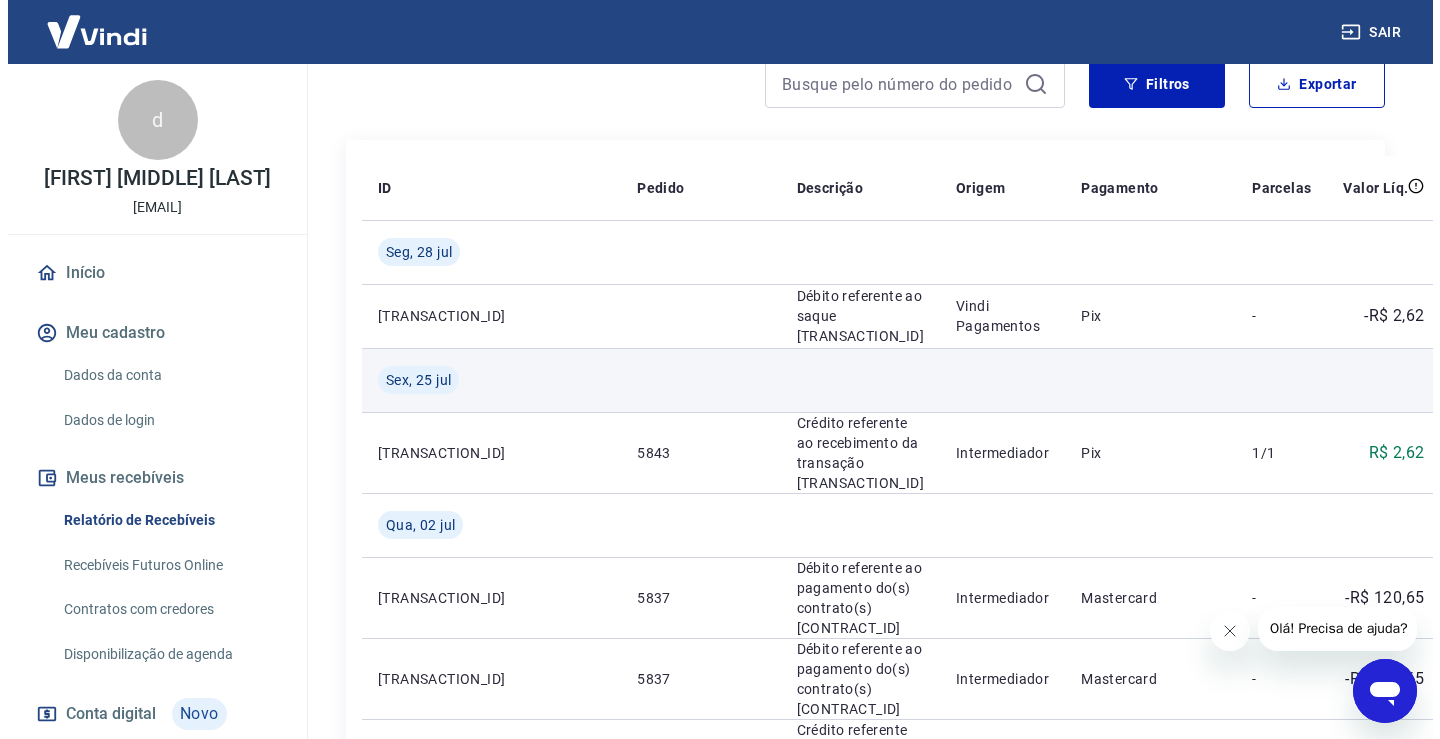 scroll, scrollTop: 200, scrollLeft: 0, axis: vertical 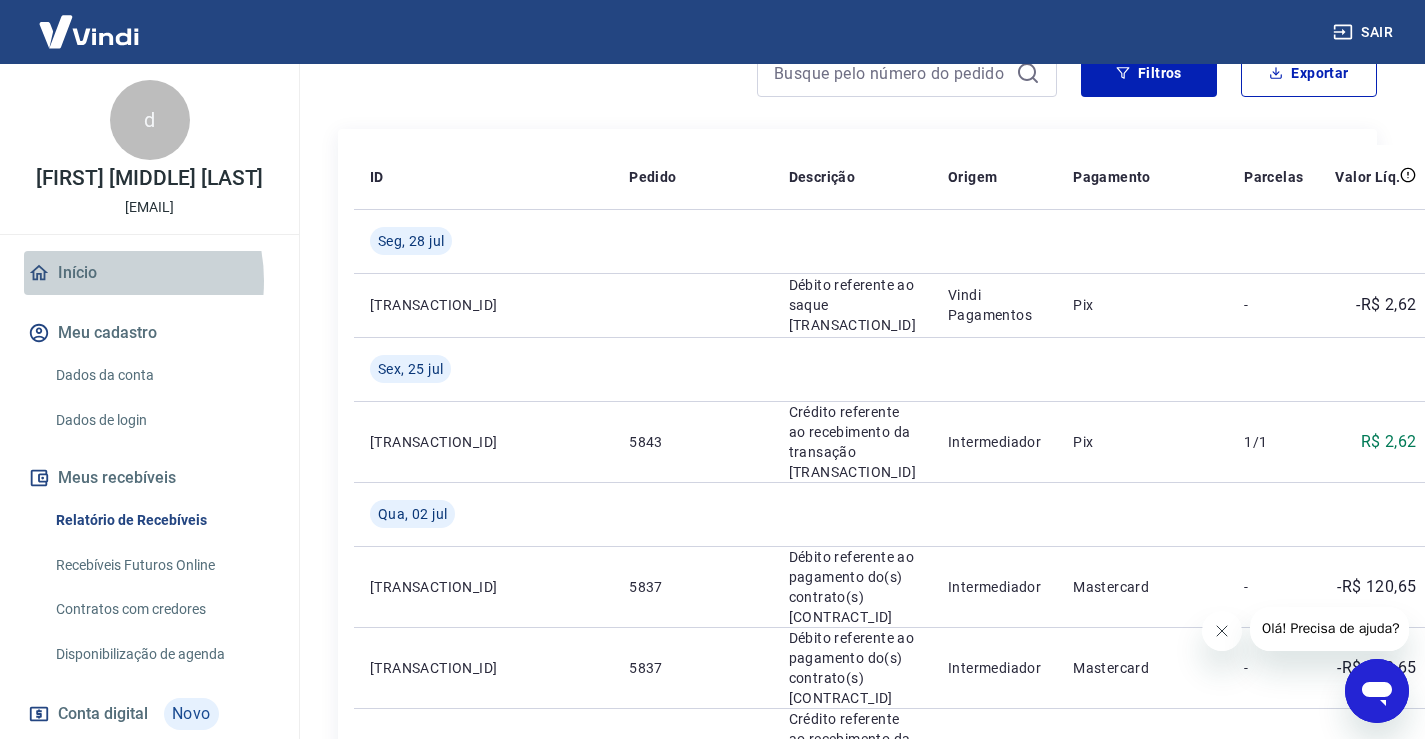click on "Início" at bounding box center (149, 273) 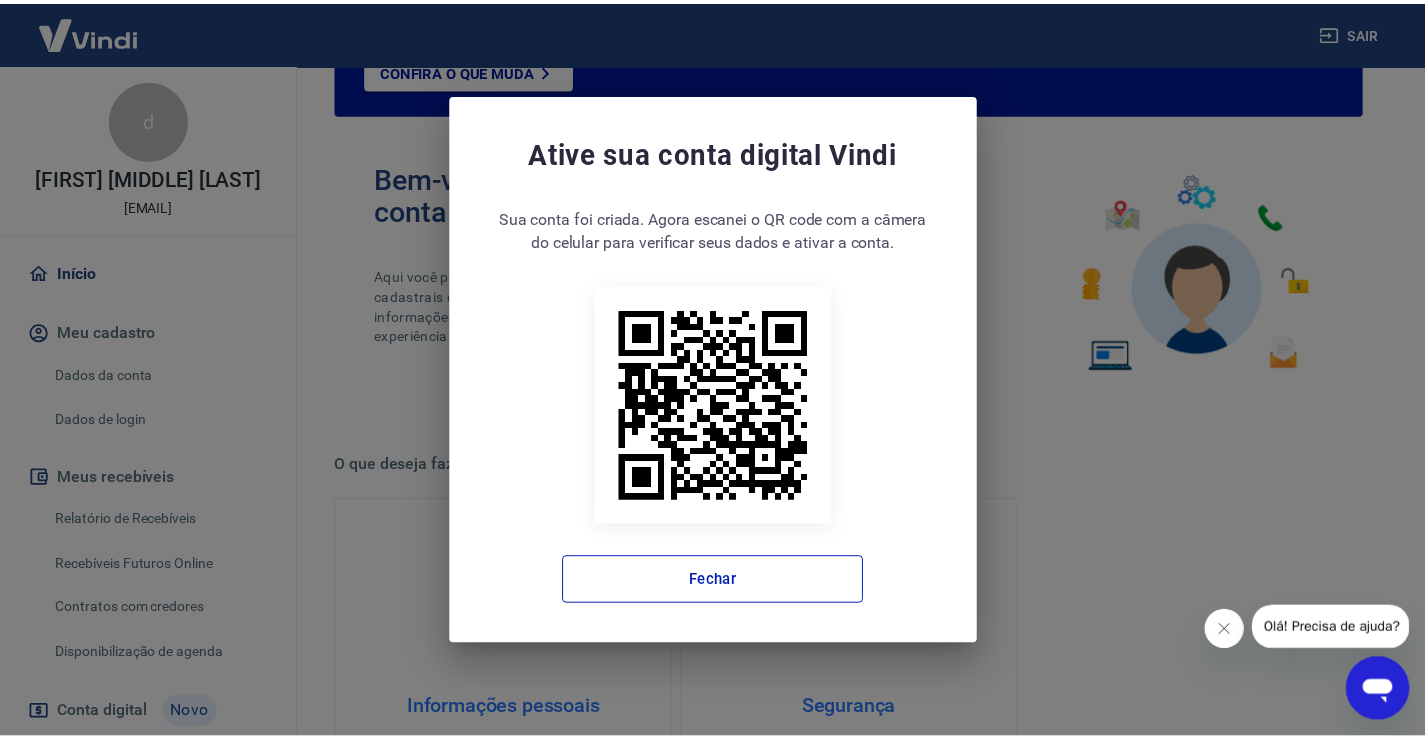 scroll, scrollTop: 348, scrollLeft: 0, axis: vertical 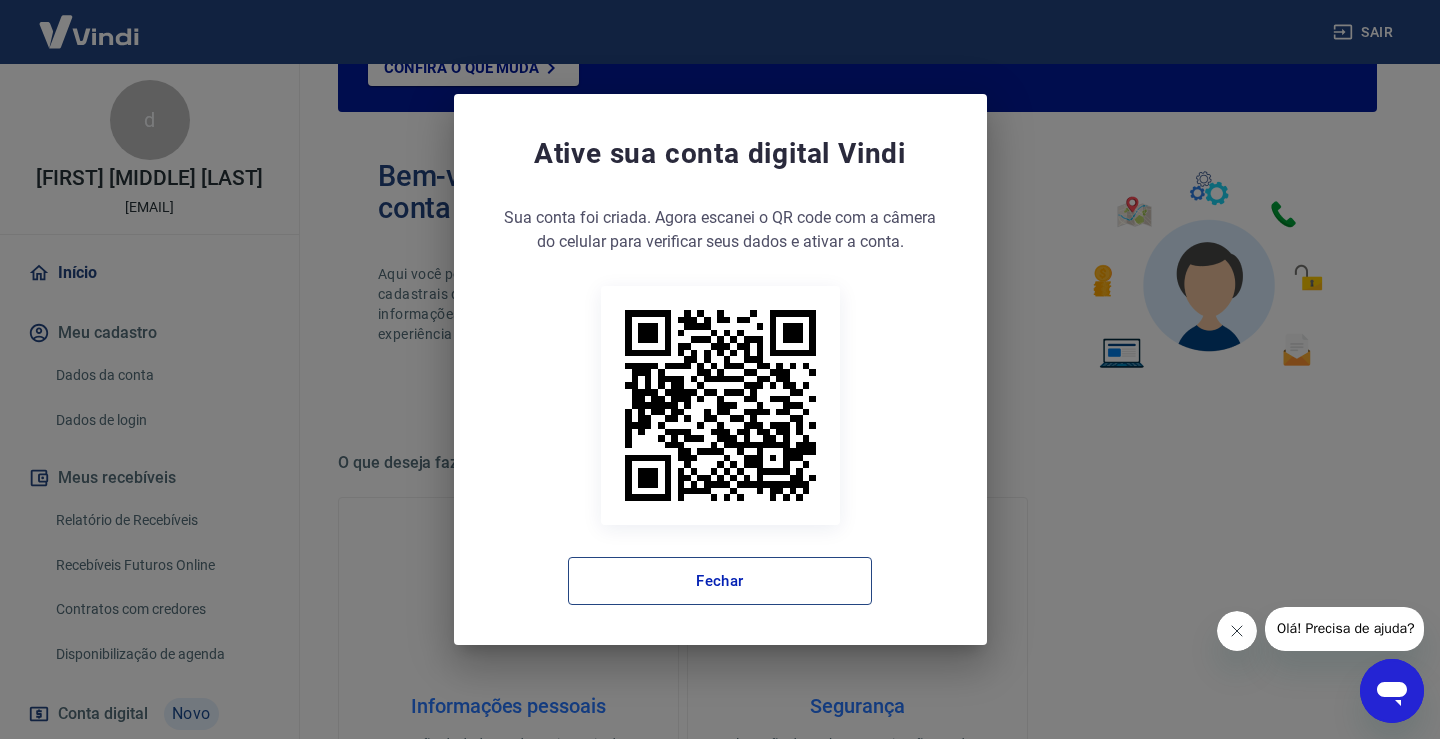 click on "Fechar" at bounding box center [720, 581] 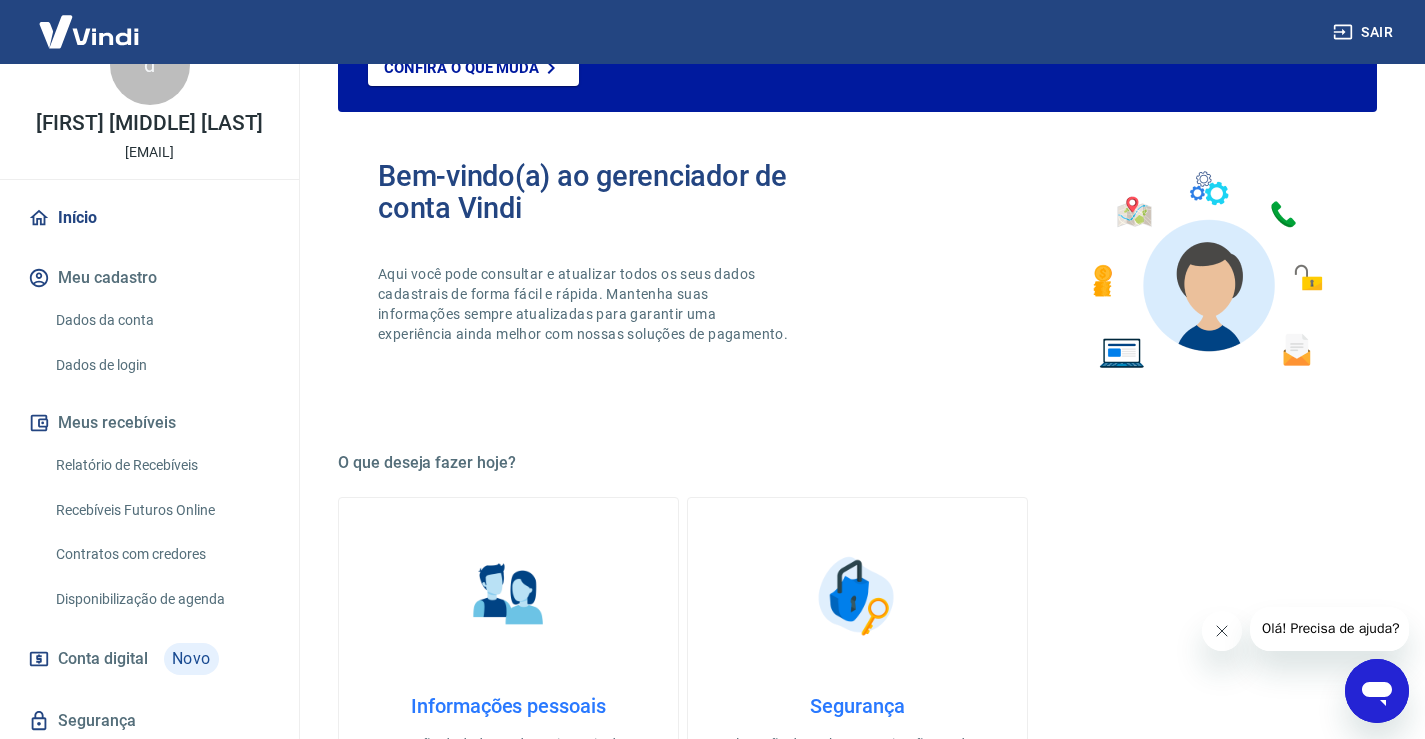 scroll, scrollTop: 119, scrollLeft: 0, axis: vertical 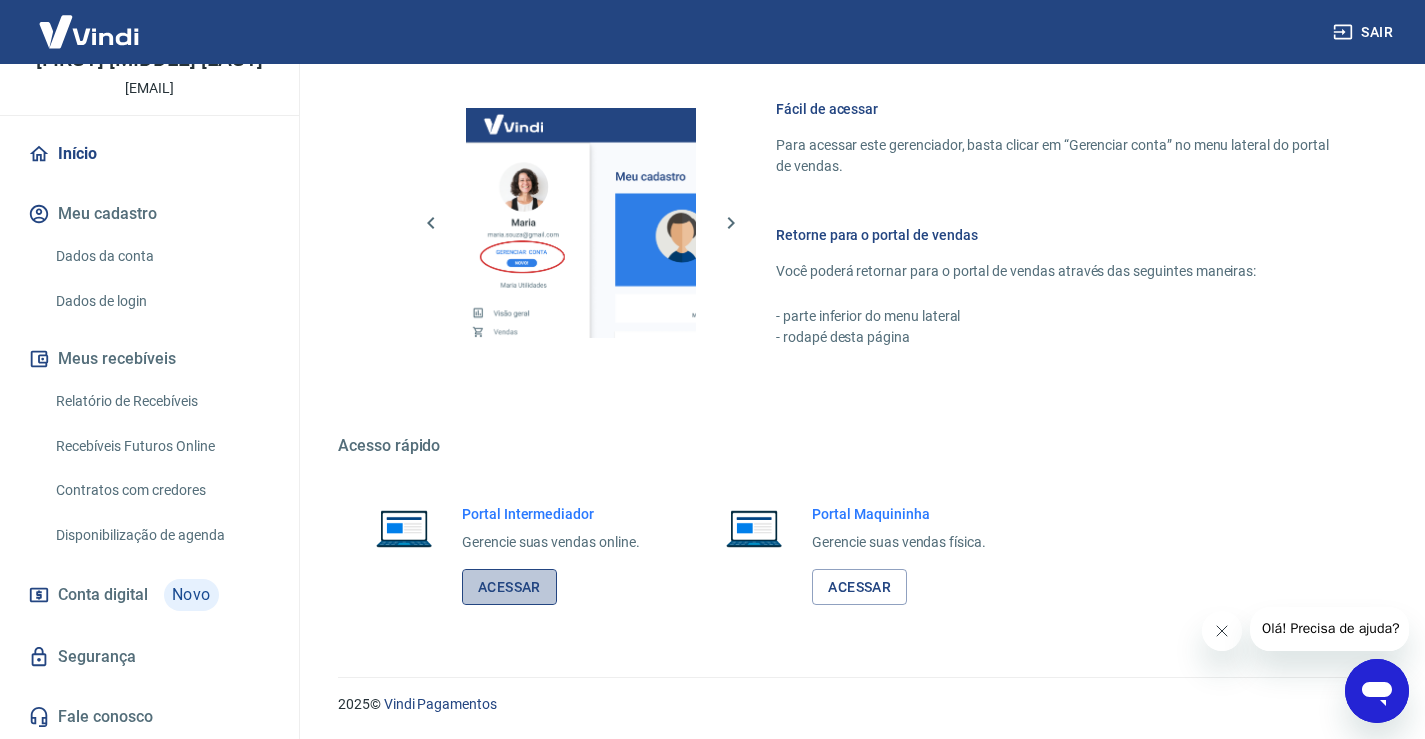 click on "Acessar" at bounding box center (509, 587) 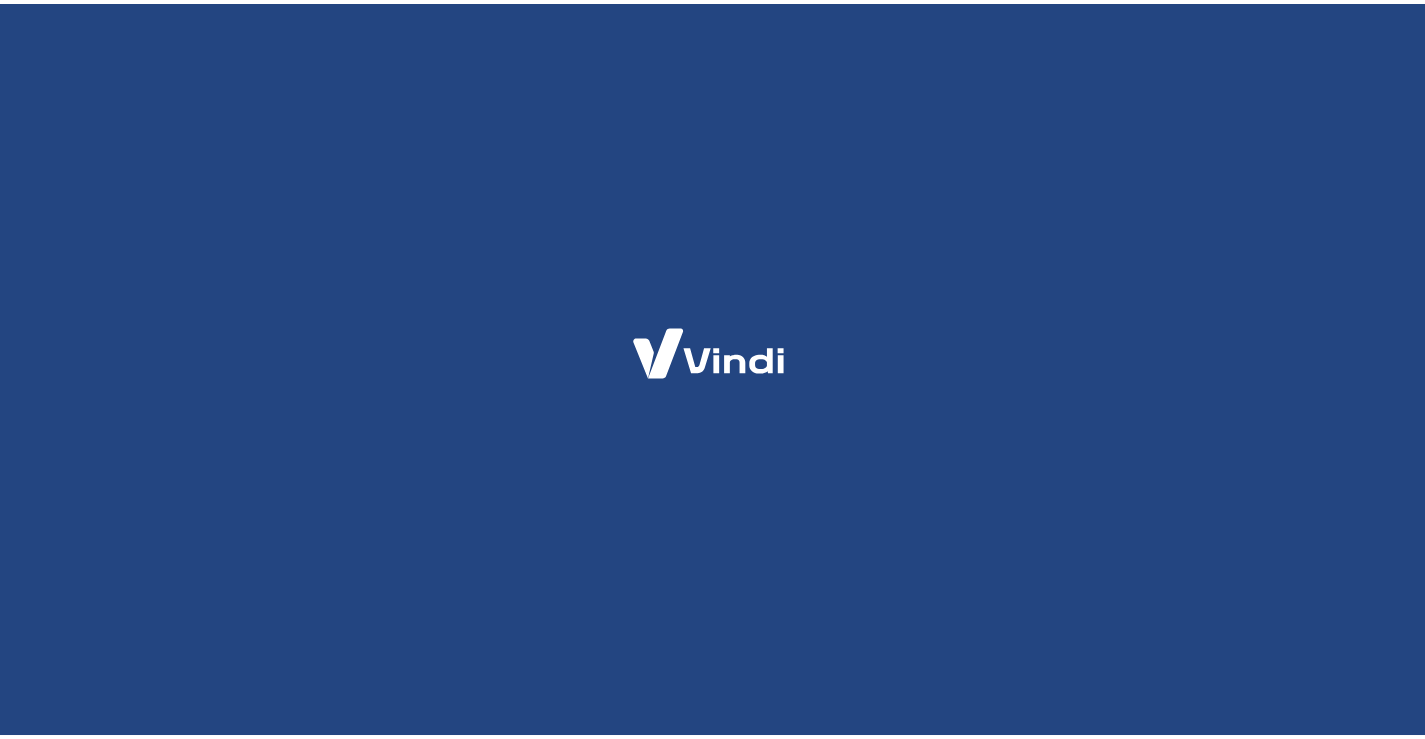 scroll, scrollTop: 0, scrollLeft: 0, axis: both 